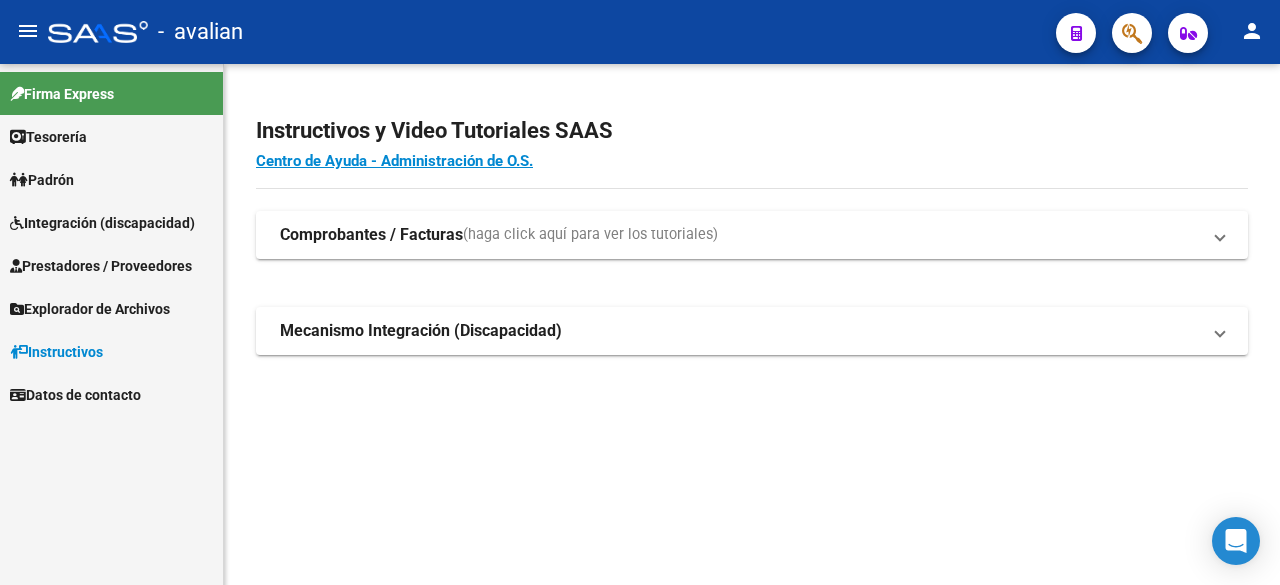 scroll, scrollTop: 0, scrollLeft: 0, axis: both 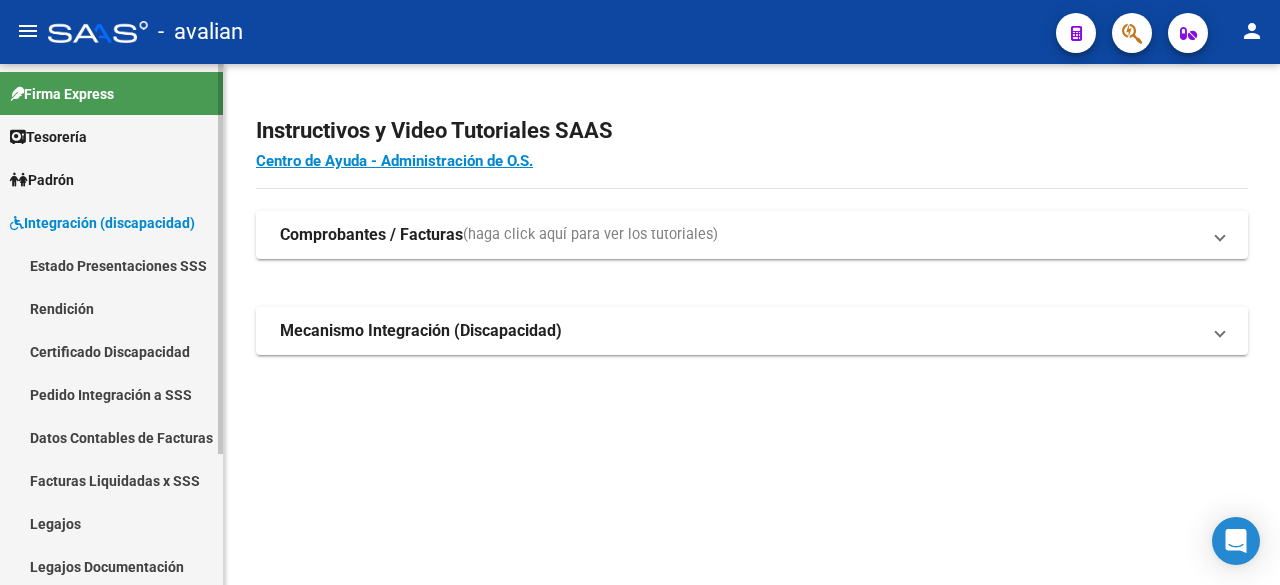 click on "Legajos" at bounding box center (111, 523) 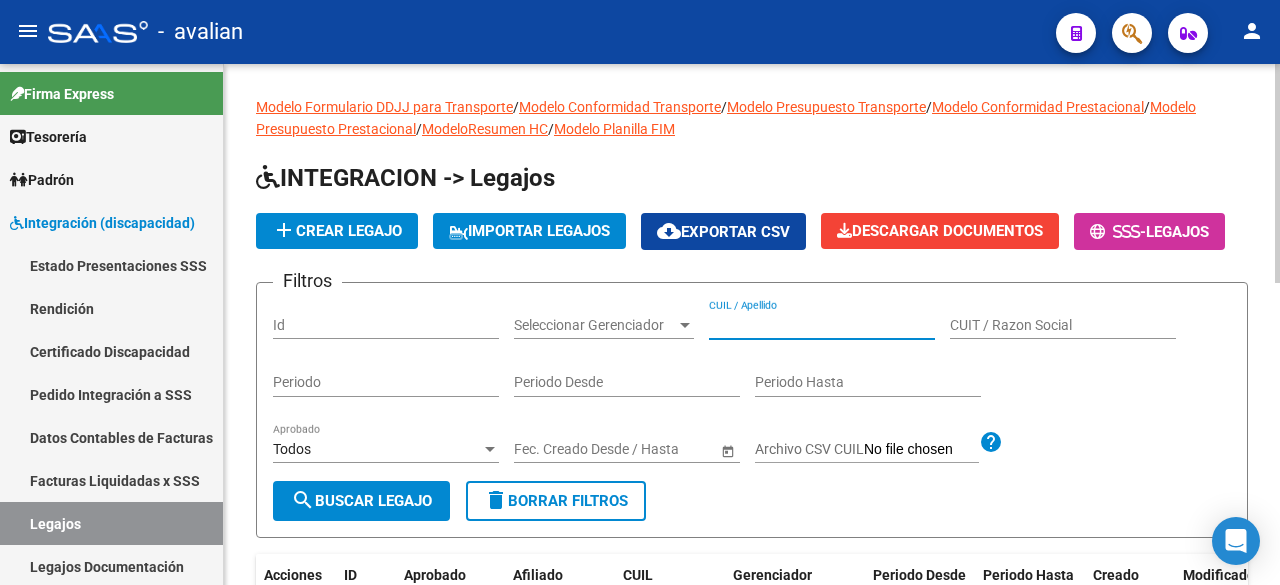 paste on "20574197326" 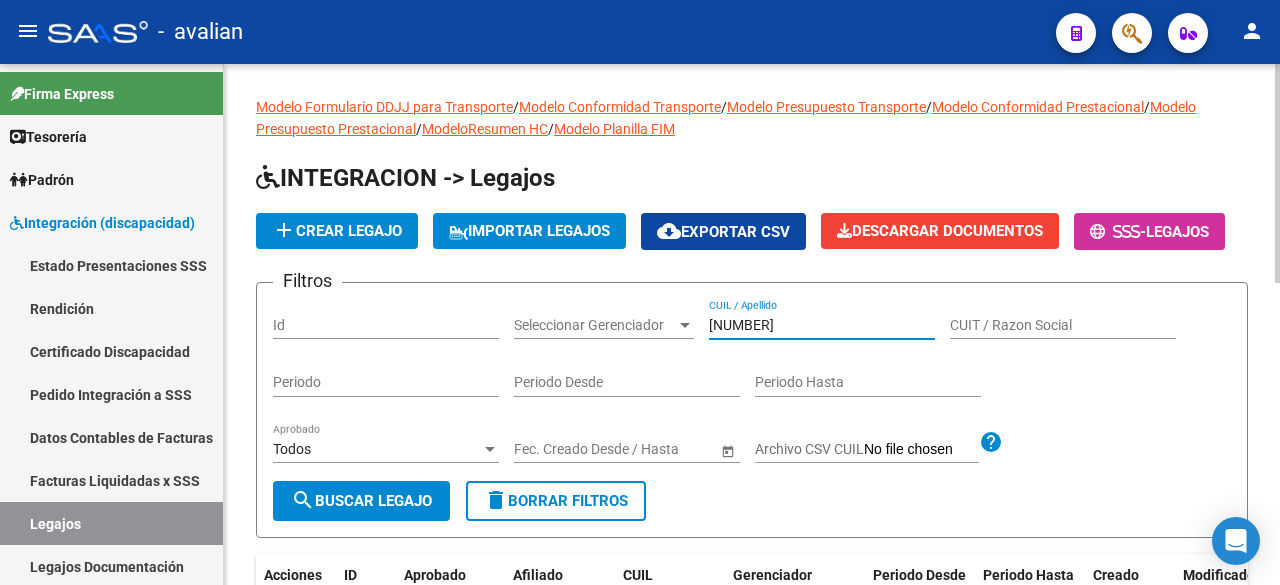 type on "20574197326" 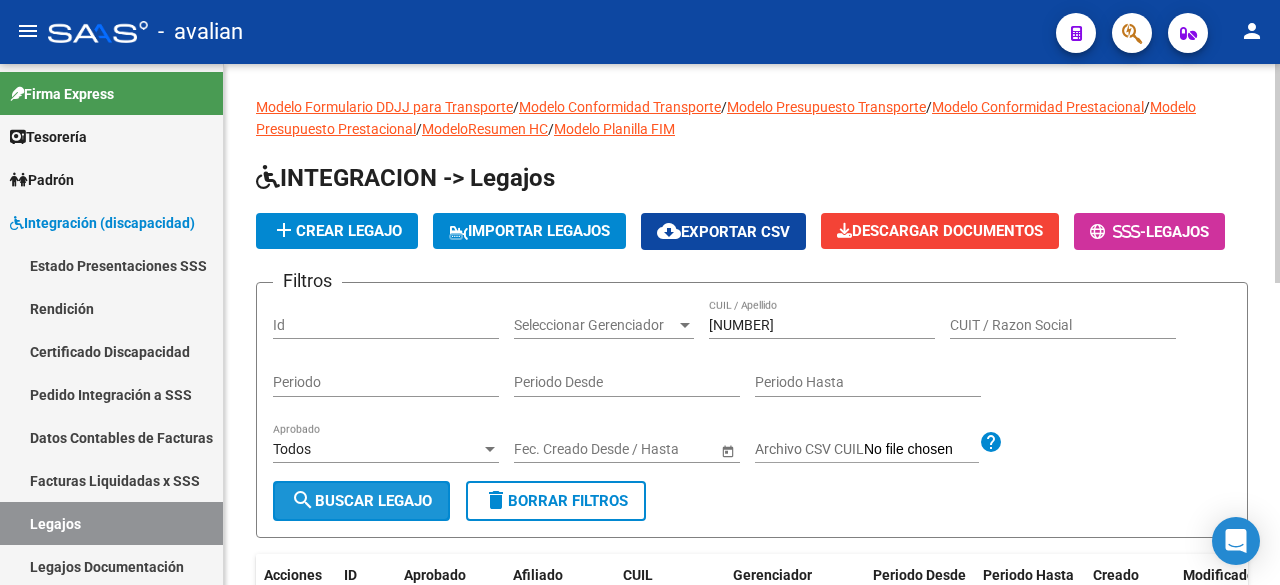 click on "search  Buscar Legajo" 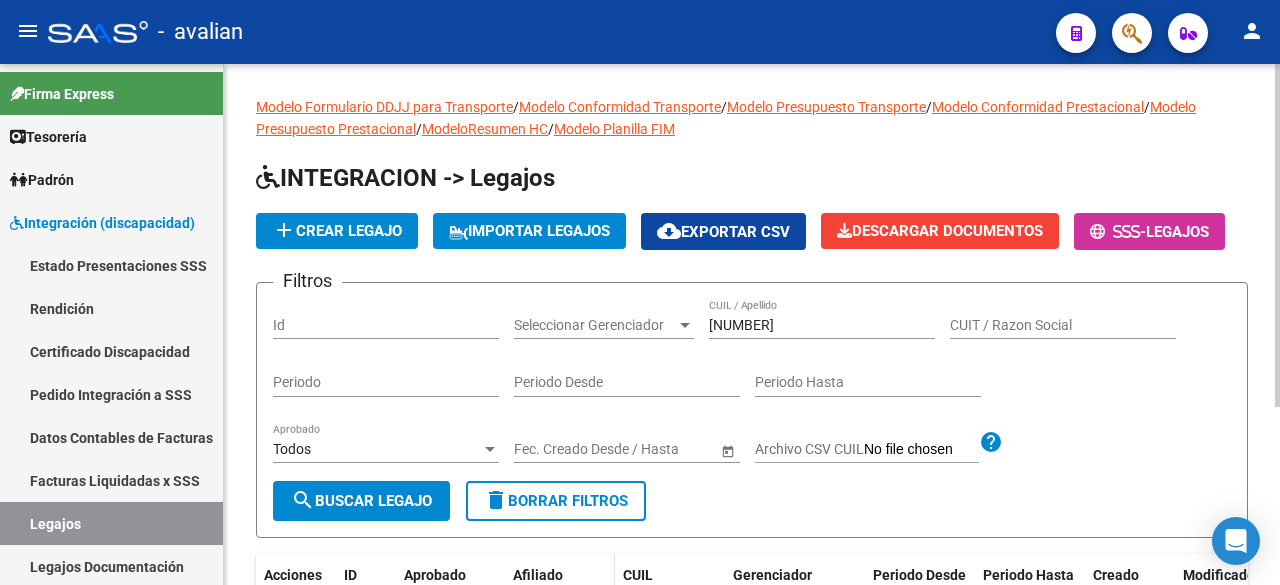 scroll, scrollTop: 270, scrollLeft: 0, axis: vertical 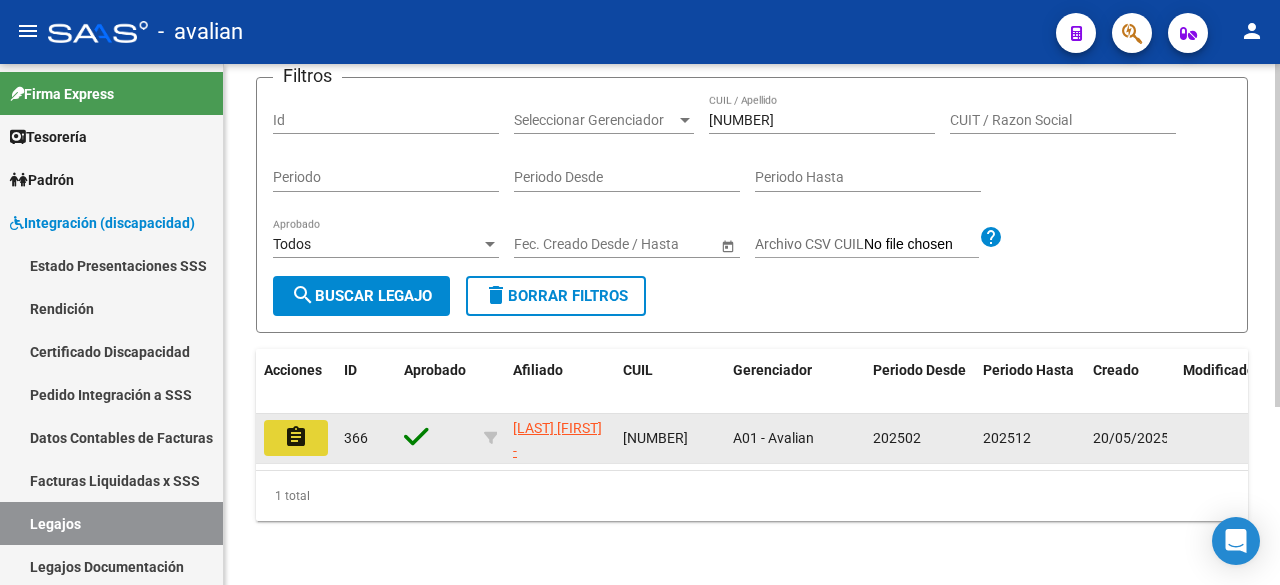 click on "assignment" 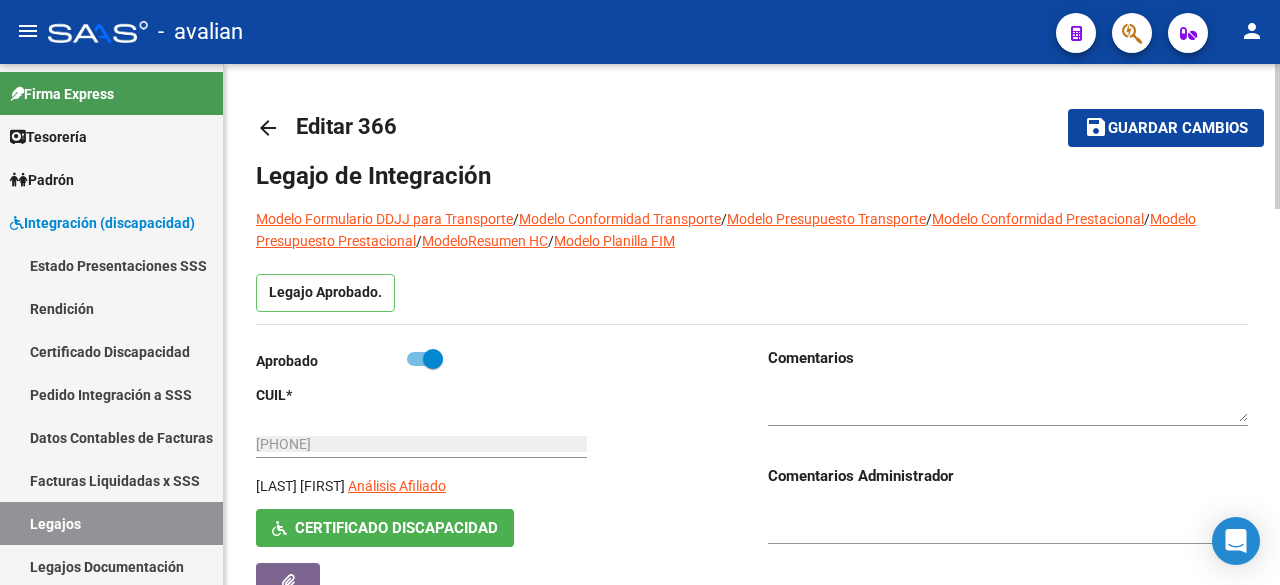 type on "GOMEZ AREDES SIMON" 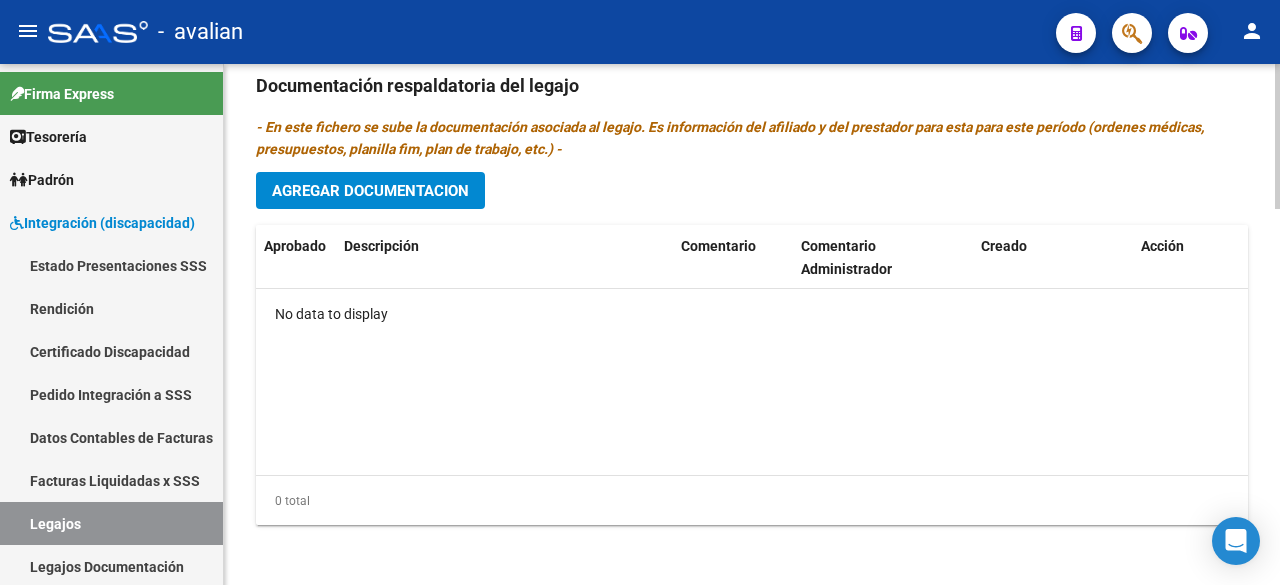 scroll, scrollTop: 946, scrollLeft: 0, axis: vertical 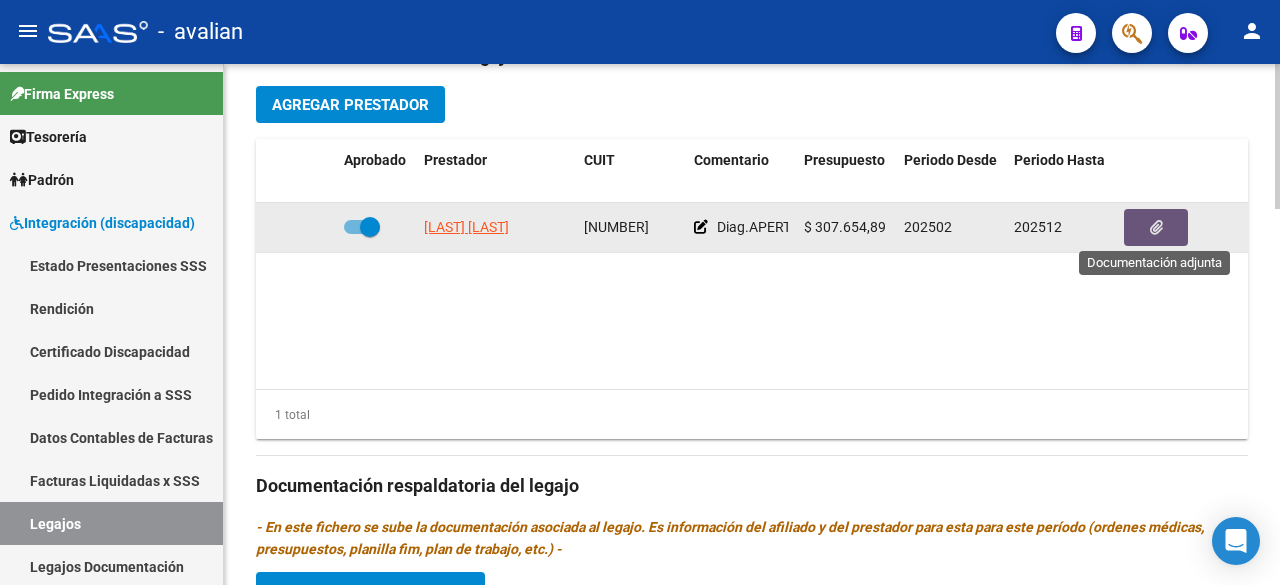click 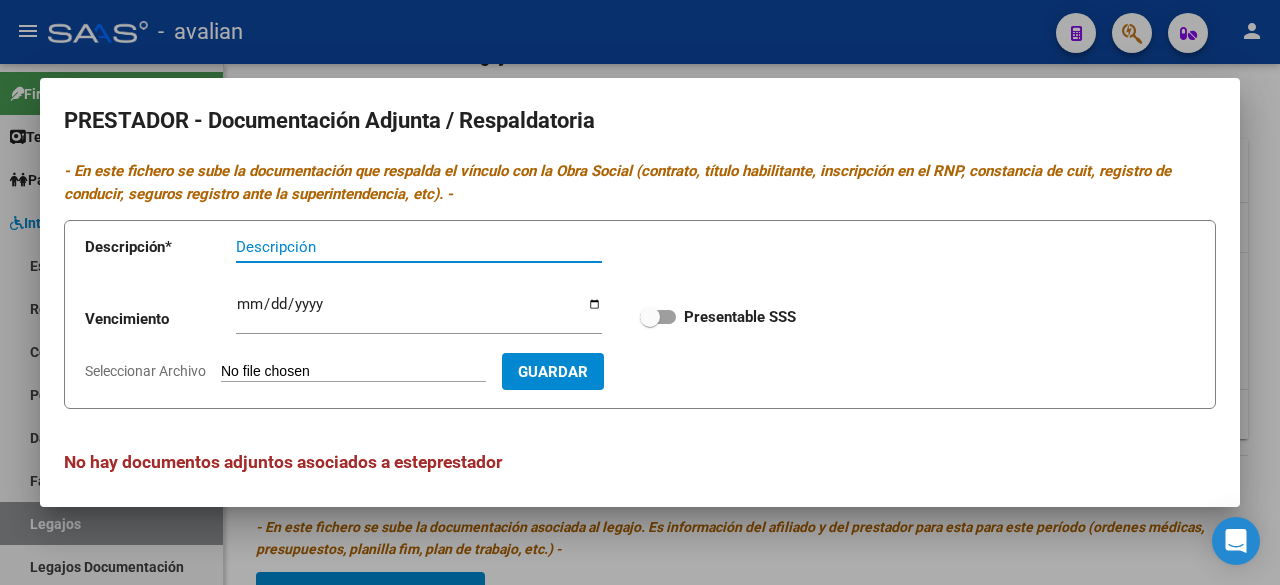 scroll, scrollTop: 8, scrollLeft: 0, axis: vertical 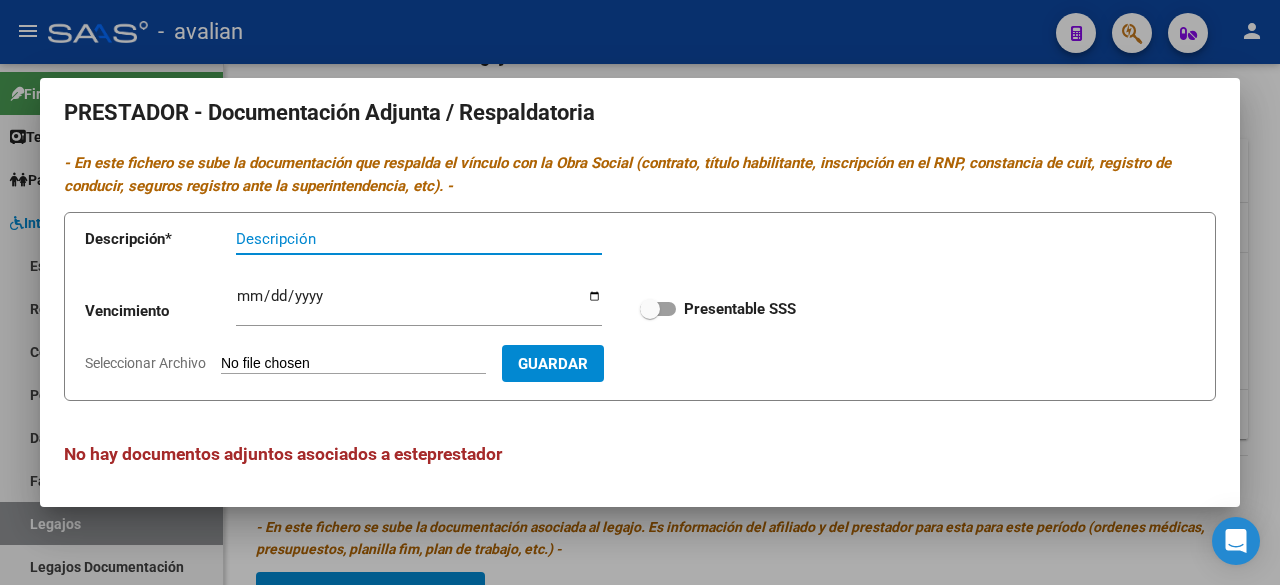 click on "PRESTADOR - Documentación Adjunta / Respaldatoria - En este fichero se sube la documentación que respalda el vínculo con la Obra Social (contrato, título habilitante, inscripción en el RNP, constancia de cuit, registro de conducir, seguros registro ante la superintendencia, etc). -  Descripción  *   Descripción  Vencimiento    Ingresar vencimiento    Presentable SSS Seleccionar Archivo Guardar No hay documentos adjuntos asociados a este  prestador" at bounding box center [640, 292] 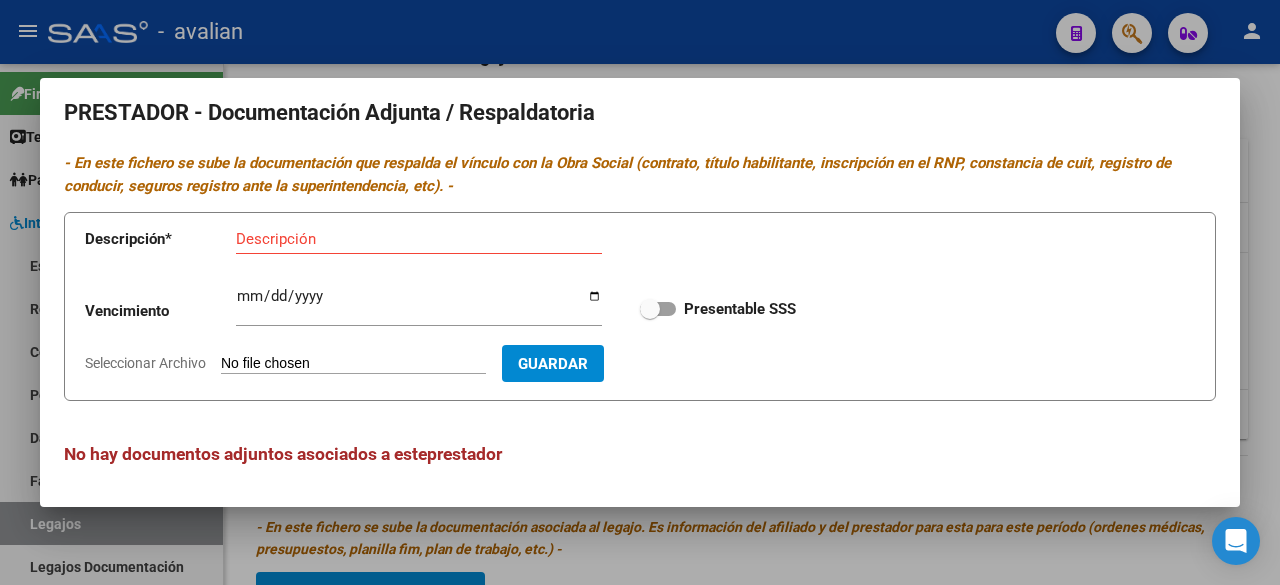click at bounding box center (640, 292) 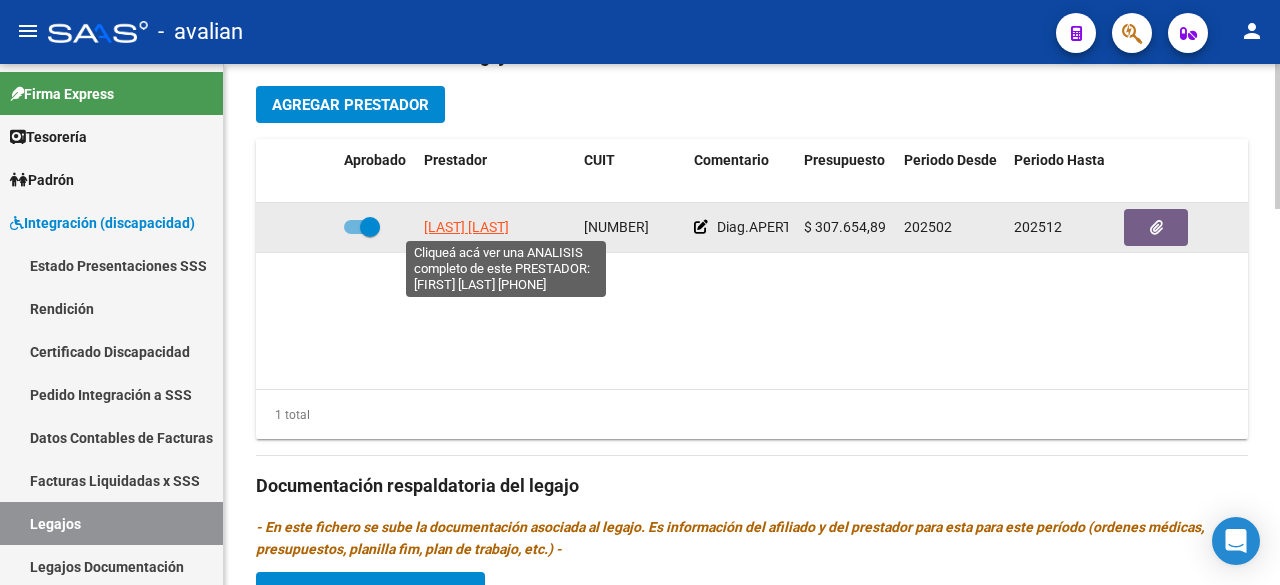 scroll, scrollTop: 0, scrollLeft: 20, axis: horizontal 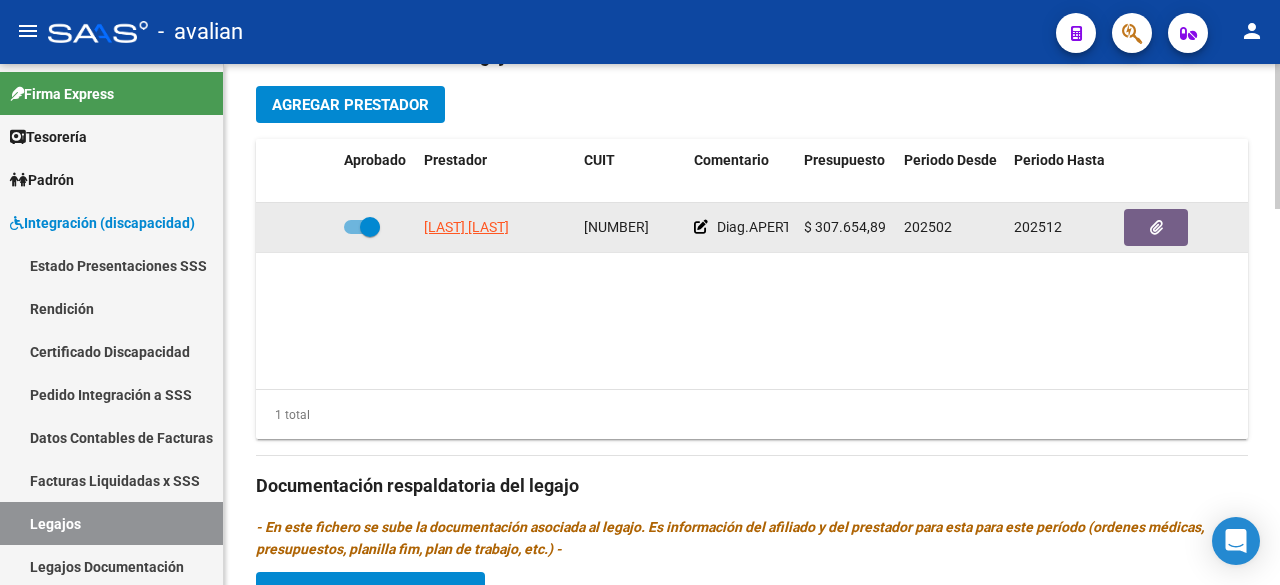 drag, startPoint x: 418, startPoint y: 221, endPoint x: 568, endPoint y: 225, distance: 150.05333 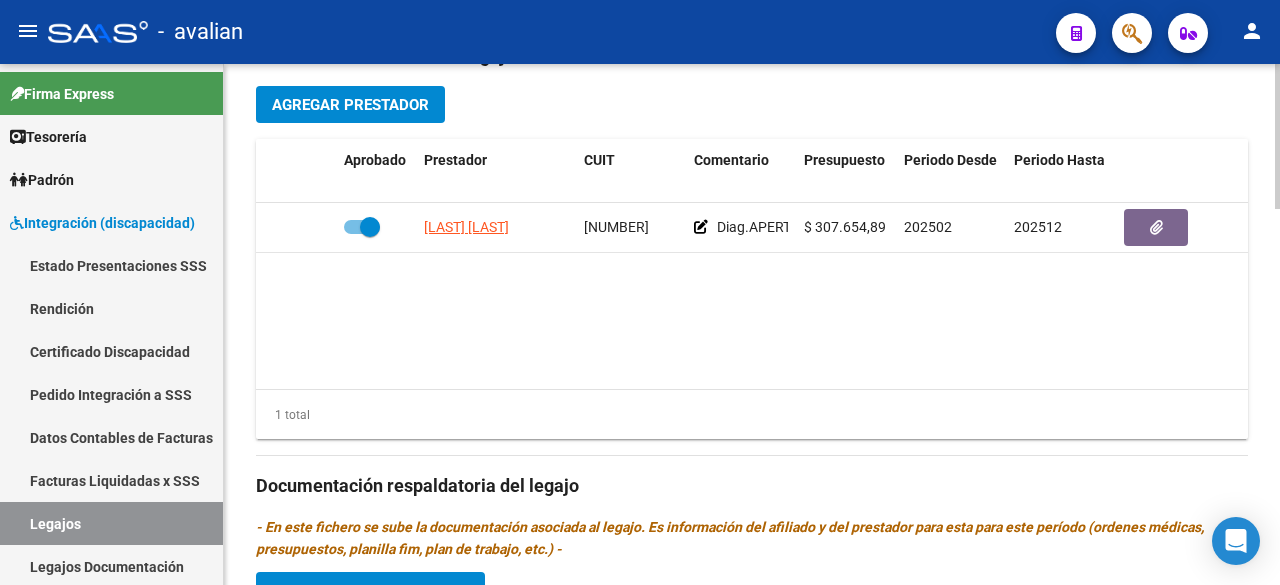 scroll, scrollTop: 1246, scrollLeft: 0, axis: vertical 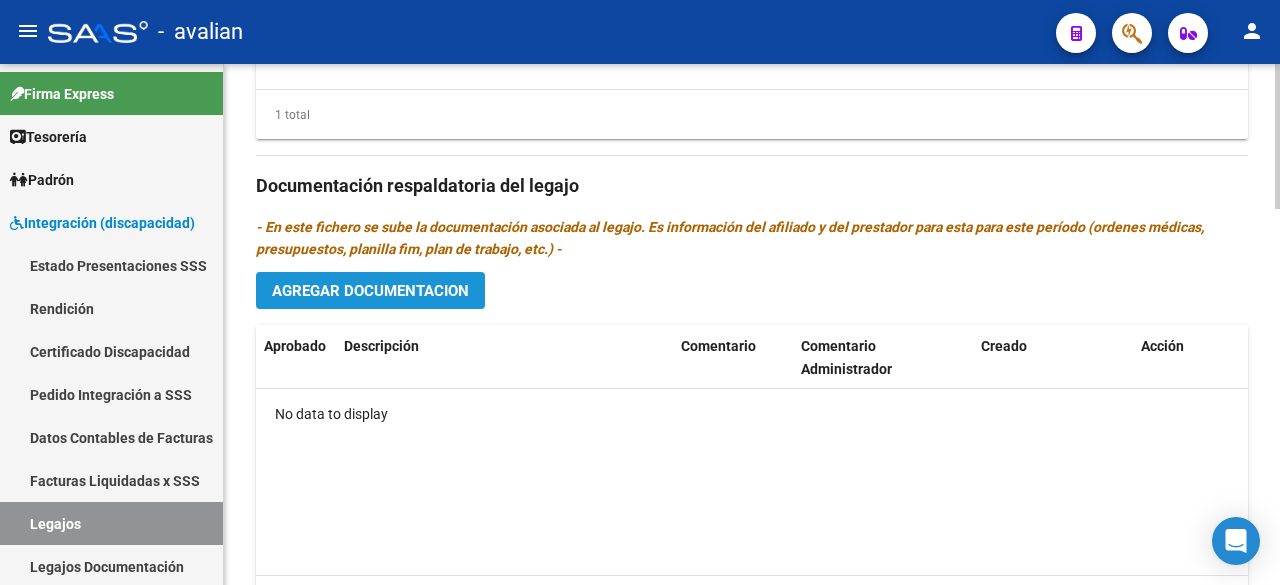 click on "Agregar Documentacion" 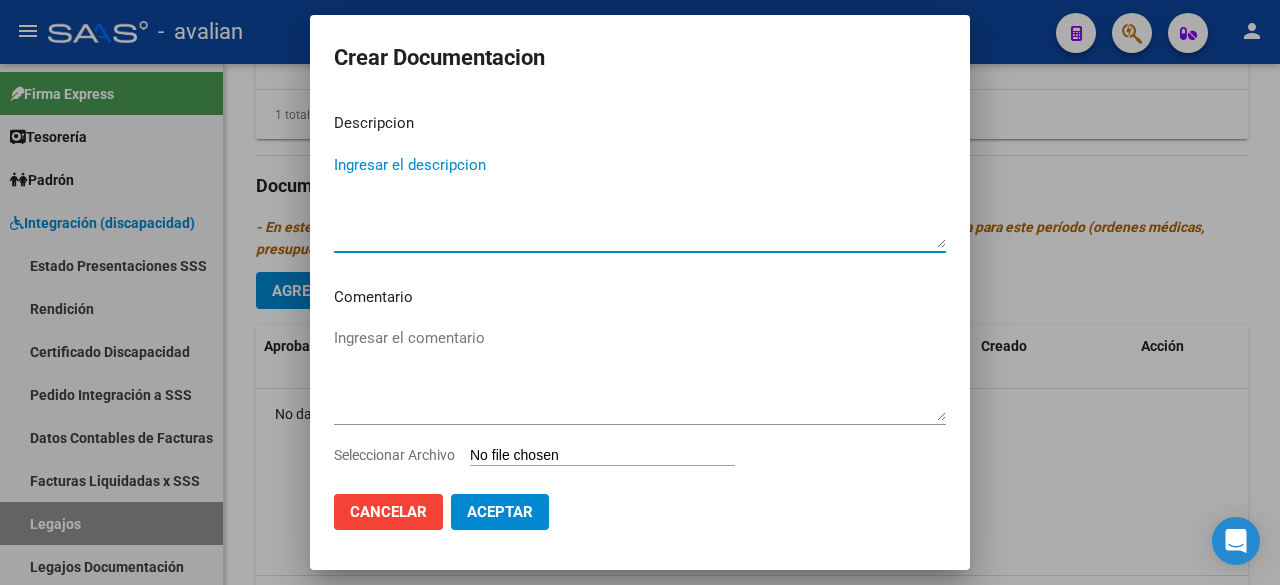 click on "Ingresar el descripcion" at bounding box center (640, 201) 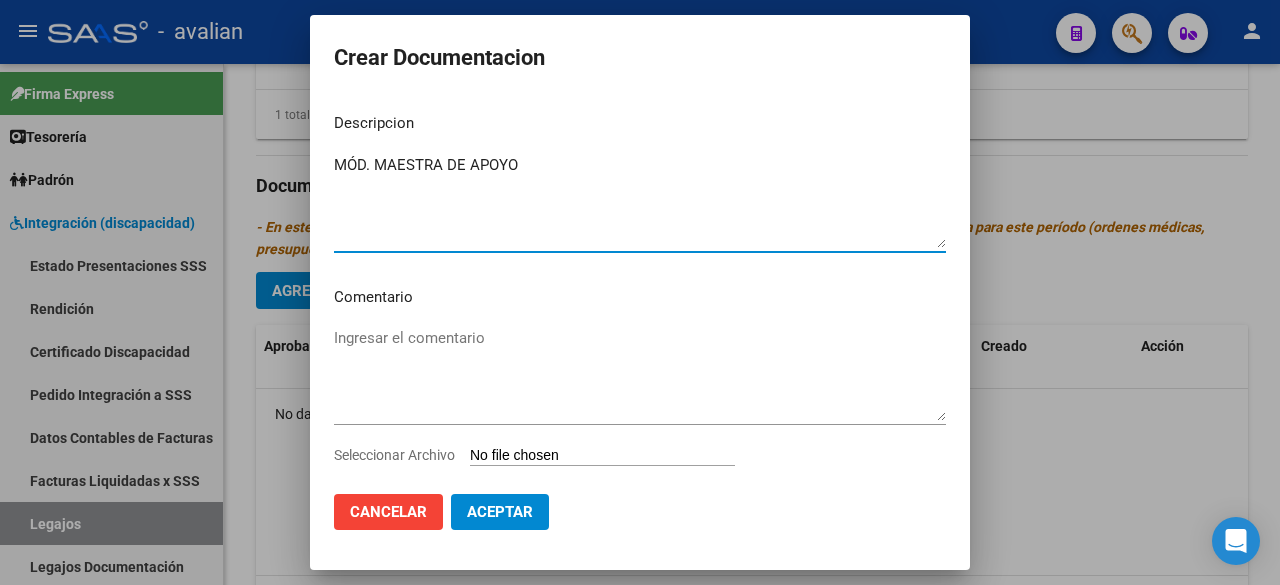 type on "MÓD. MAESTRA DE APOYO" 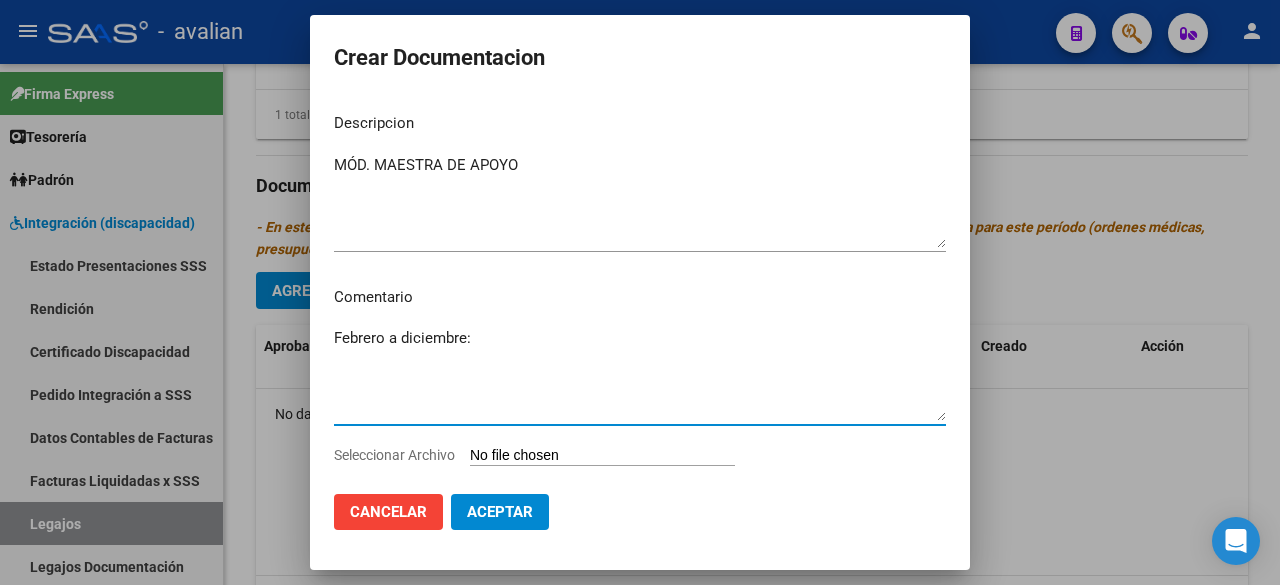 paste on "- Módulo maestra de apoyo Campagno Candelaria" 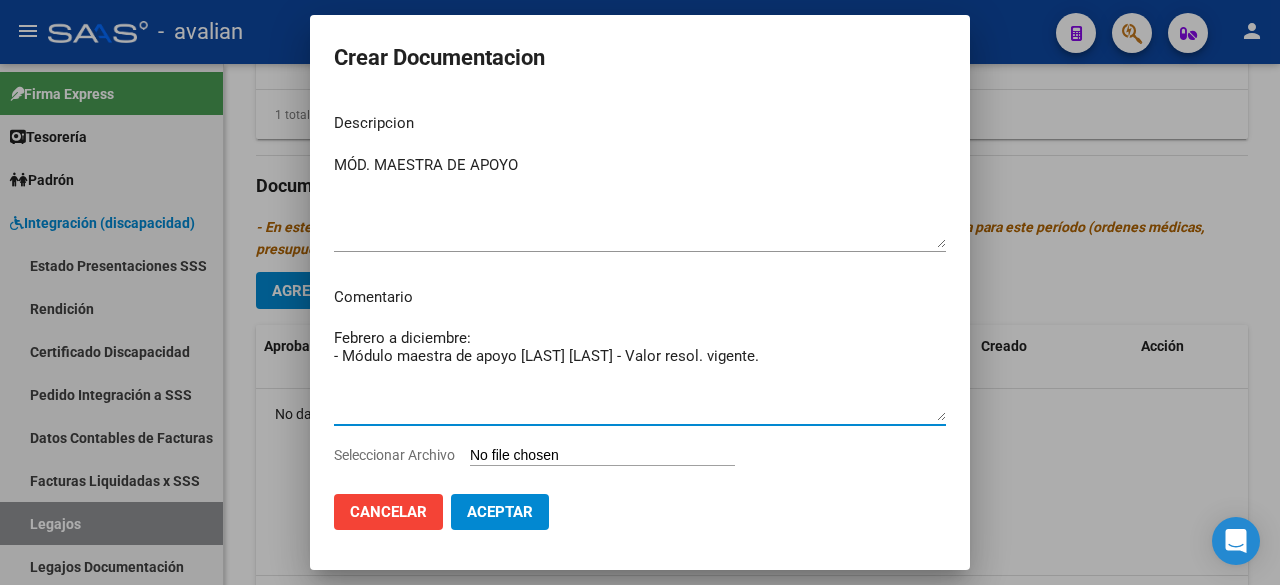 click on "Febrero a diciembre:
- Módulo maestra de apoyo Campagno Candelaria - Valor resol. vigente." at bounding box center (640, 374) 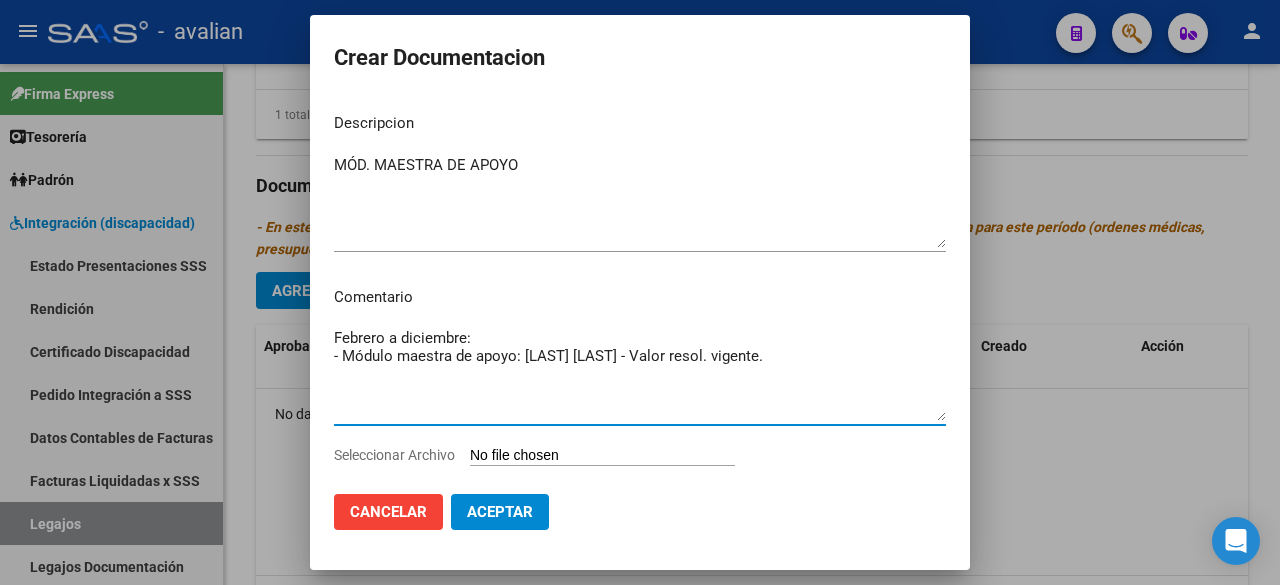 click on "Febrero a diciembre:
- Módulo maestra de apoyo: Campagno Candelaria - Valor resol. vigente." at bounding box center (640, 374) 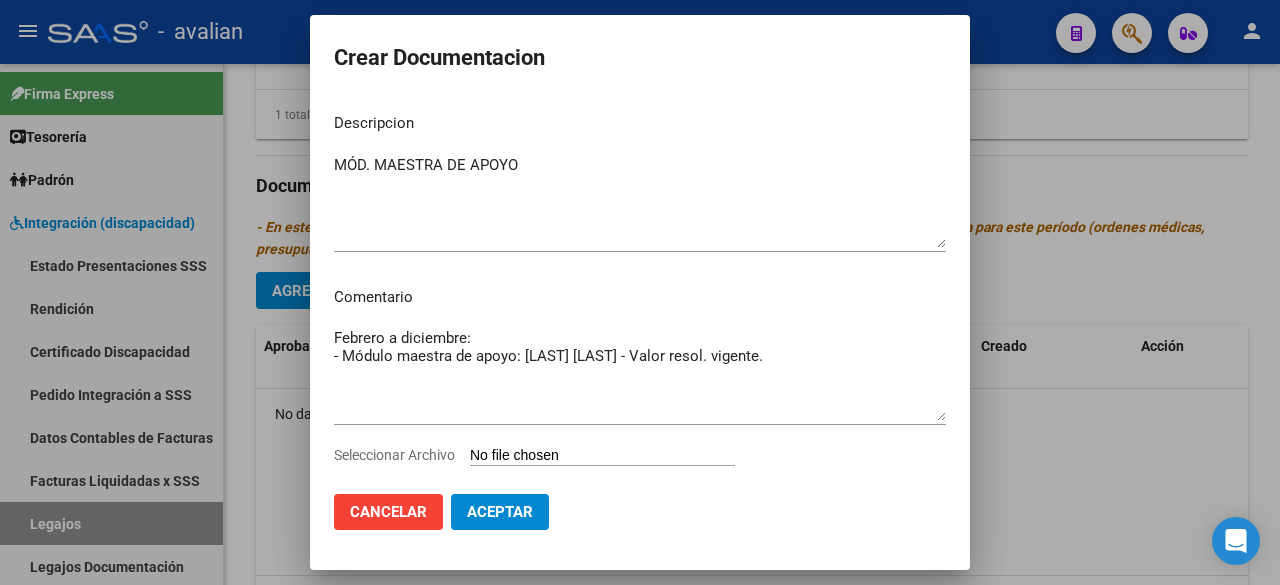 type on "C:\fakepath\MAESTRA DE APOYO.pdf" 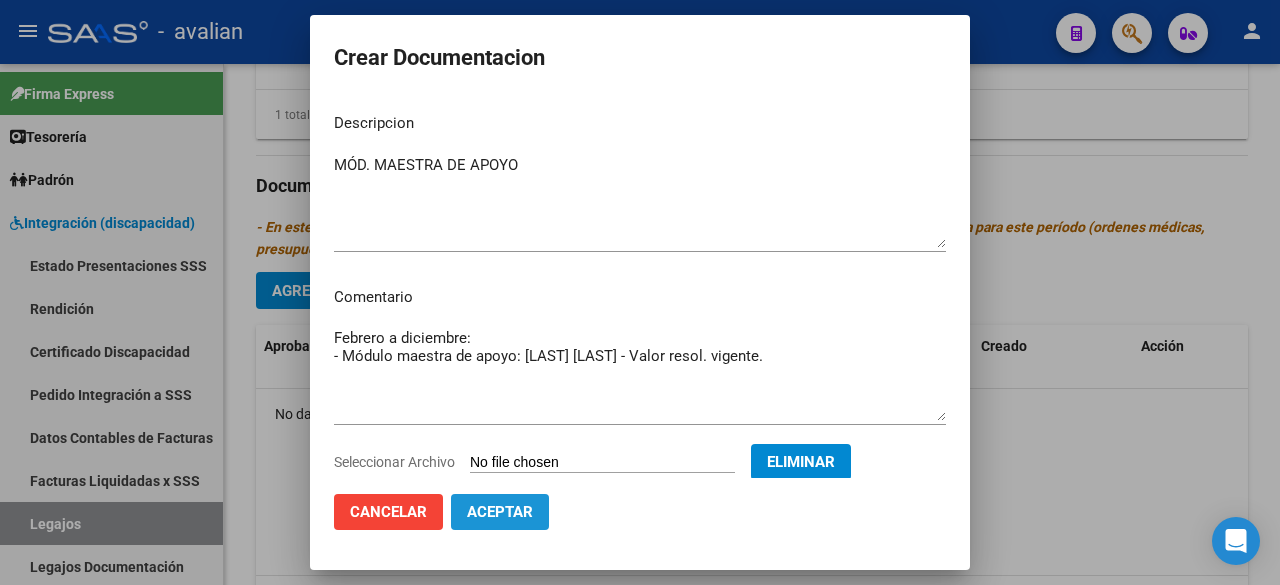 click on "Aceptar" 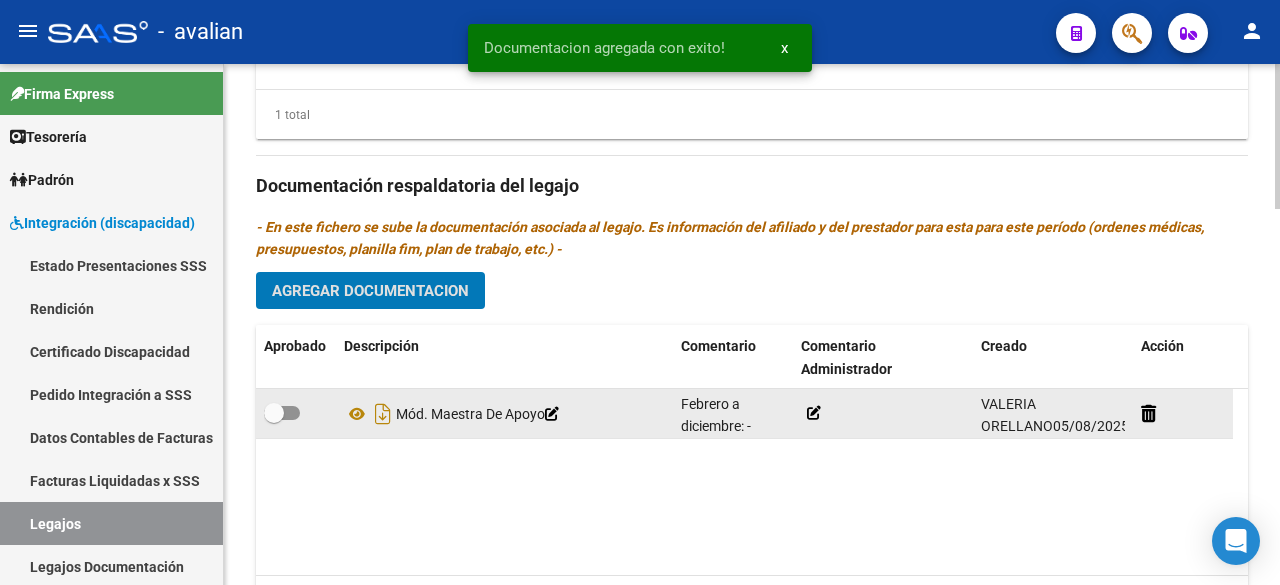 click 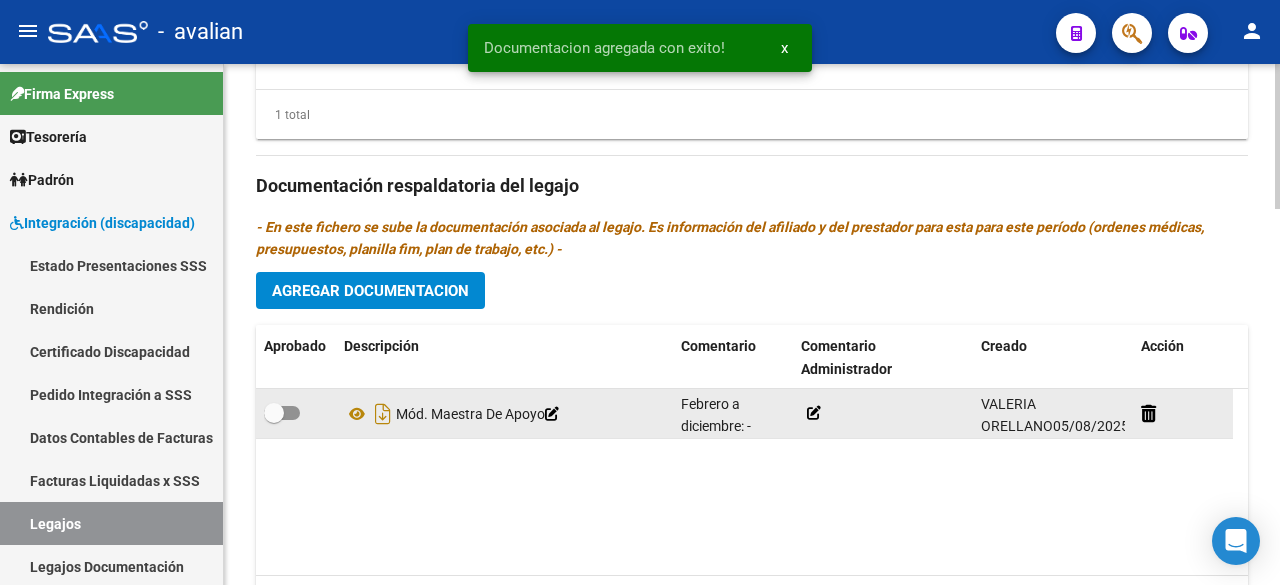 click 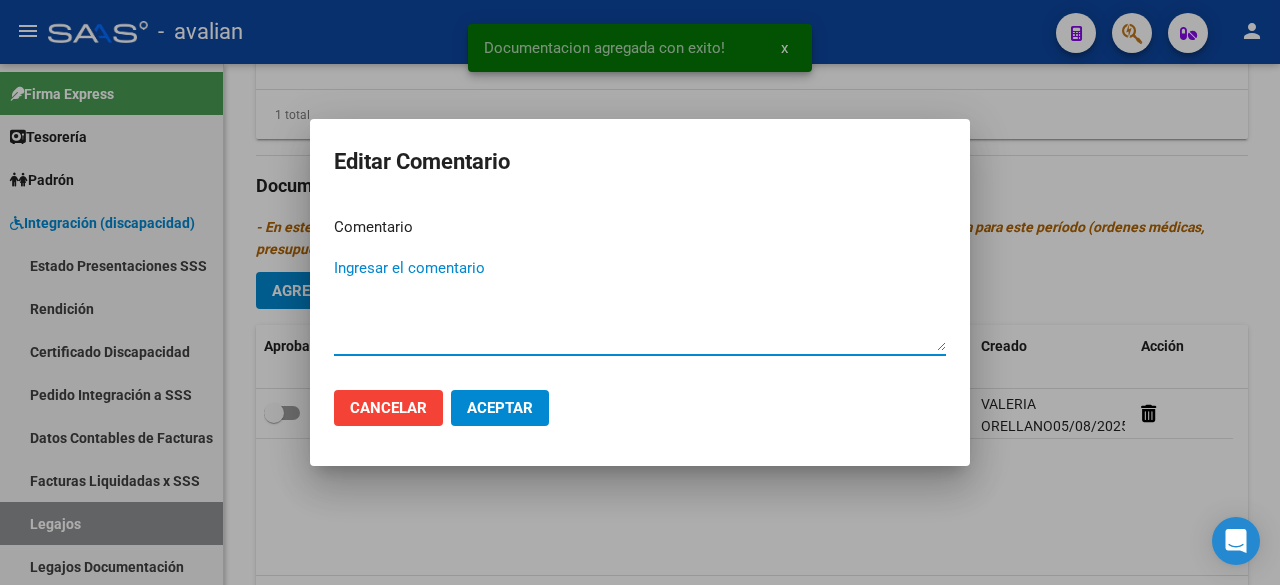 paste on "- Módulo maestra de apoyo: Campagno Candelaria - Valor resol. vigente." 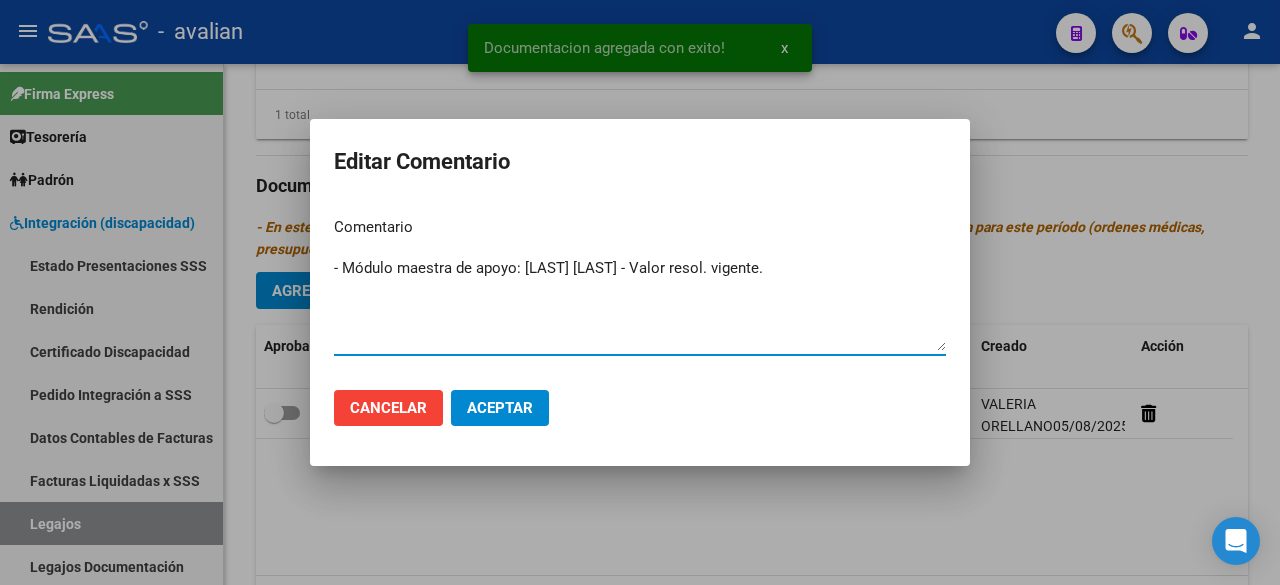 type on "- Módulo maestra de apoyo: Campagno Candelaria - Valor resol. vigente." 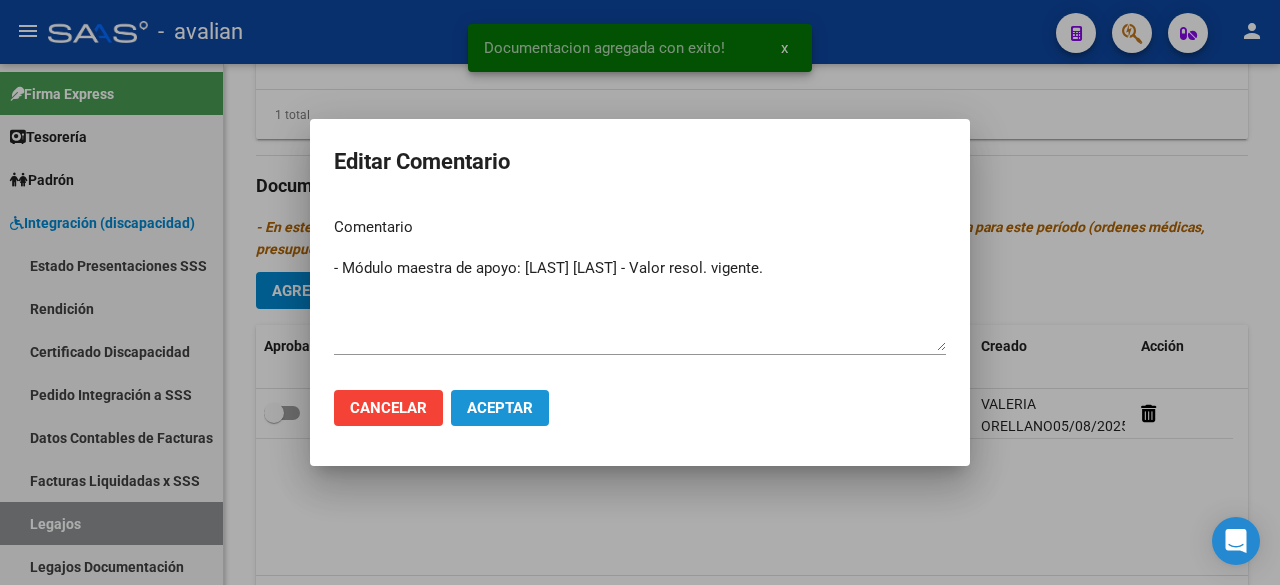 click on "Aceptar" 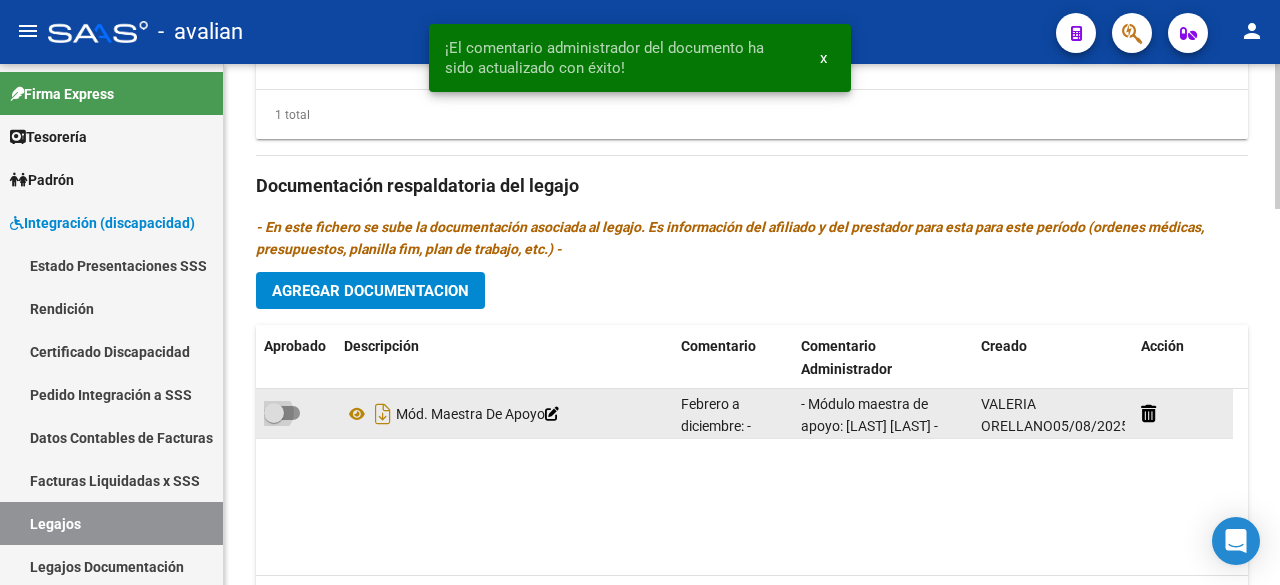 click at bounding box center (282, 413) 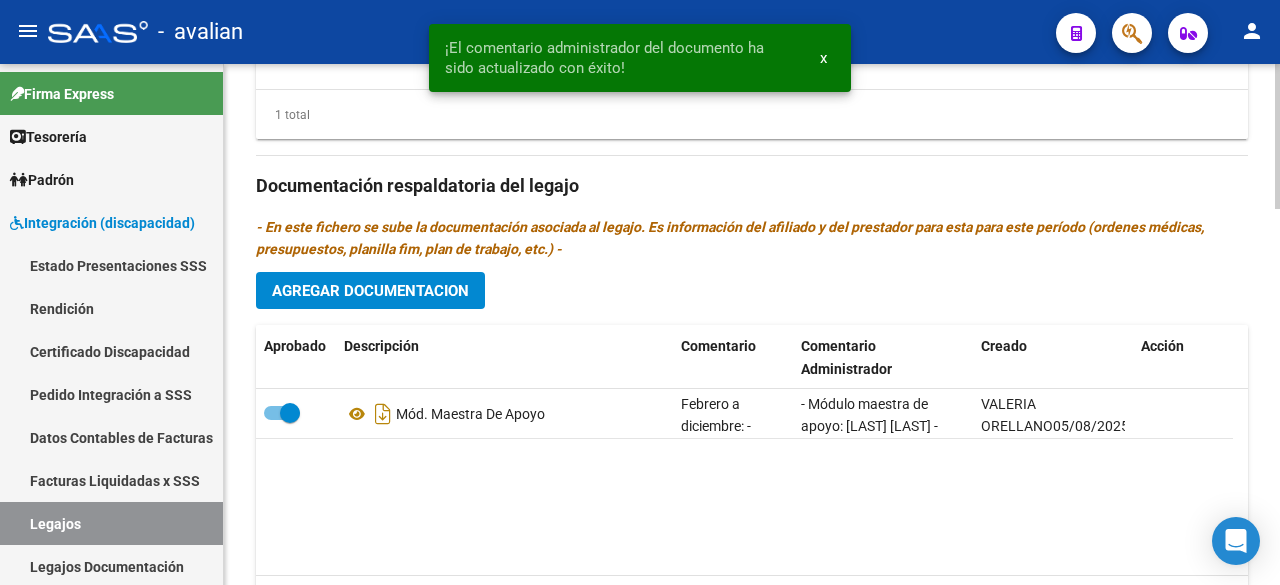 scroll, scrollTop: 946, scrollLeft: 0, axis: vertical 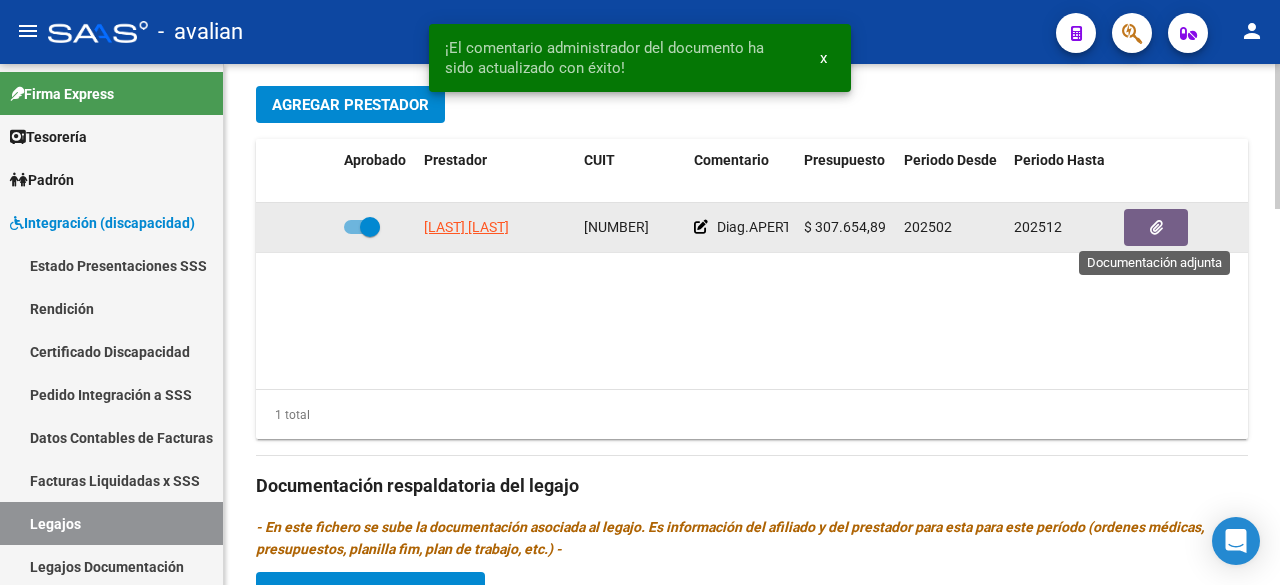 click 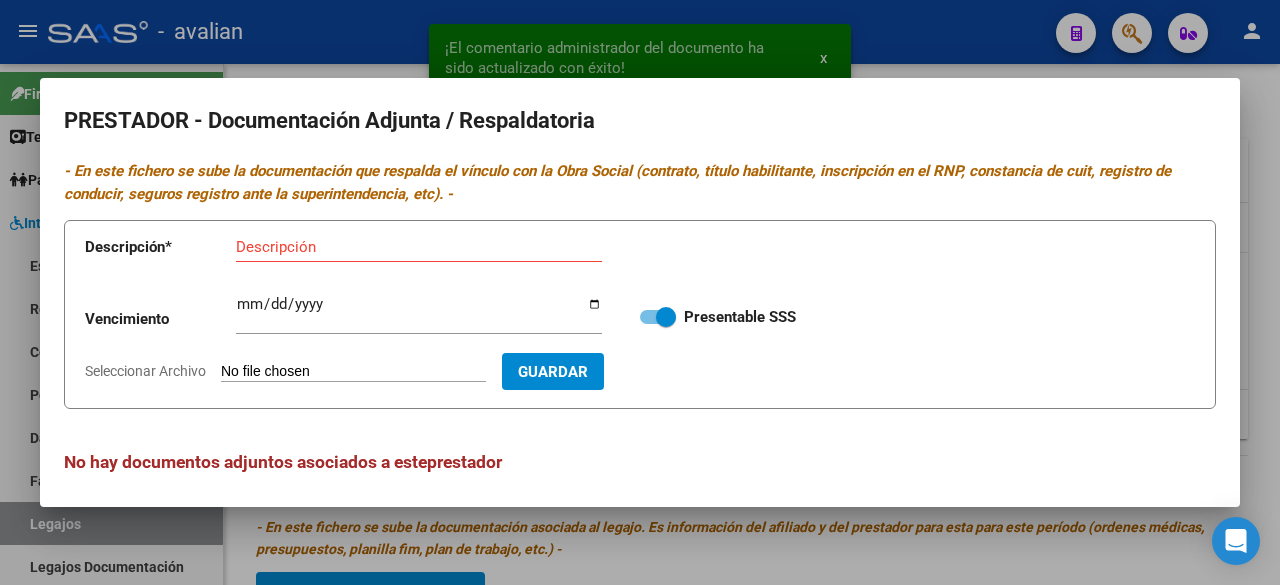 click on "Seleccionar Archivo" at bounding box center [353, 372] 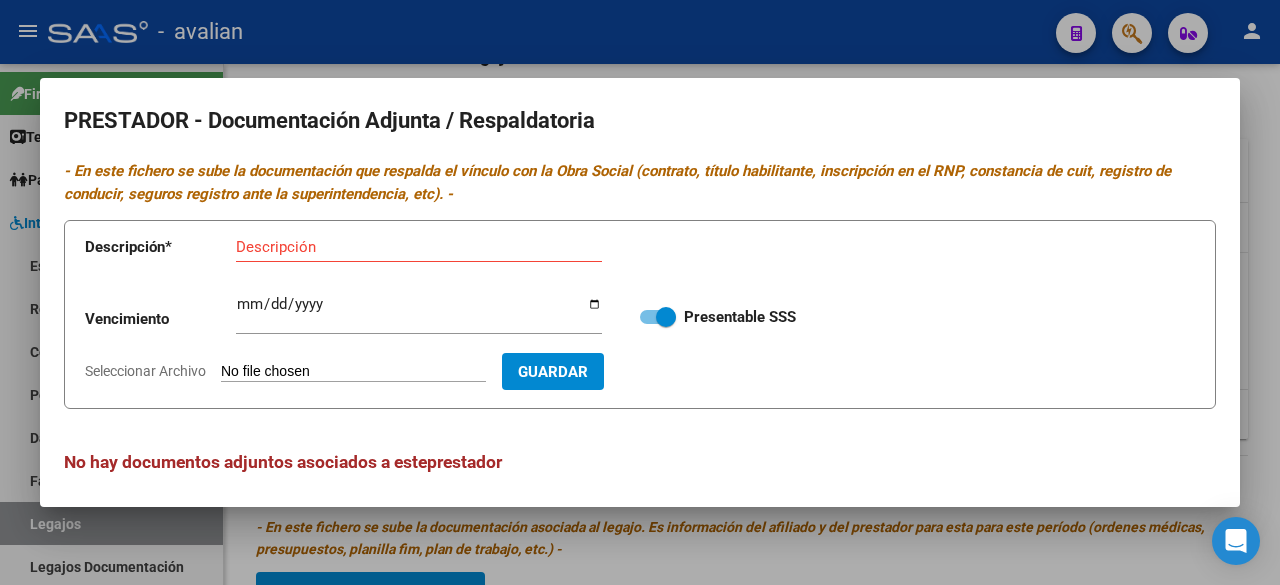 type on "C:\fakepath\DOC. CAMPAGNO CANDELARIA.pdf" 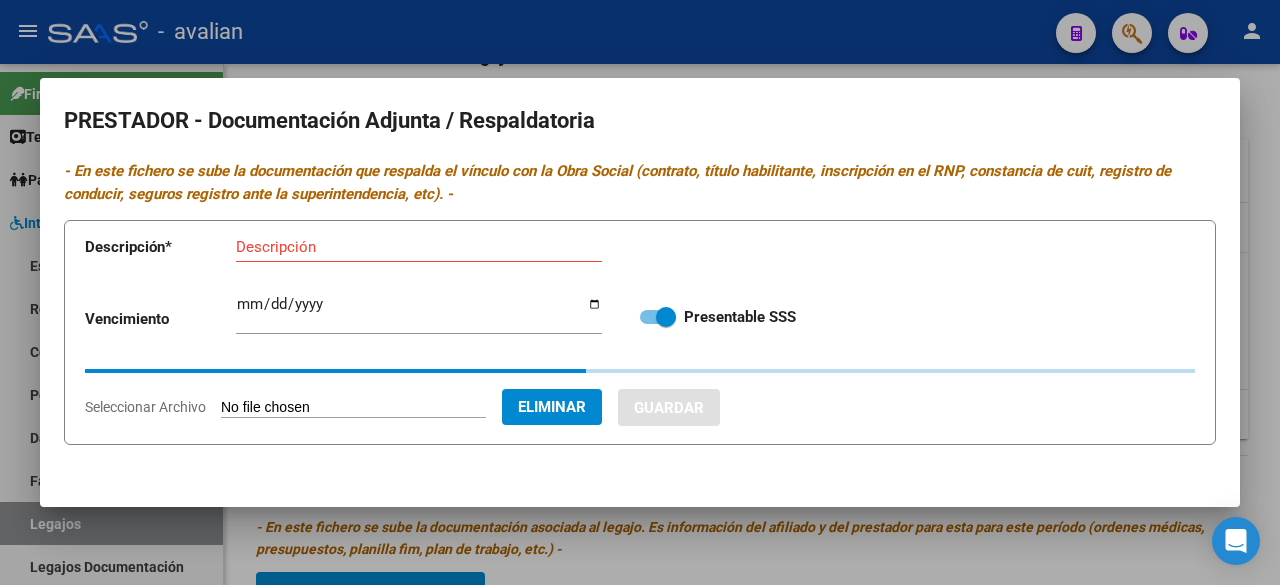 click on "Descripción" at bounding box center (419, 247) 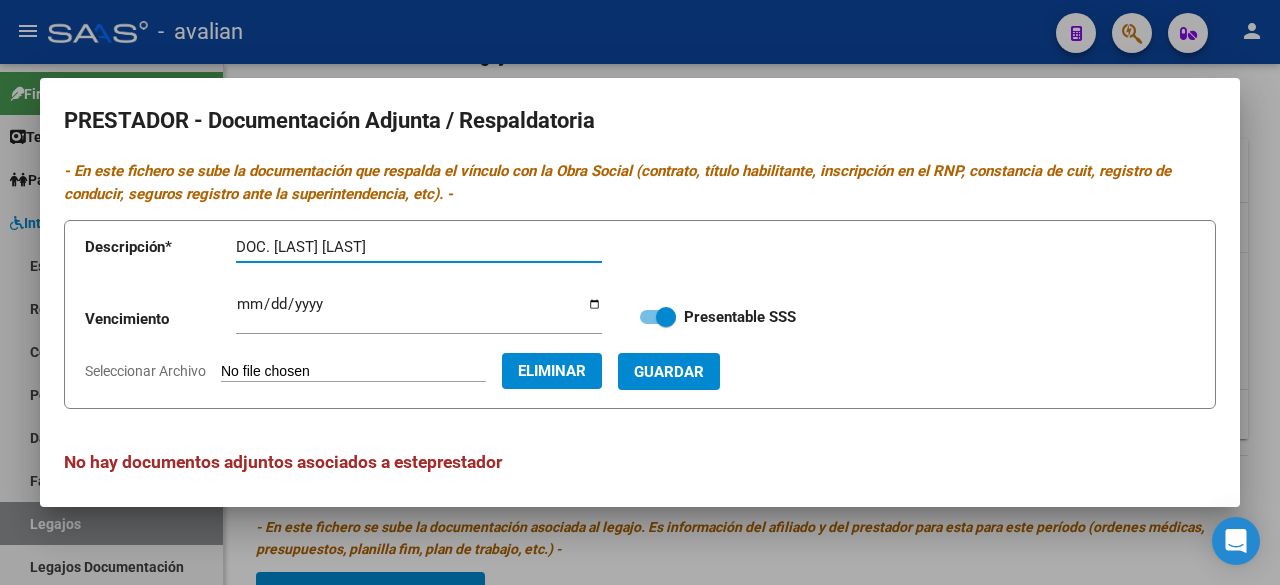 type on "DOC. CAMPAGNO CANDELARIA" 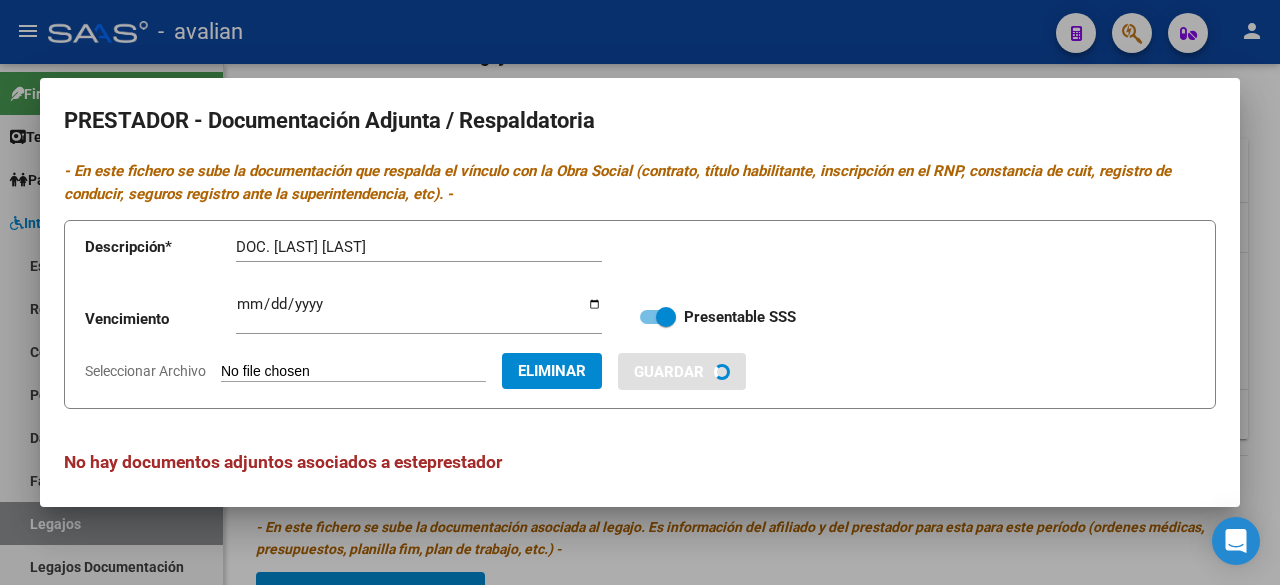 type 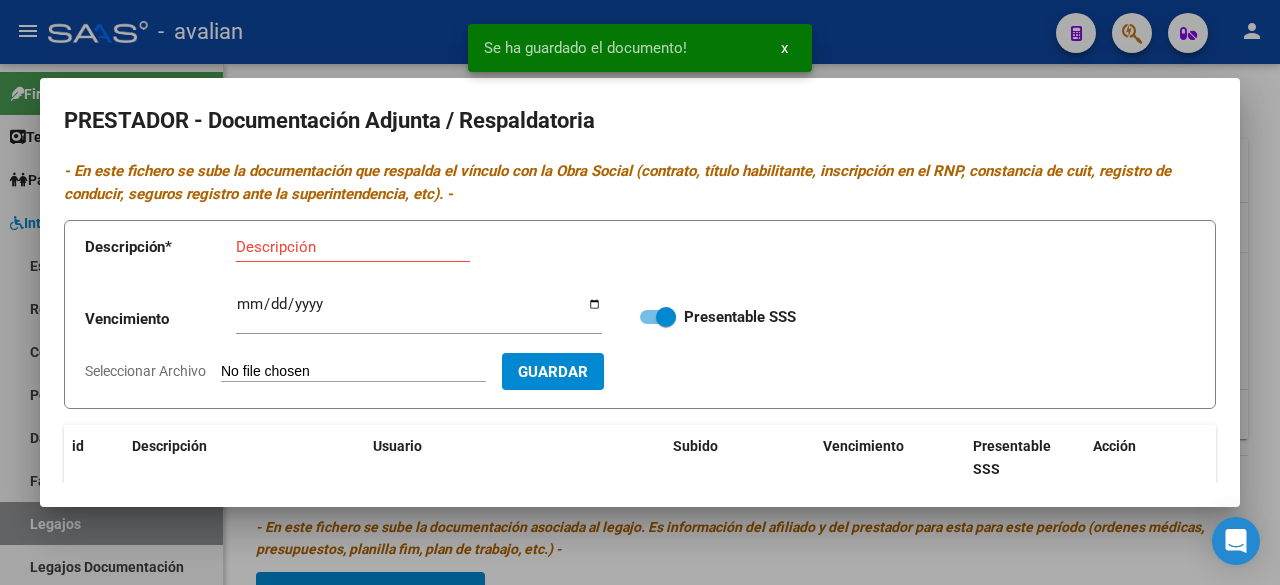 scroll, scrollTop: 200, scrollLeft: 0, axis: vertical 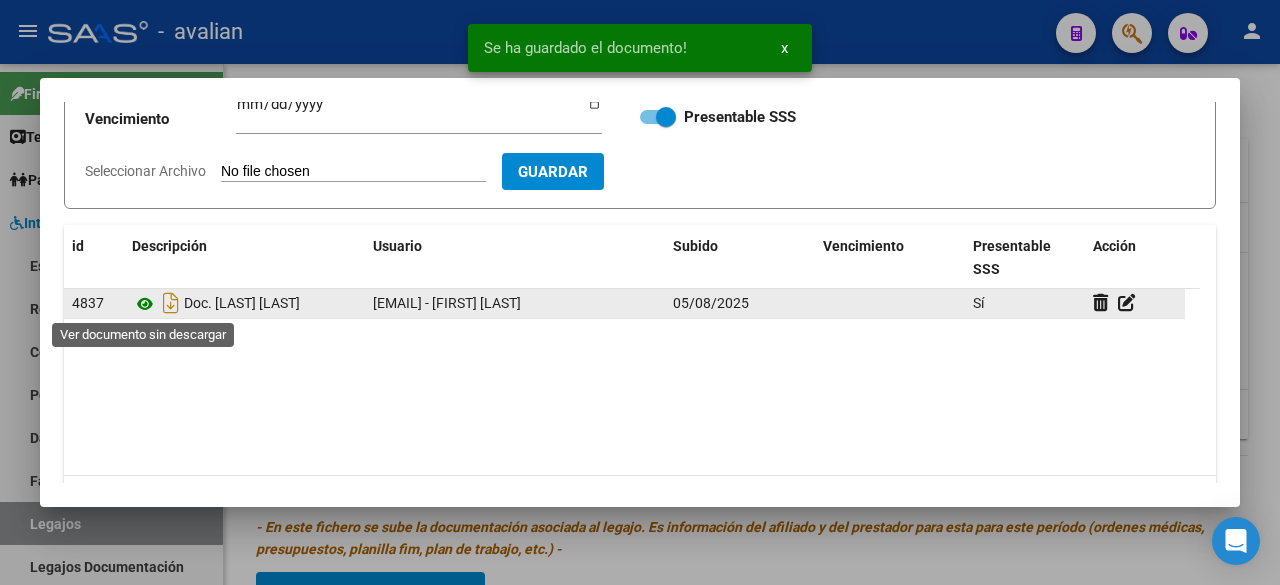 click 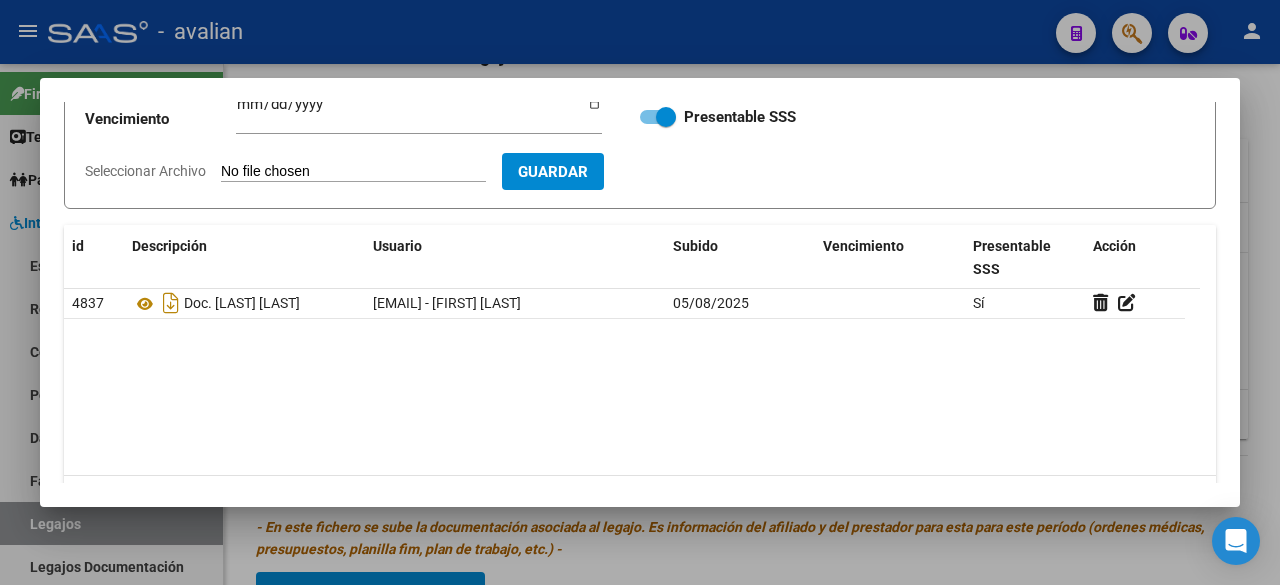 click at bounding box center [640, 292] 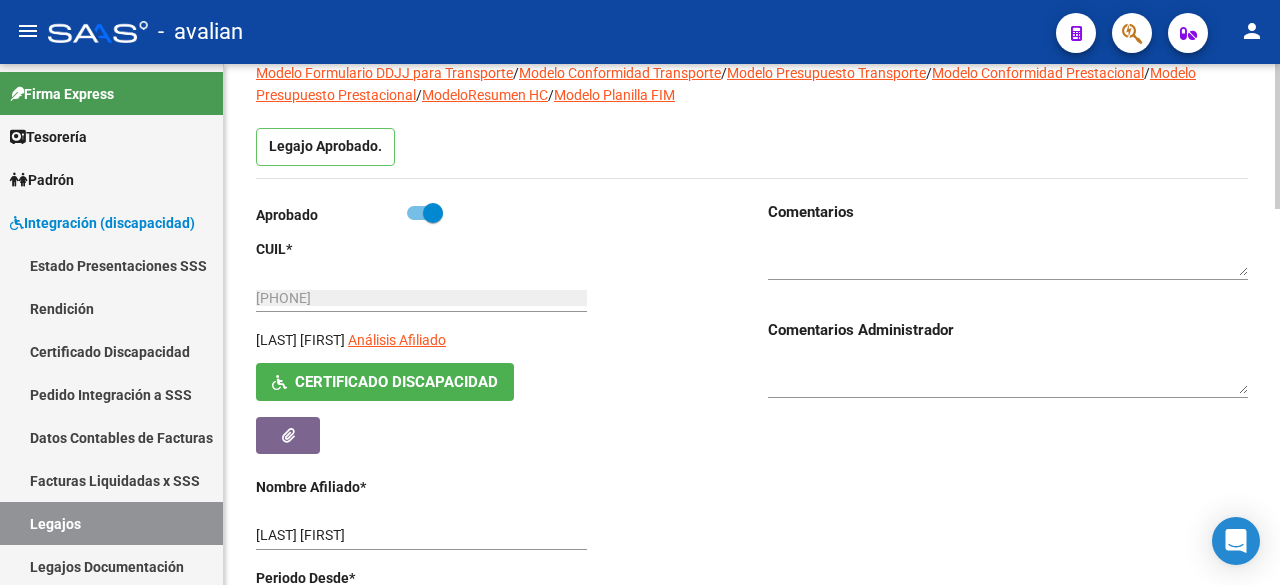 scroll, scrollTop: 0, scrollLeft: 0, axis: both 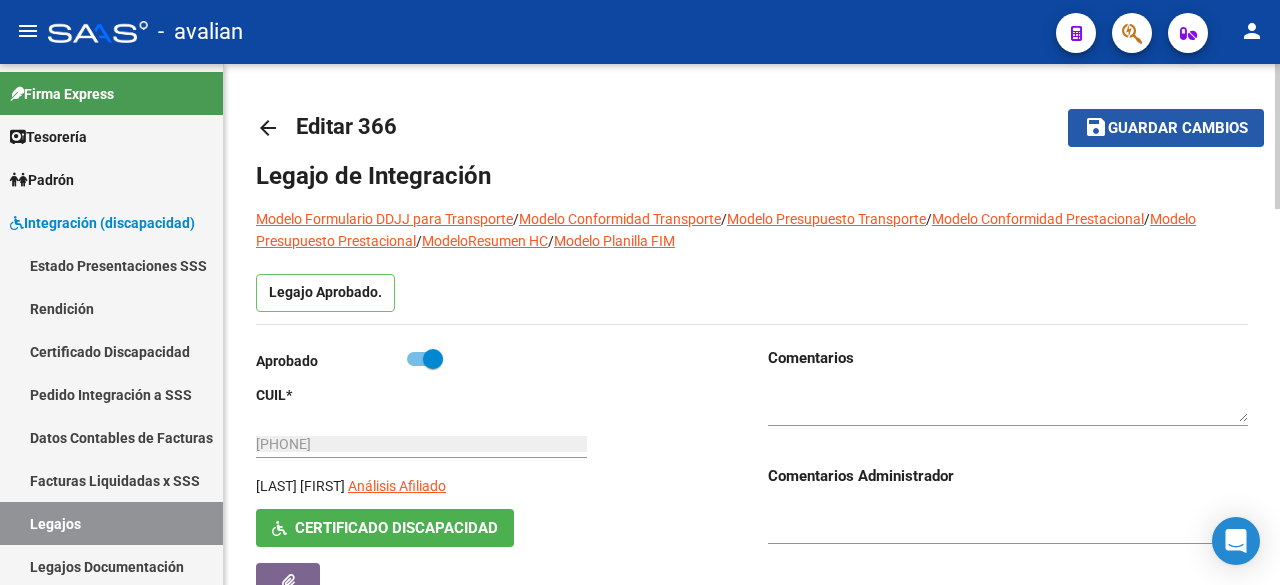 click on "Guardar cambios" 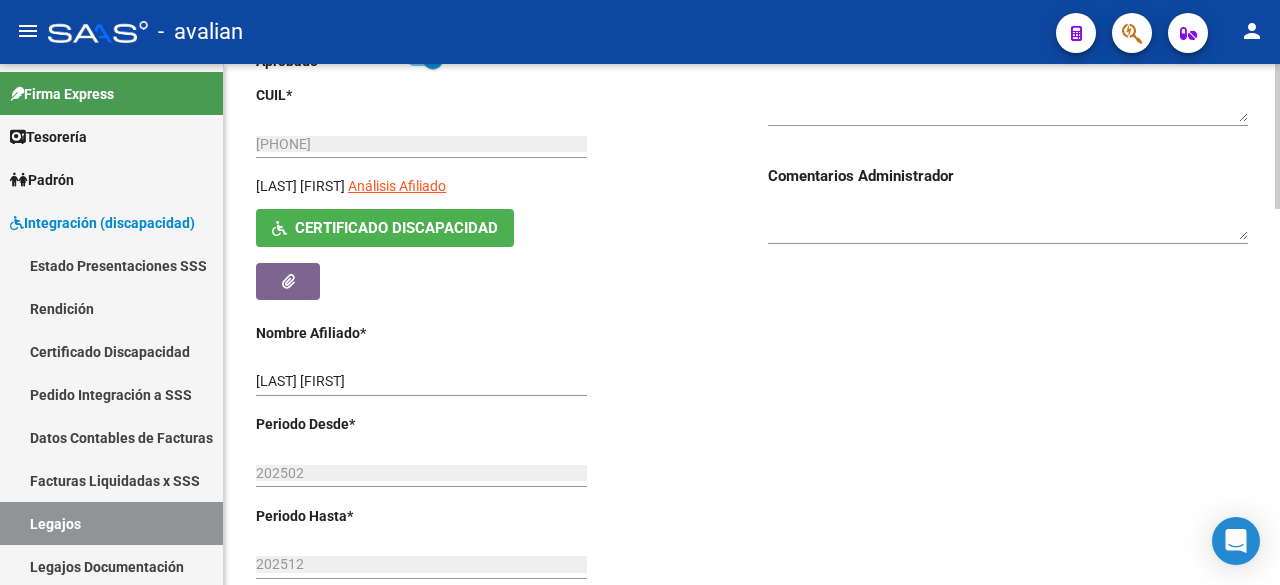 scroll, scrollTop: 800, scrollLeft: 0, axis: vertical 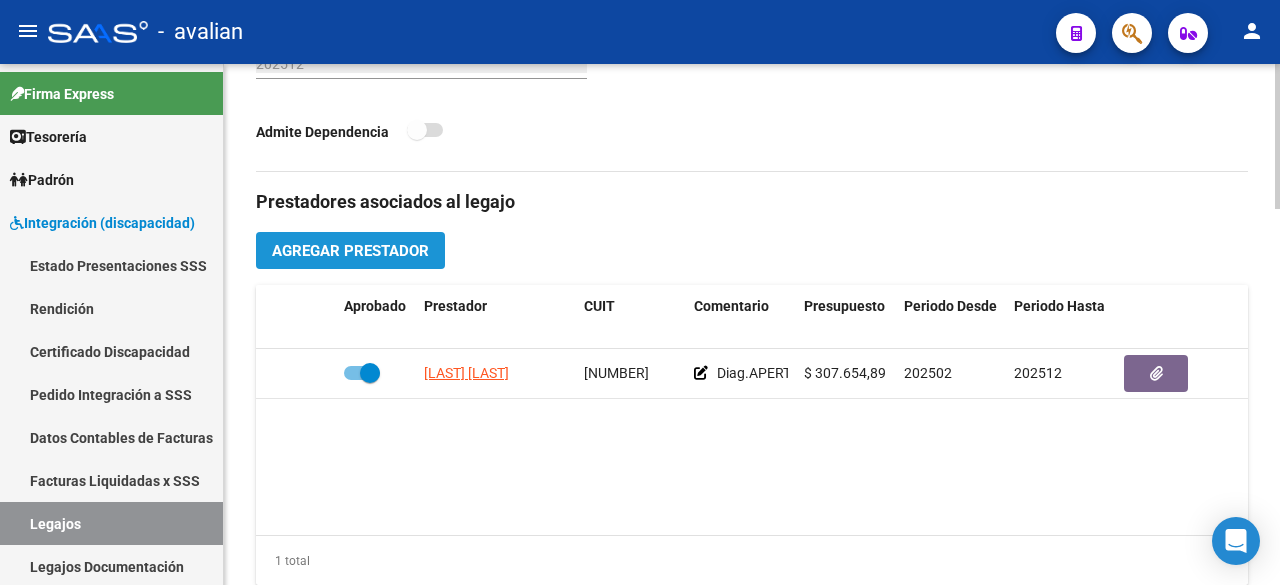 click on "Agregar Prestador" 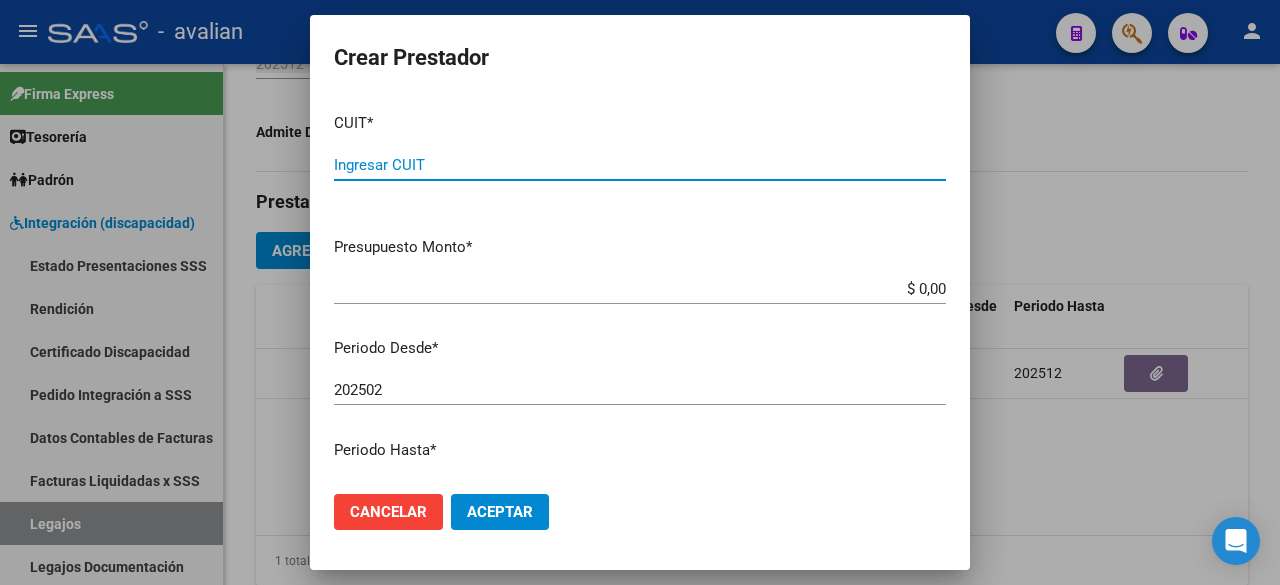 type 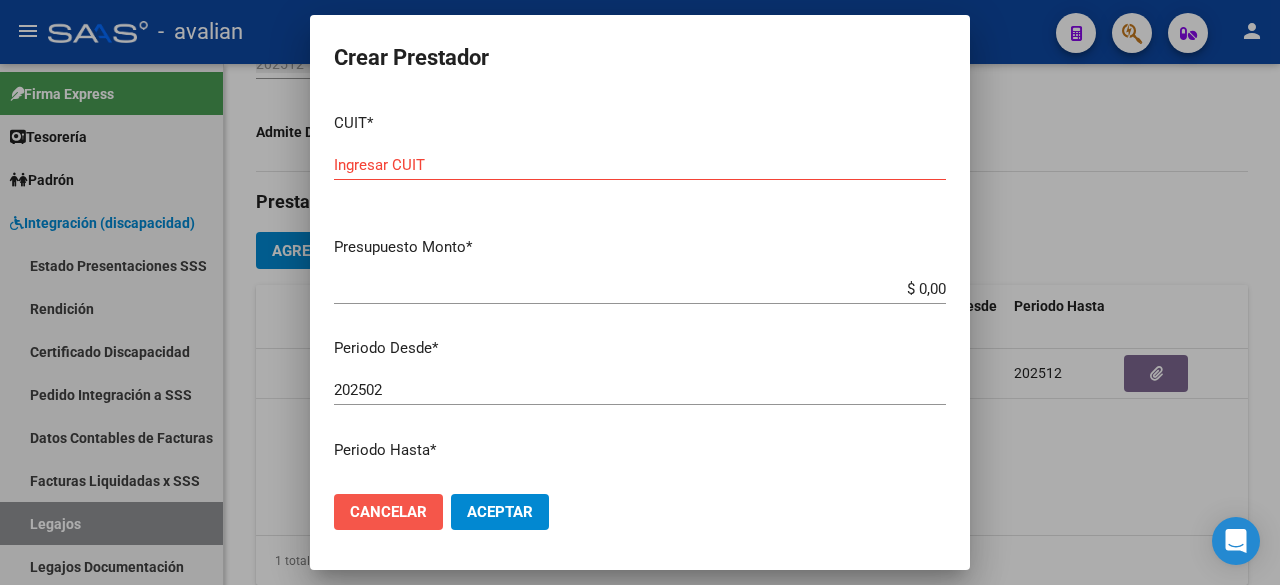 click on "Cancelar" 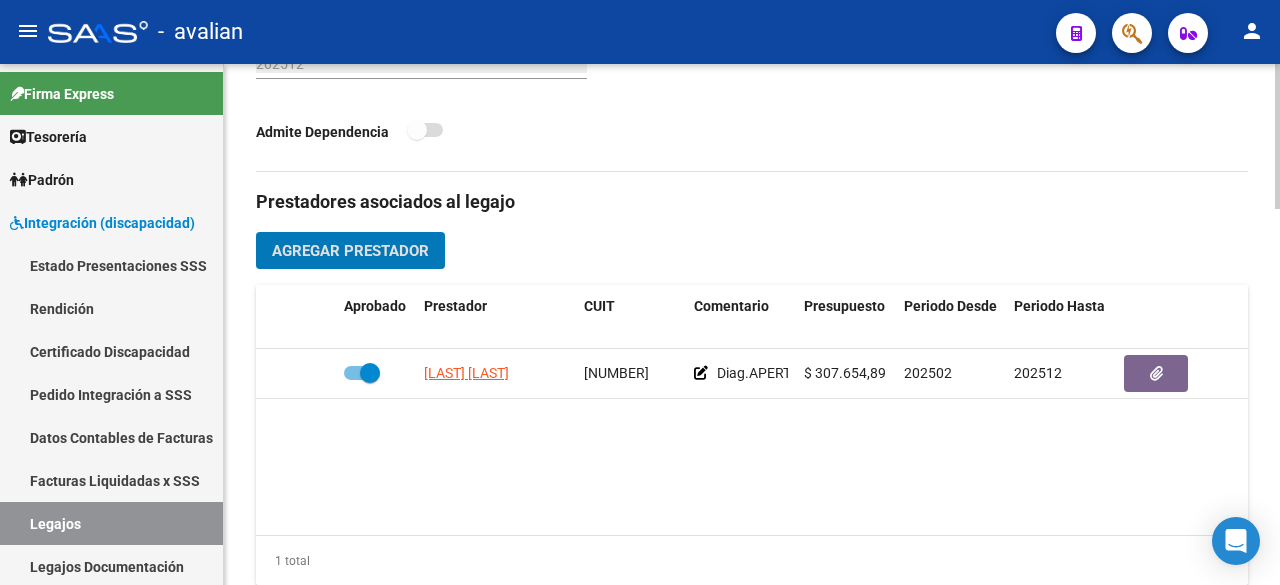 scroll, scrollTop: 1200, scrollLeft: 0, axis: vertical 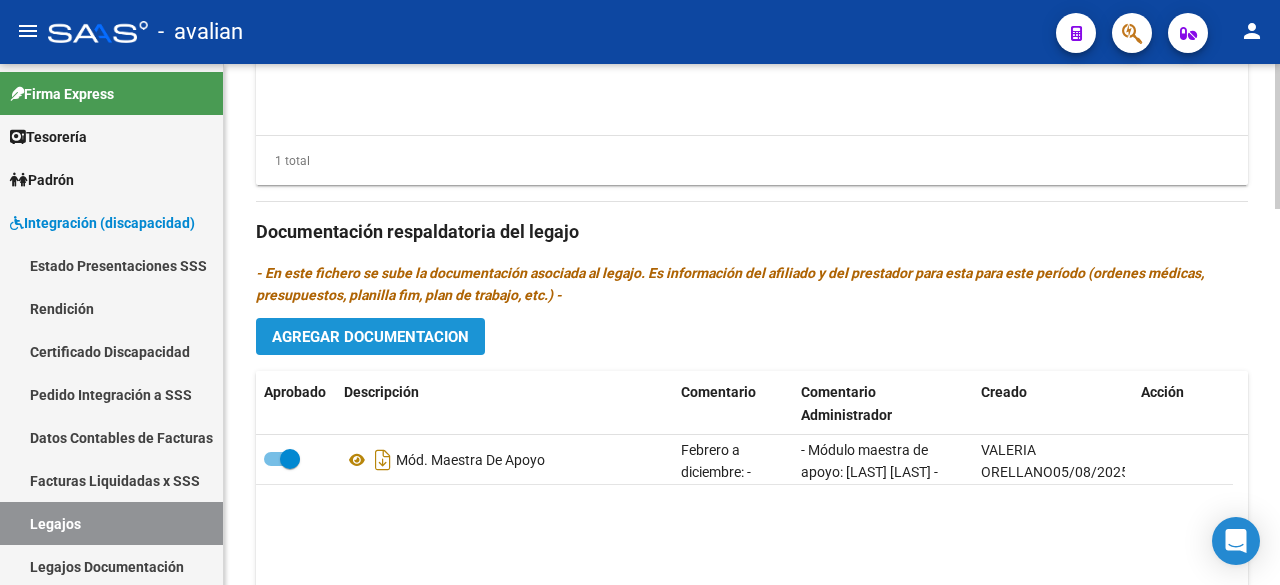 click on "Agregar Documentacion" 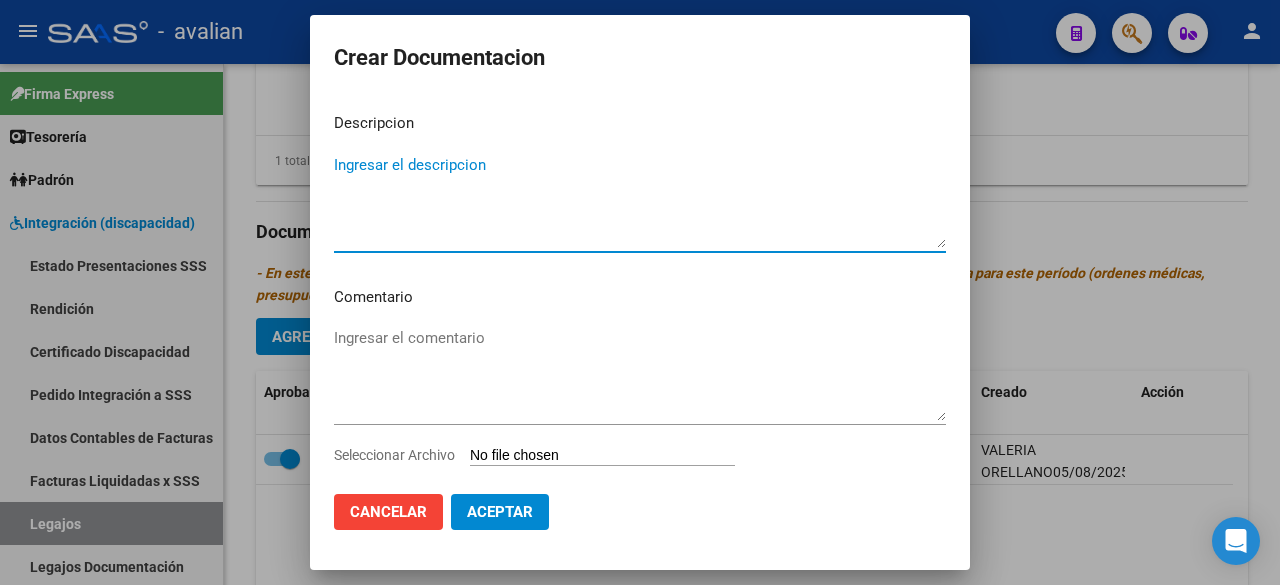 click on "Seleccionar Archivo" at bounding box center (602, 456) 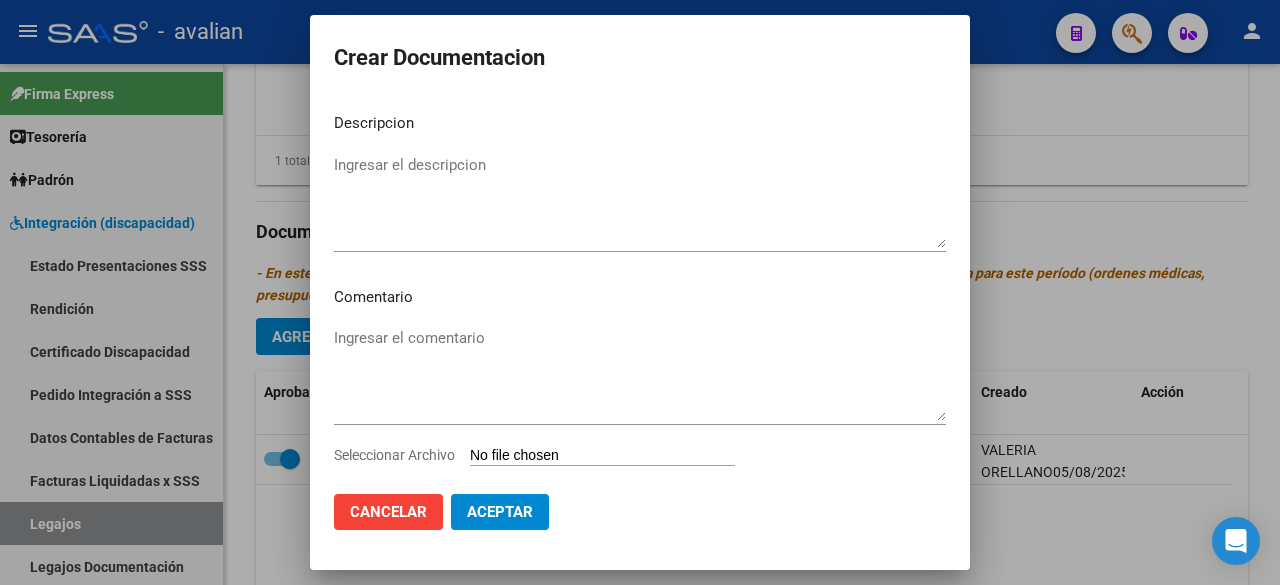 type on "C:\fakepath\DOC. ASOCIADO 2025 GOMEZ.pdf" 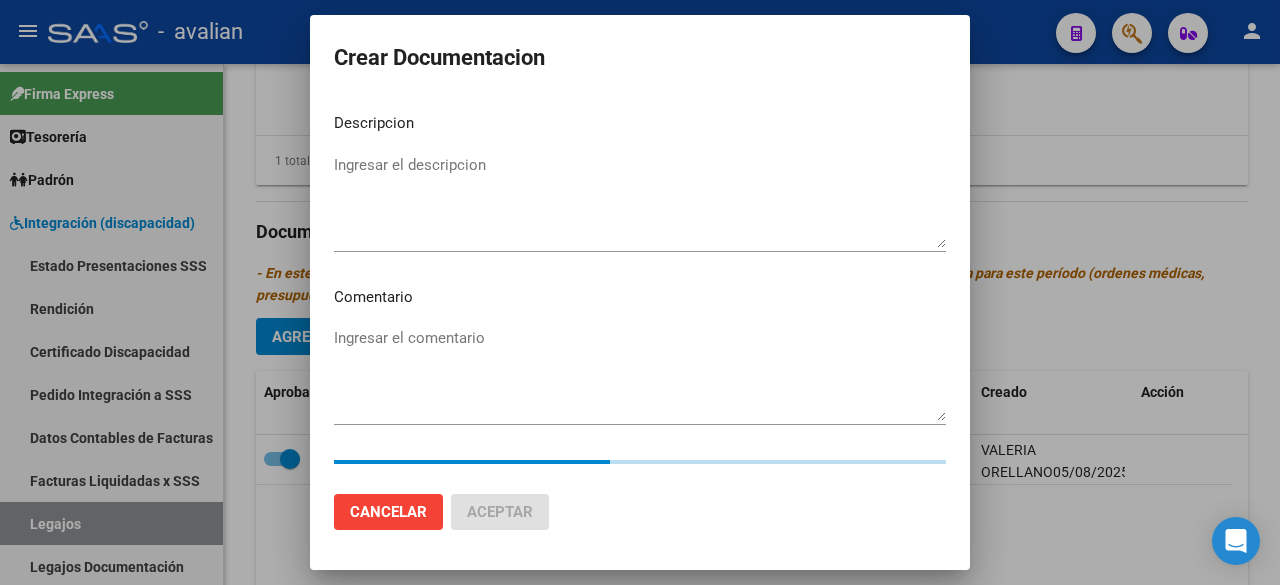 click on "Ingresar el descripcion" at bounding box center [640, 201] 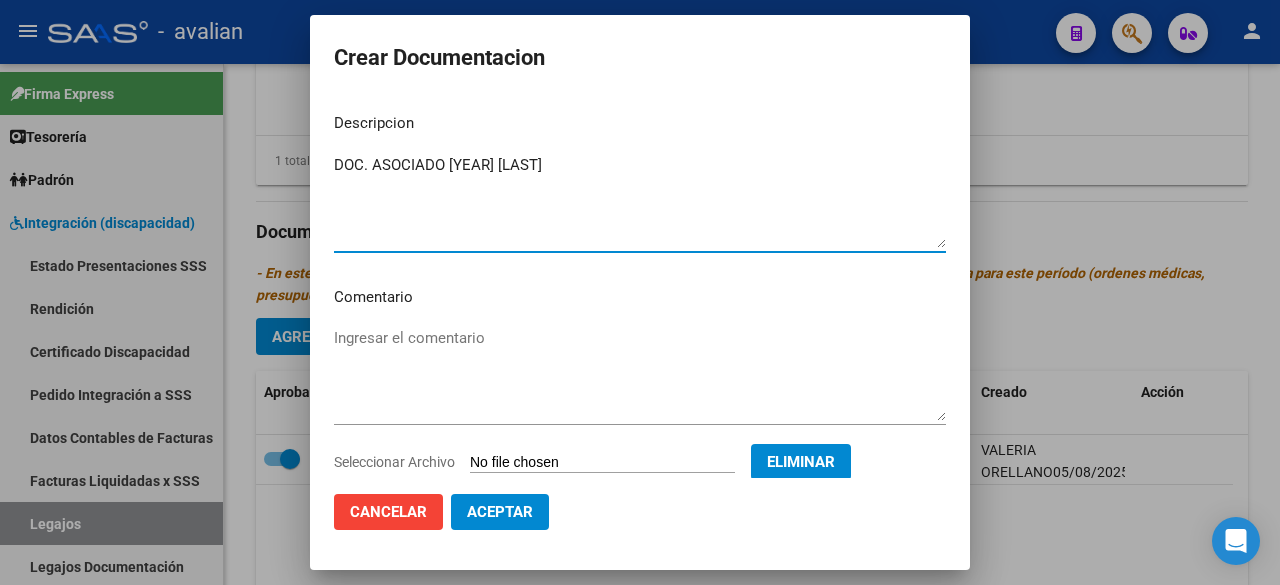 type on "DOC. ASOCIADO 2025 GOMEZ" 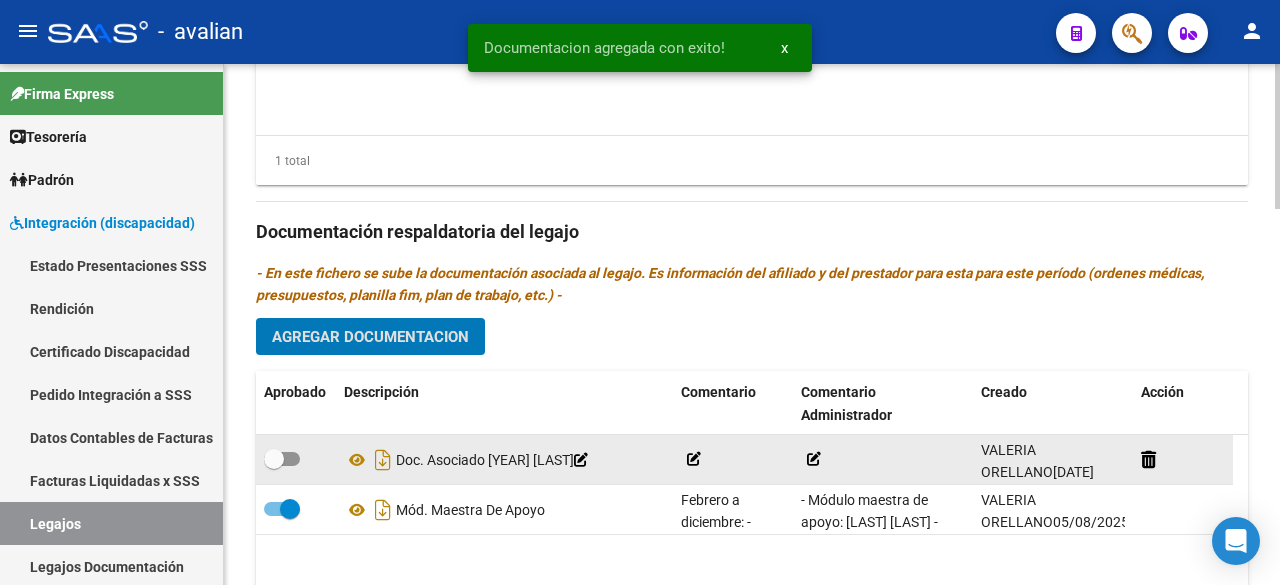 click at bounding box center [282, 459] 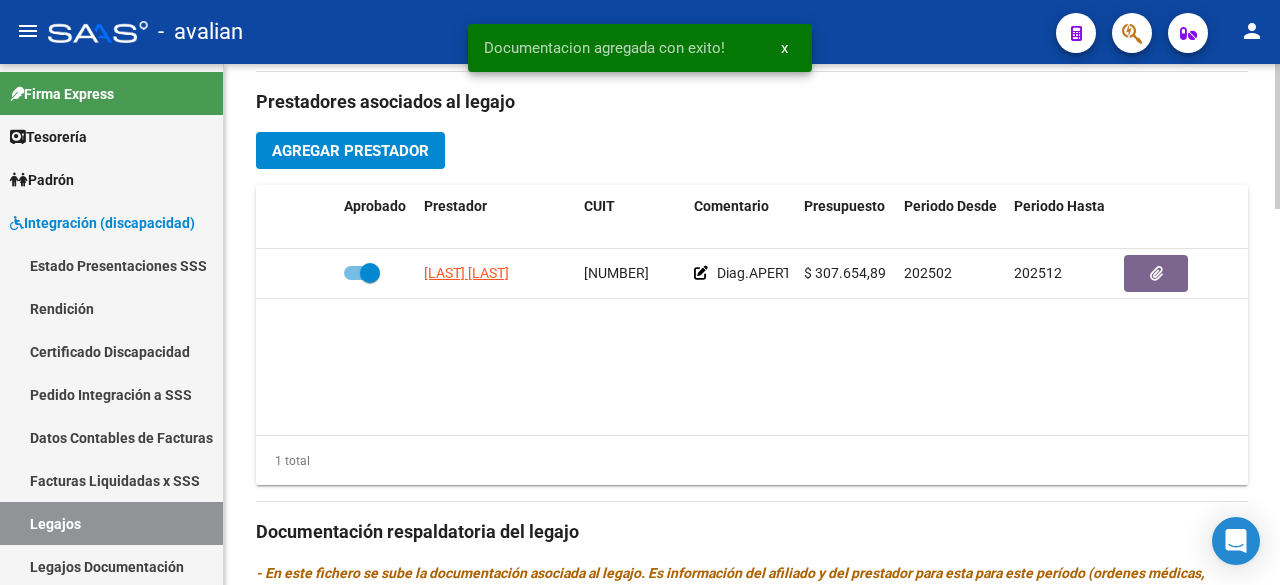 scroll, scrollTop: 800, scrollLeft: 0, axis: vertical 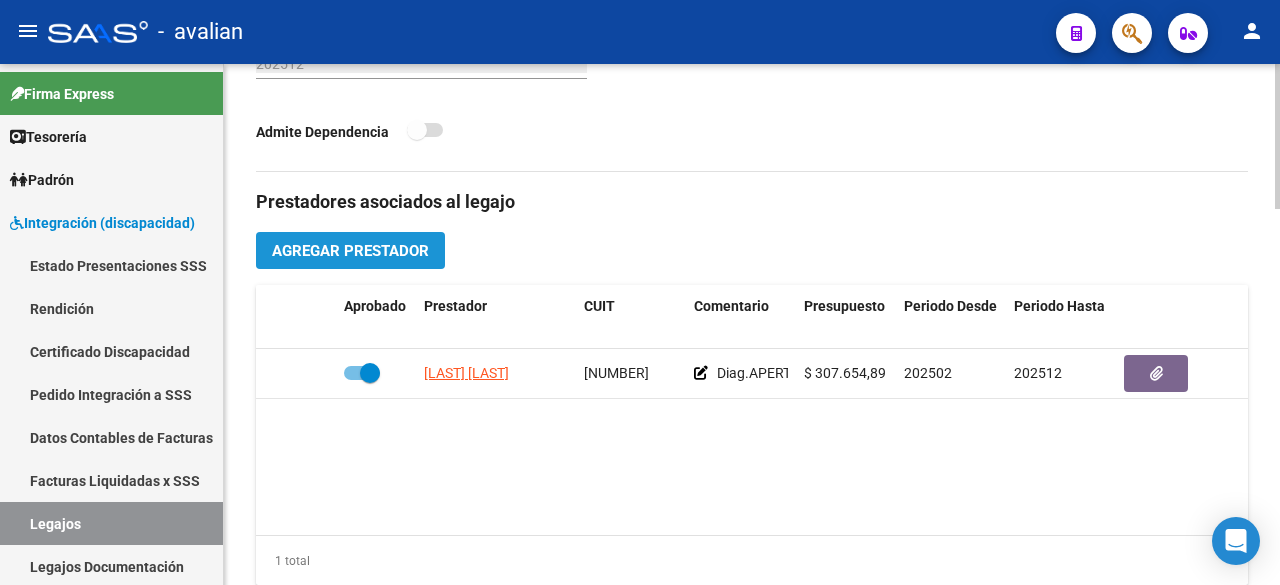 click on "Agregar Prestador" 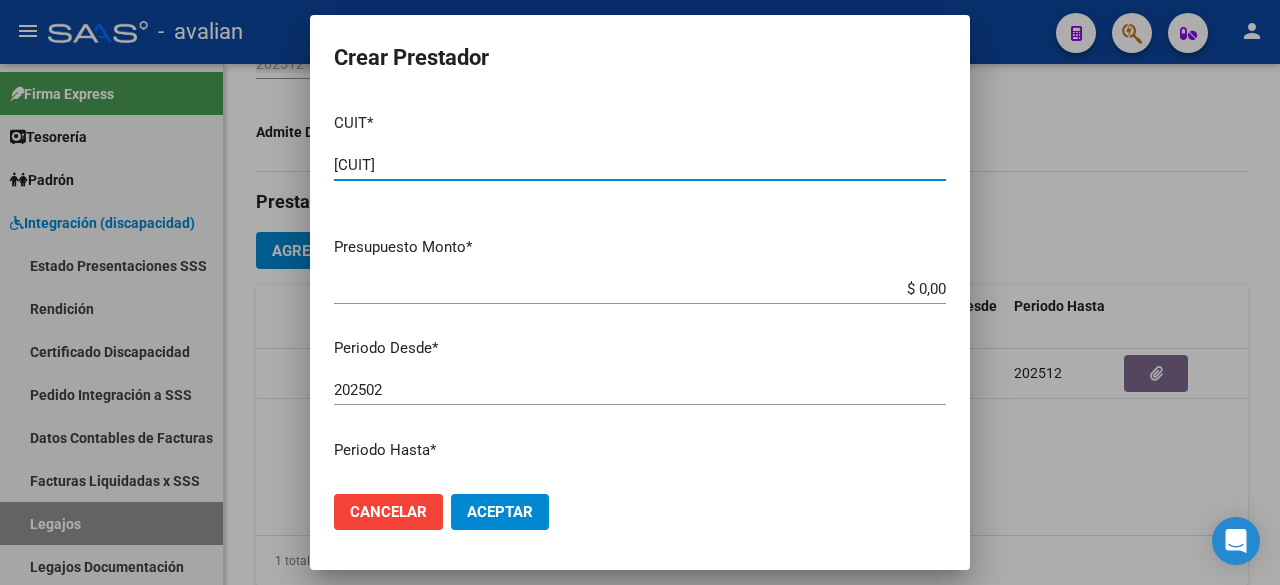 scroll, scrollTop: 200, scrollLeft: 0, axis: vertical 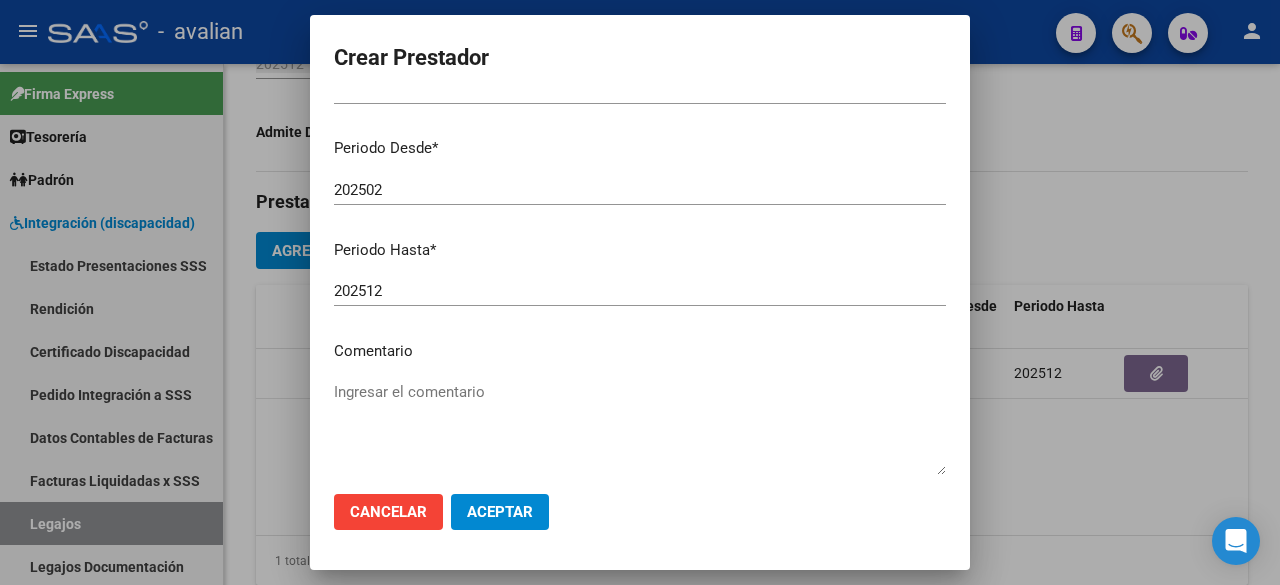 type on "27-29087710-0" 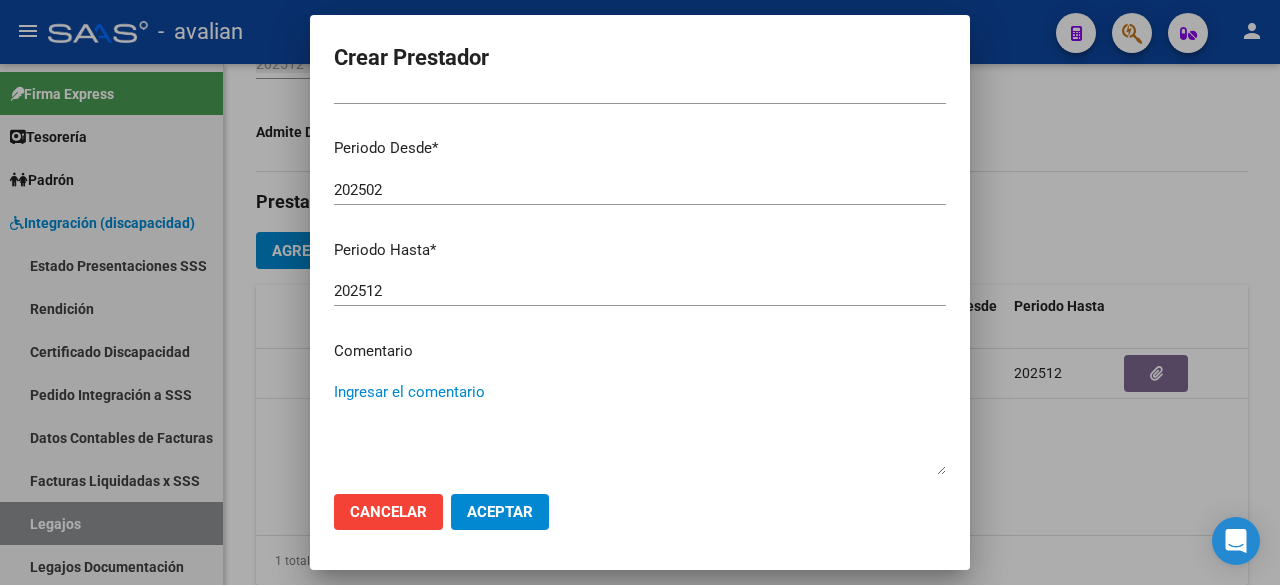 click on "Ingresar el comentario" at bounding box center (640, 428) 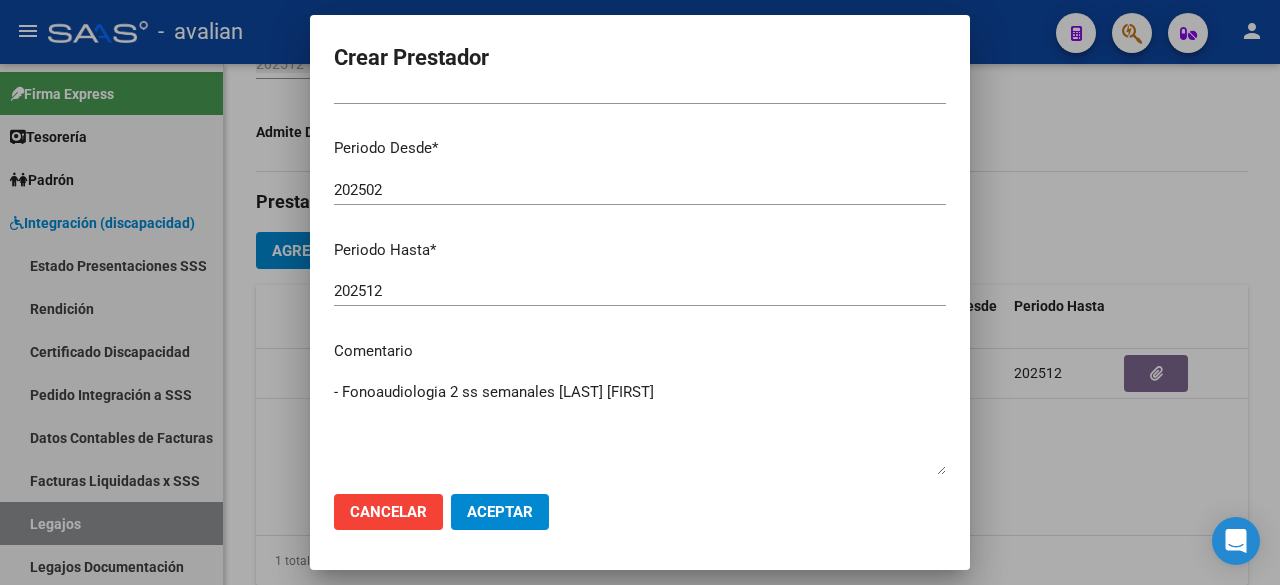 click on "- Fonoaudiologia 2 ss semanales Duran Miriam" at bounding box center (640, 428) 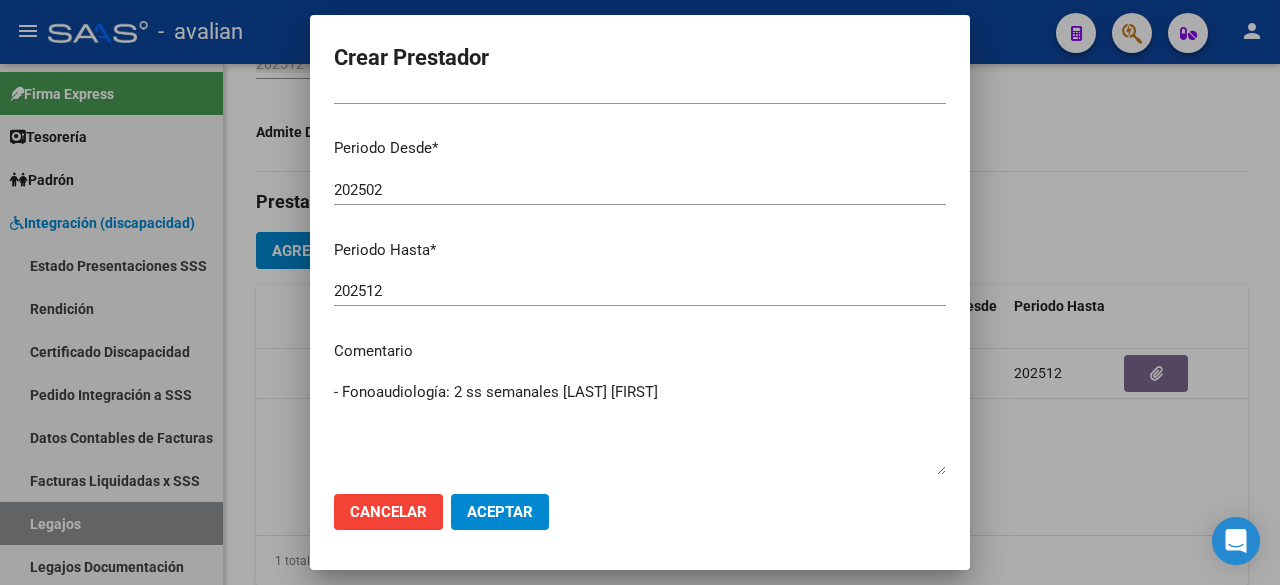 click on "- Fonoaudiología: 2 ss semanales Duran Miriam" at bounding box center (640, 428) 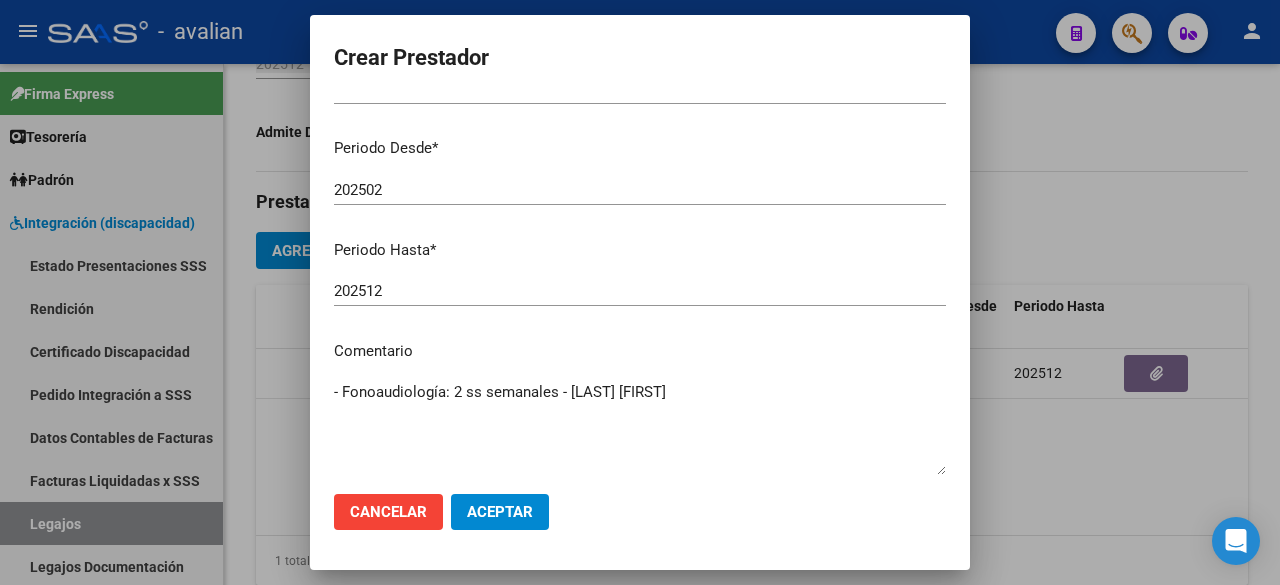 click on "- Fonoaudiología: 2 ss semanales - Duran Miriam" at bounding box center [640, 428] 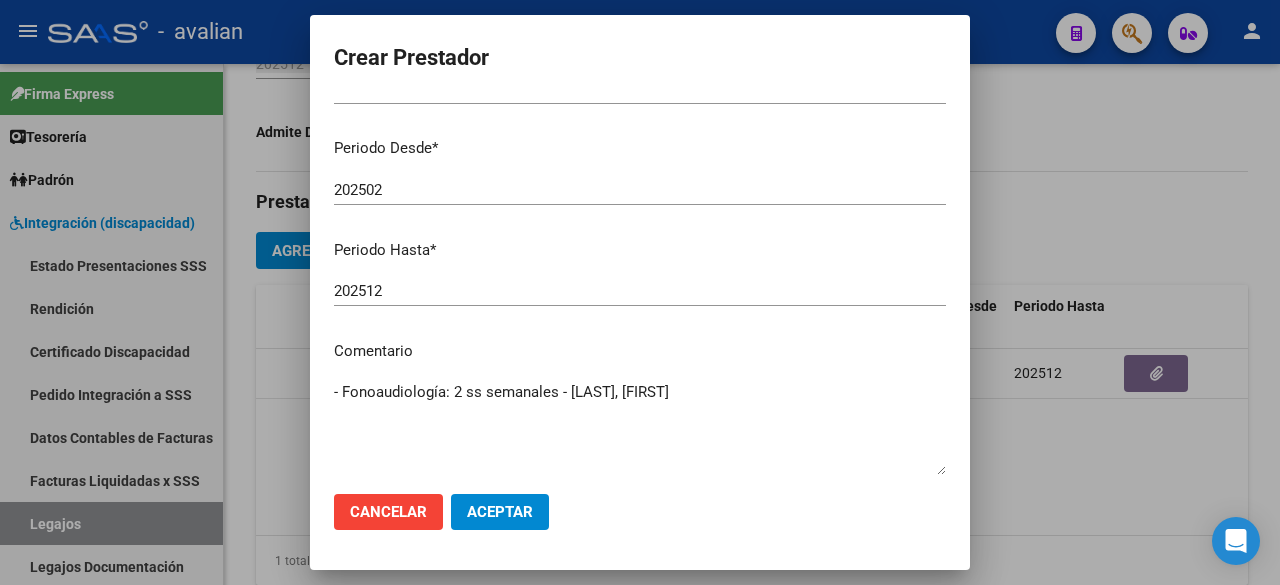 click on "- Fonoaudiología: 2 ss semanales - Duran, Miriam" at bounding box center [640, 428] 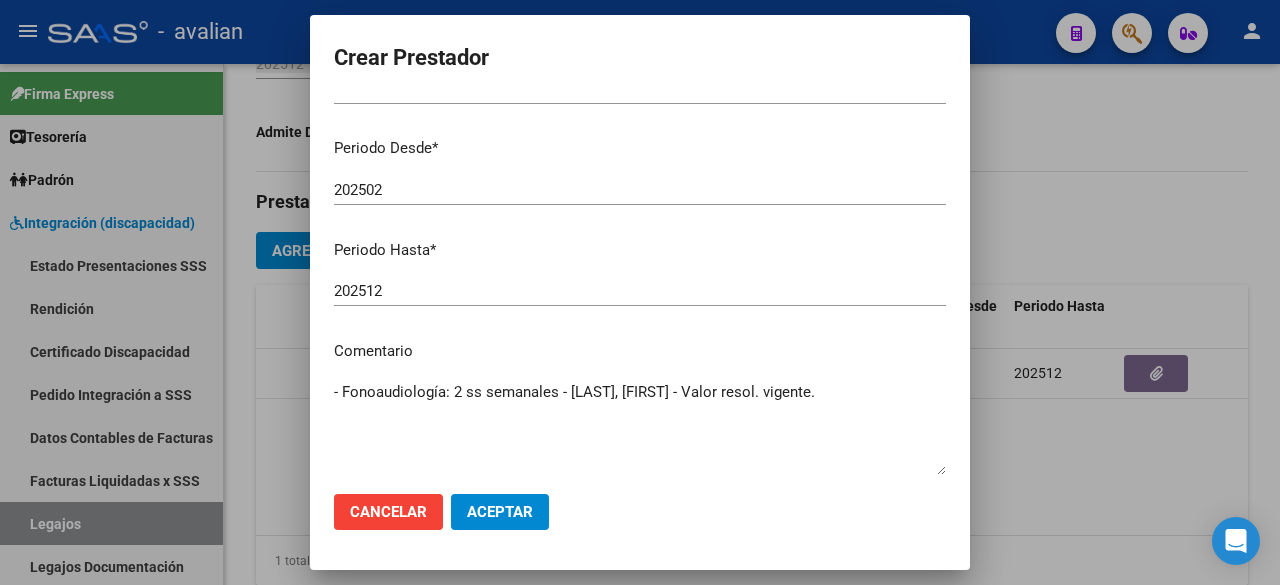 type on "- Fonoaudiología: 2 ss semanales - Duran, Mirian - Valor resol. vigente." 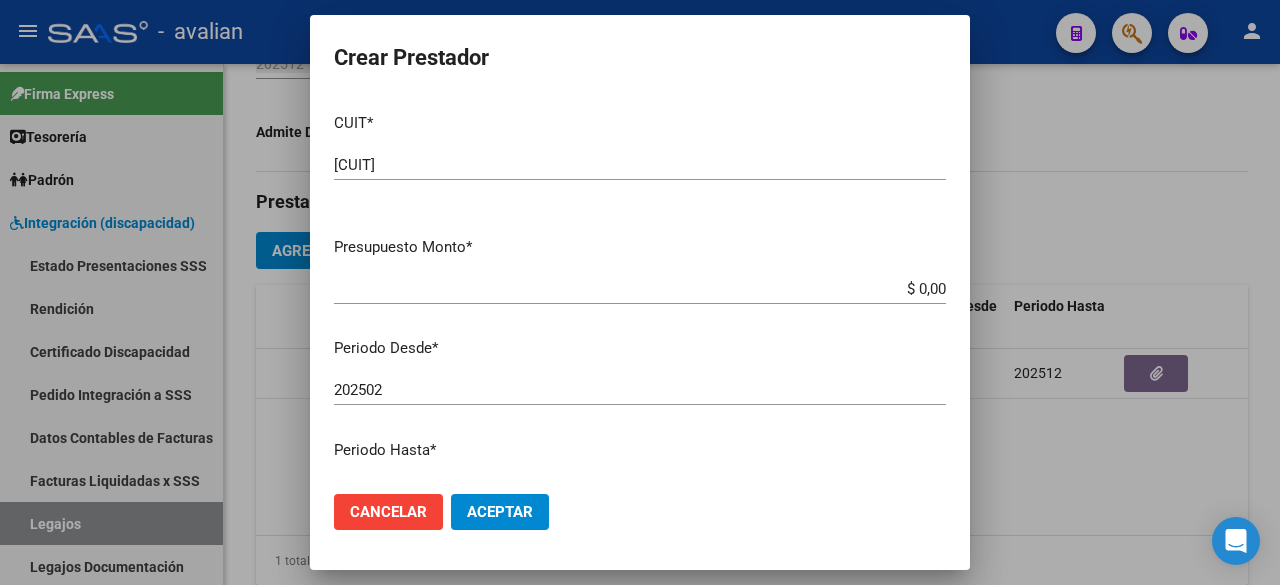 click on "$ 0,00" at bounding box center (640, 289) 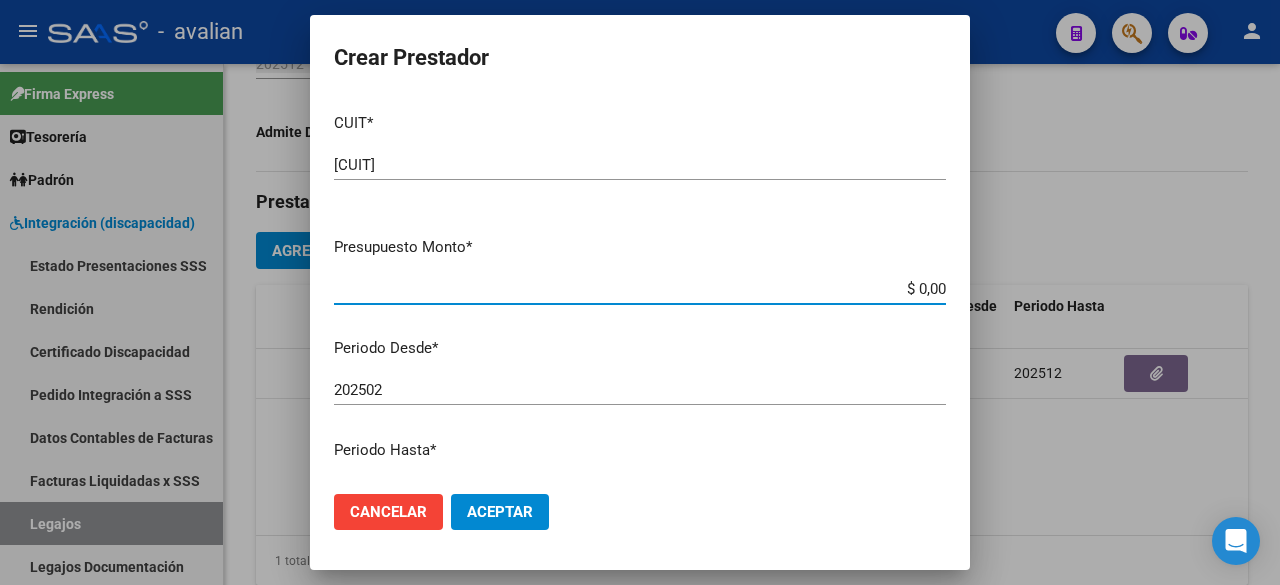 paste on "98.964,88" 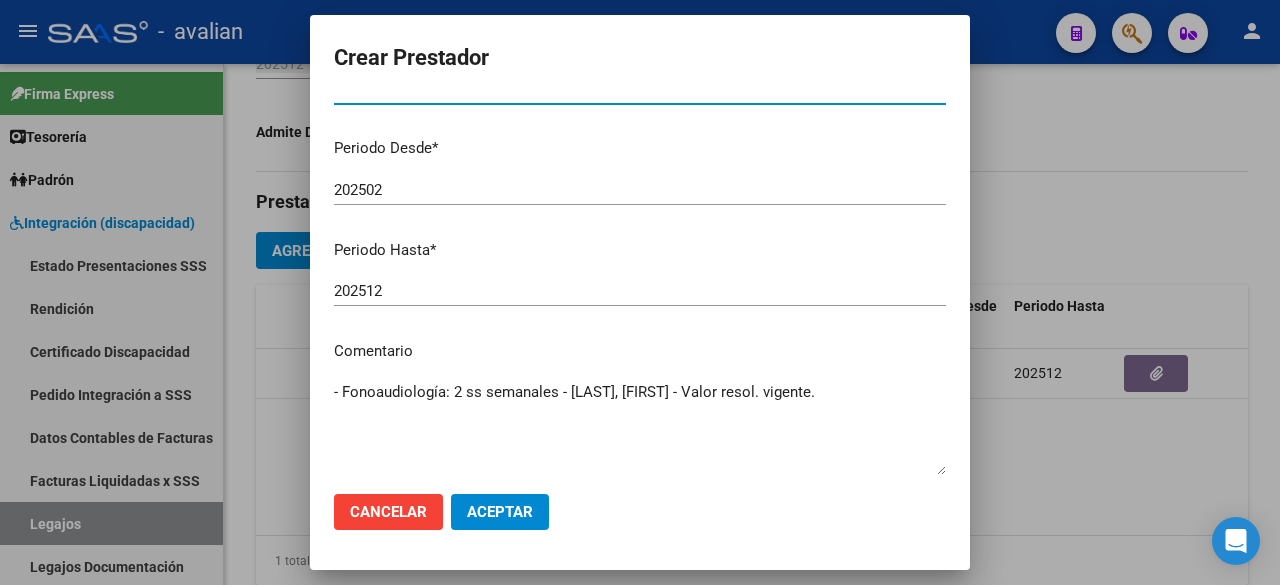 scroll, scrollTop: 304, scrollLeft: 0, axis: vertical 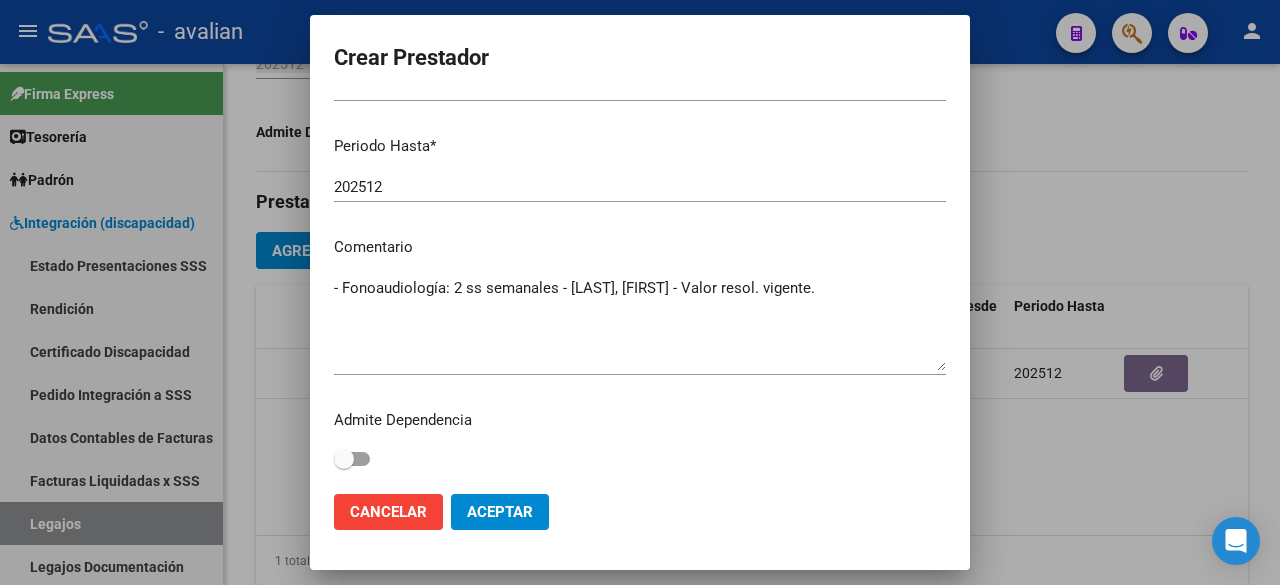 type on "$ 98.964,88" 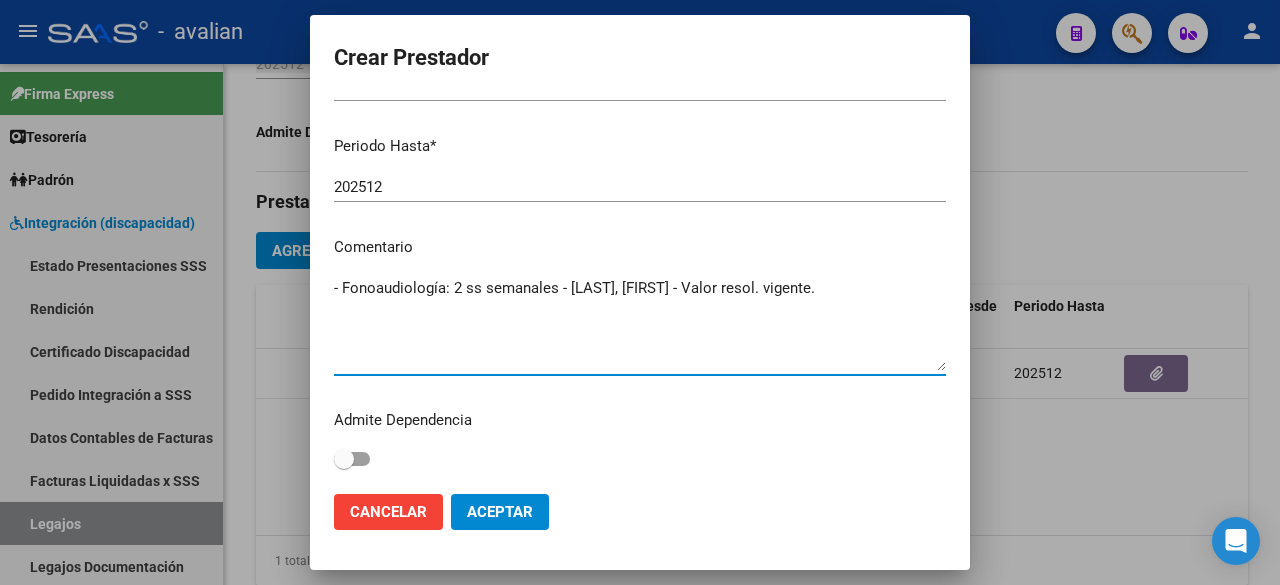 drag, startPoint x: 811, startPoint y: 284, endPoint x: 304, endPoint y: 264, distance: 507.39432 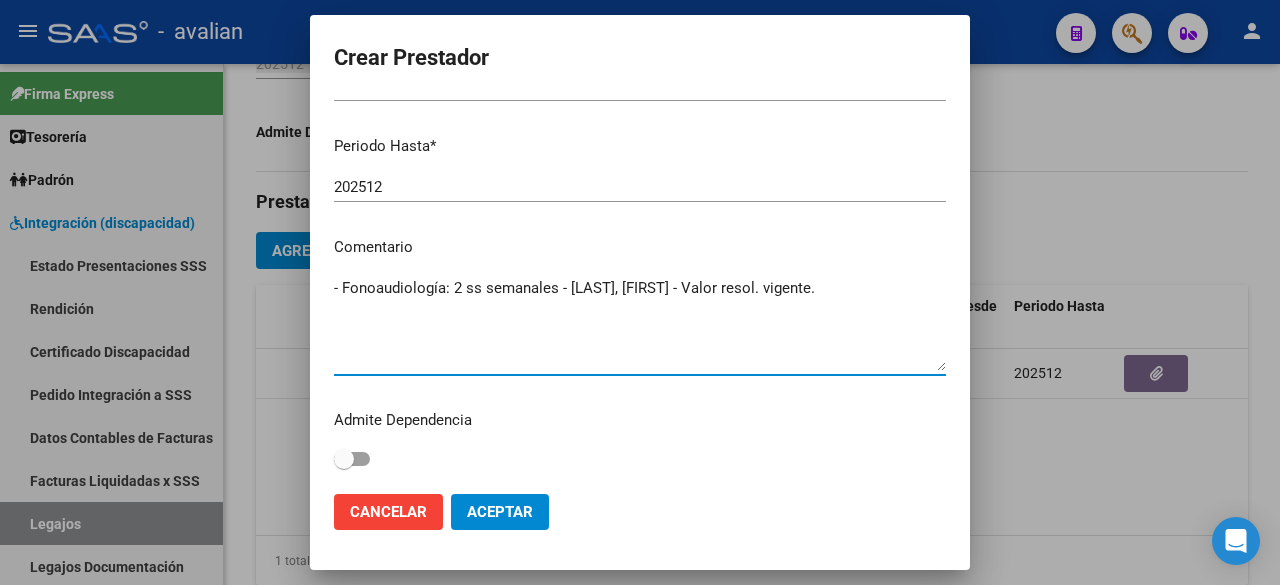 click on "Aceptar" 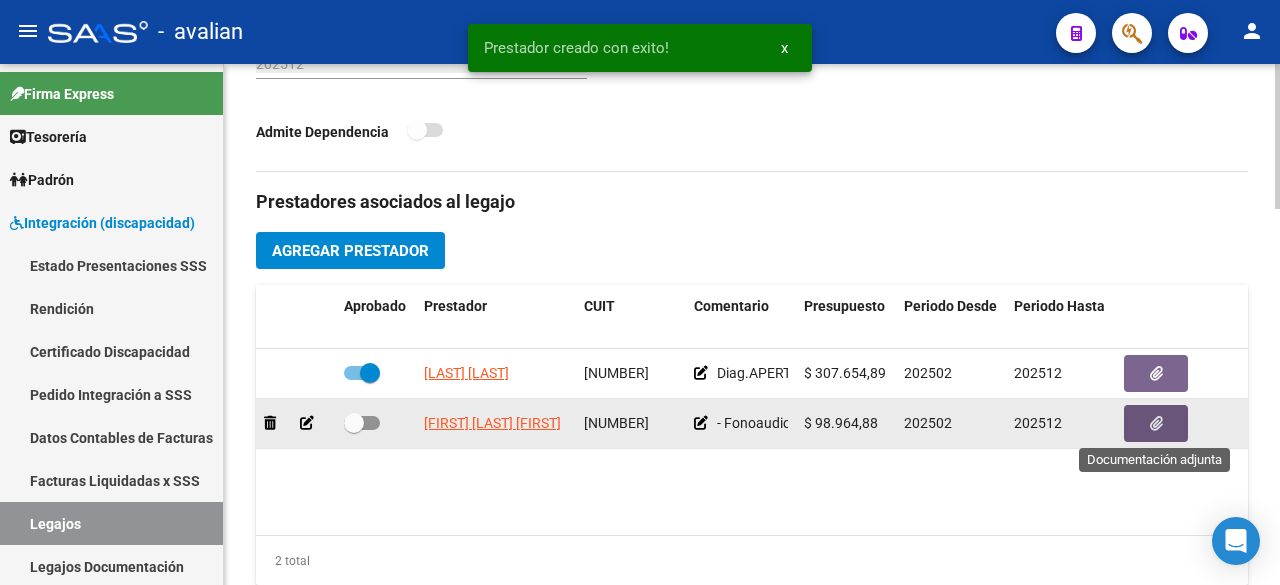 click 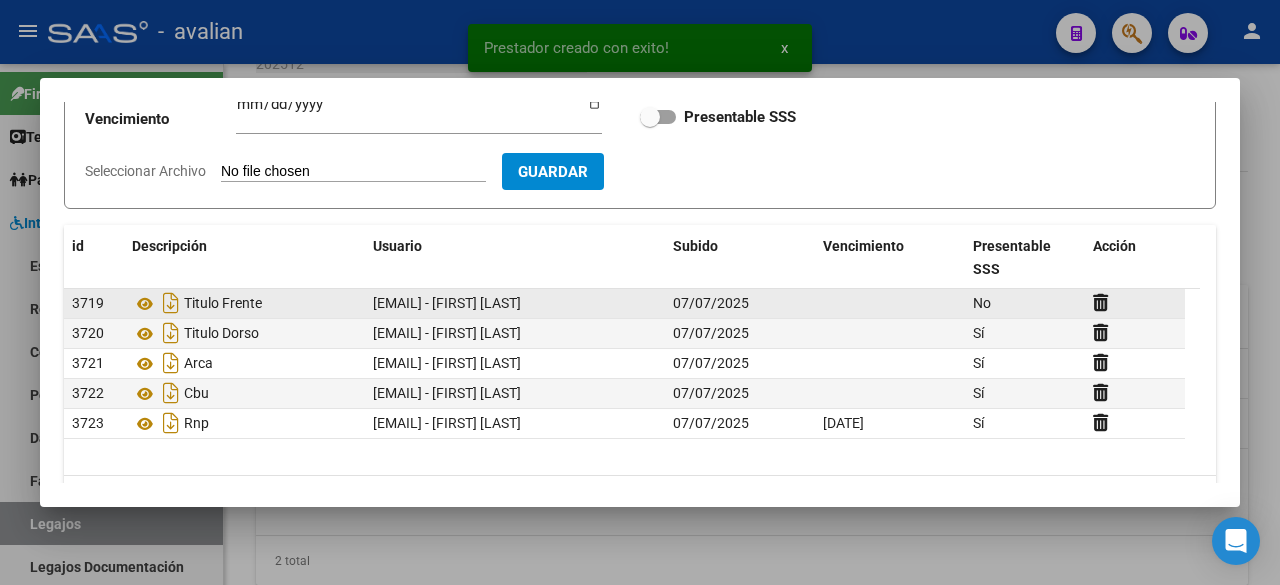 scroll, scrollTop: 256, scrollLeft: 0, axis: vertical 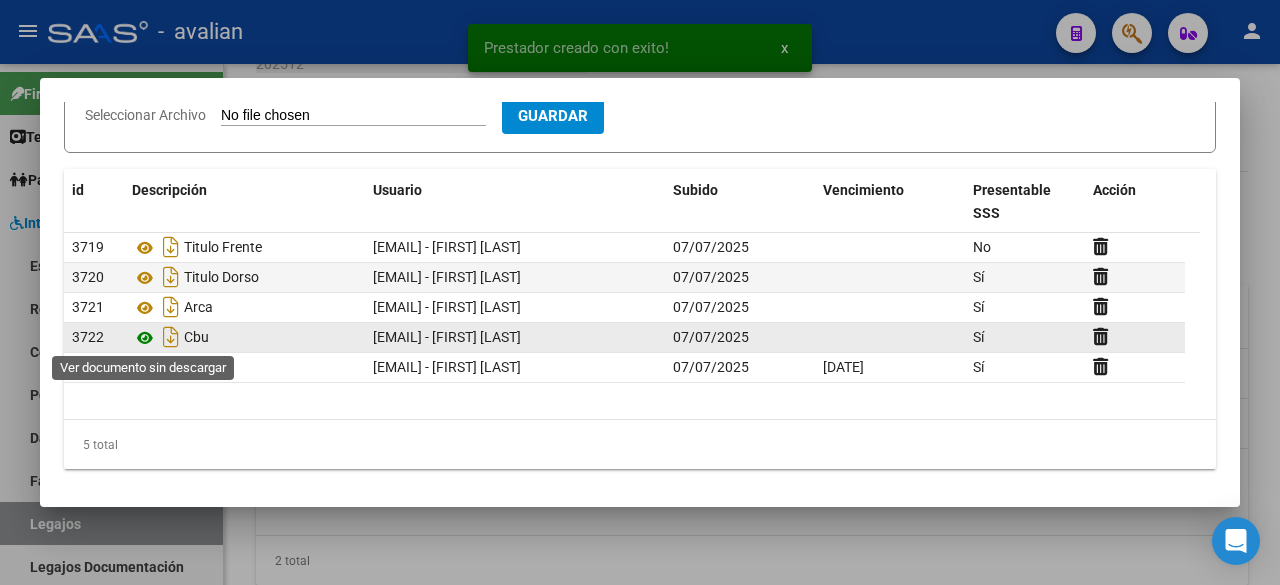 click 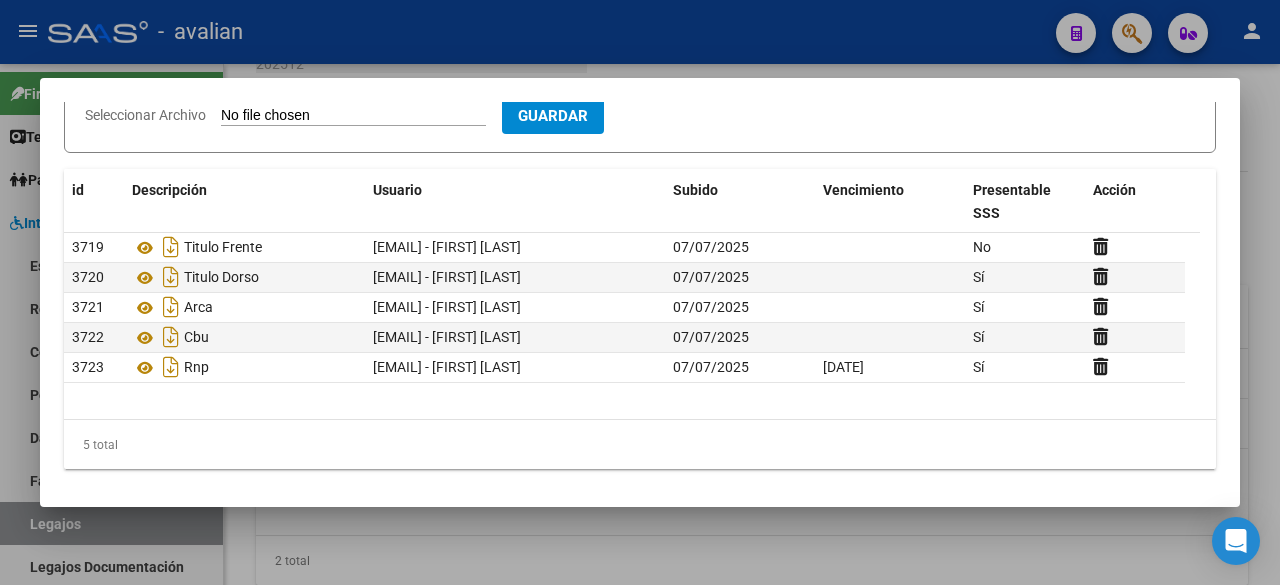 click at bounding box center [640, 292] 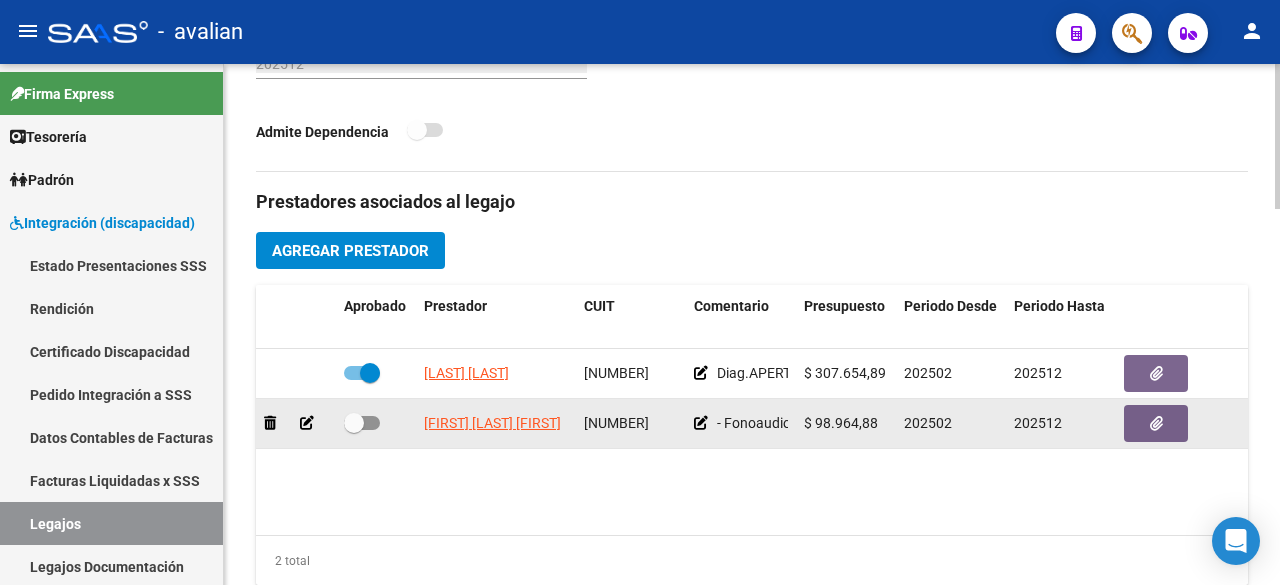 click at bounding box center (362, 423) 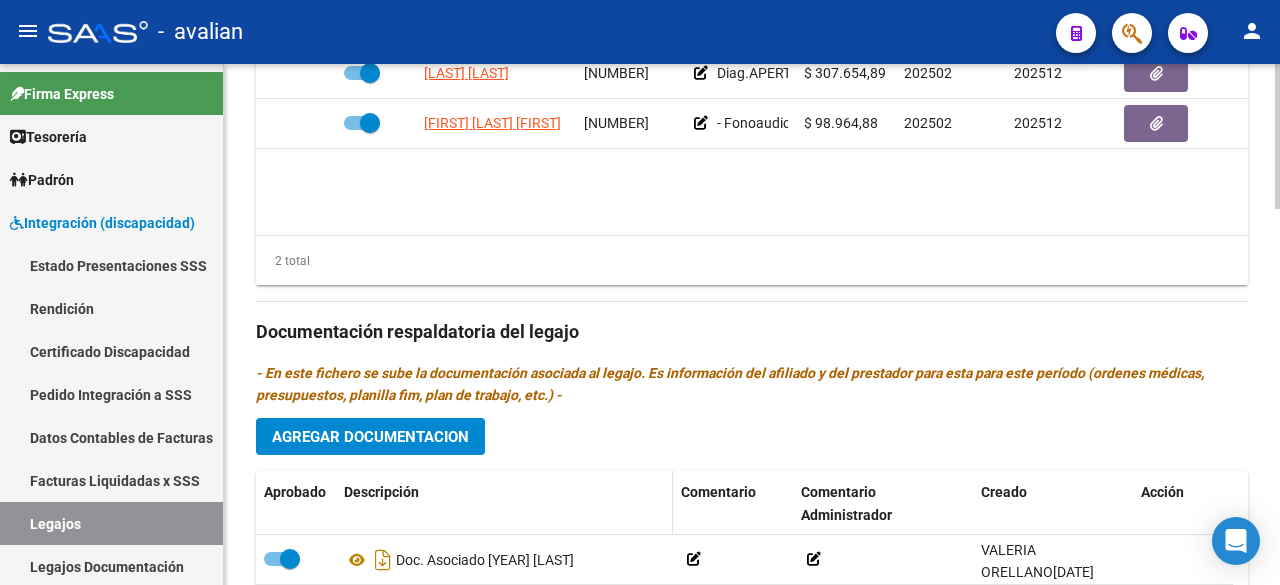 scroll, scrollTop: 1300, scrollLeft: 0, axis: vertical 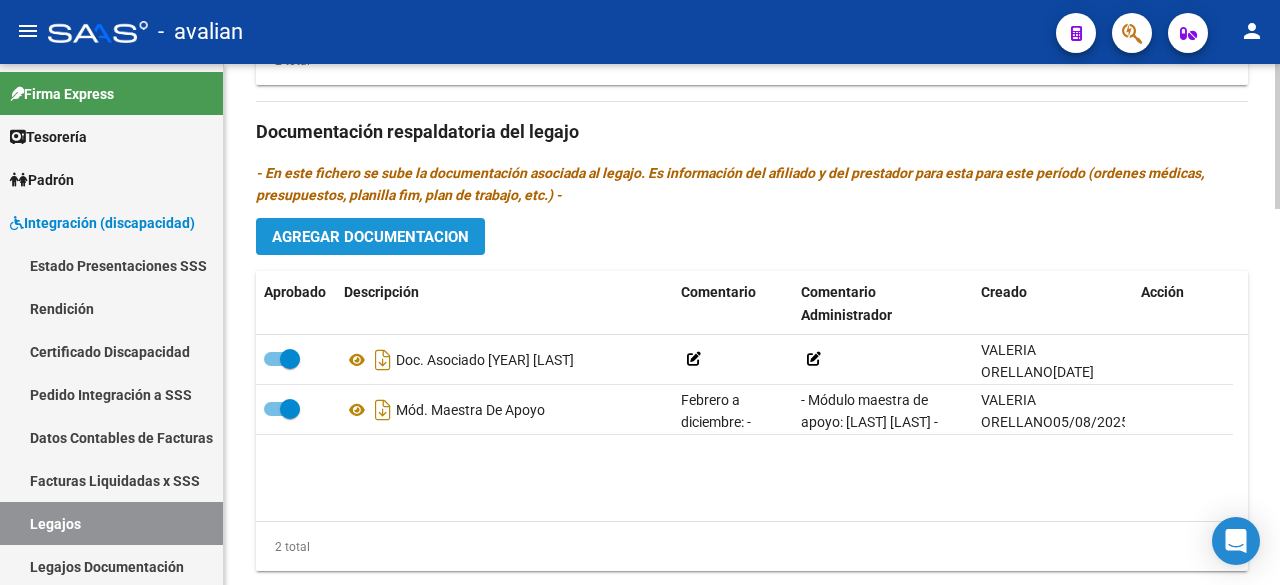 click on "Agregar Documentacion" 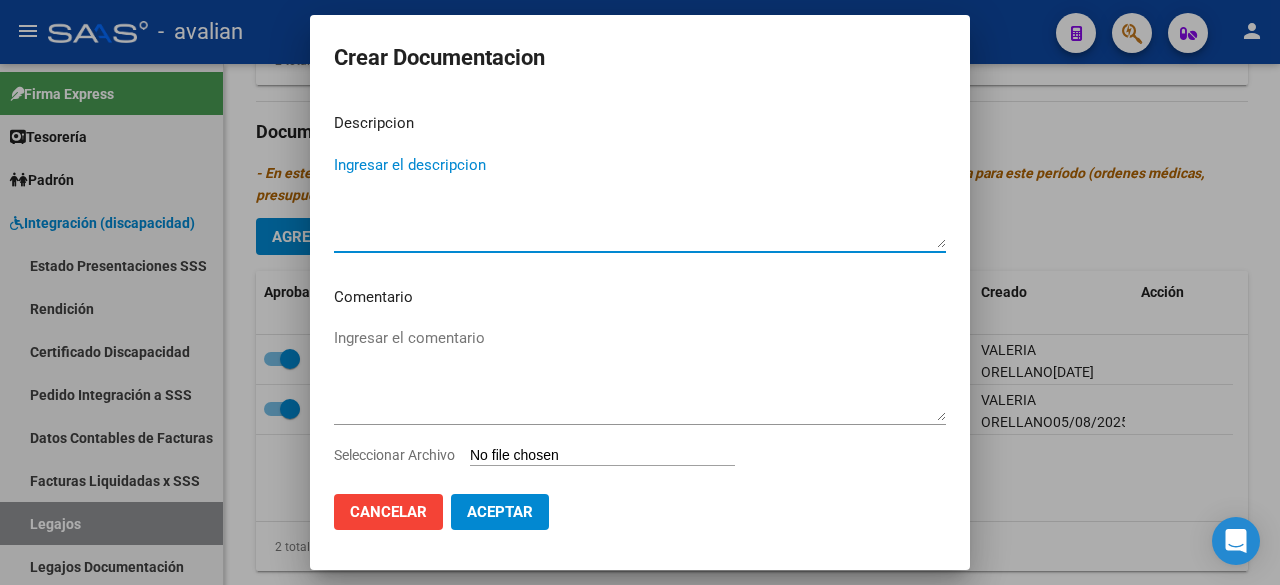 click on "Ingresar el descripcion" at bounding box center (640, 201) 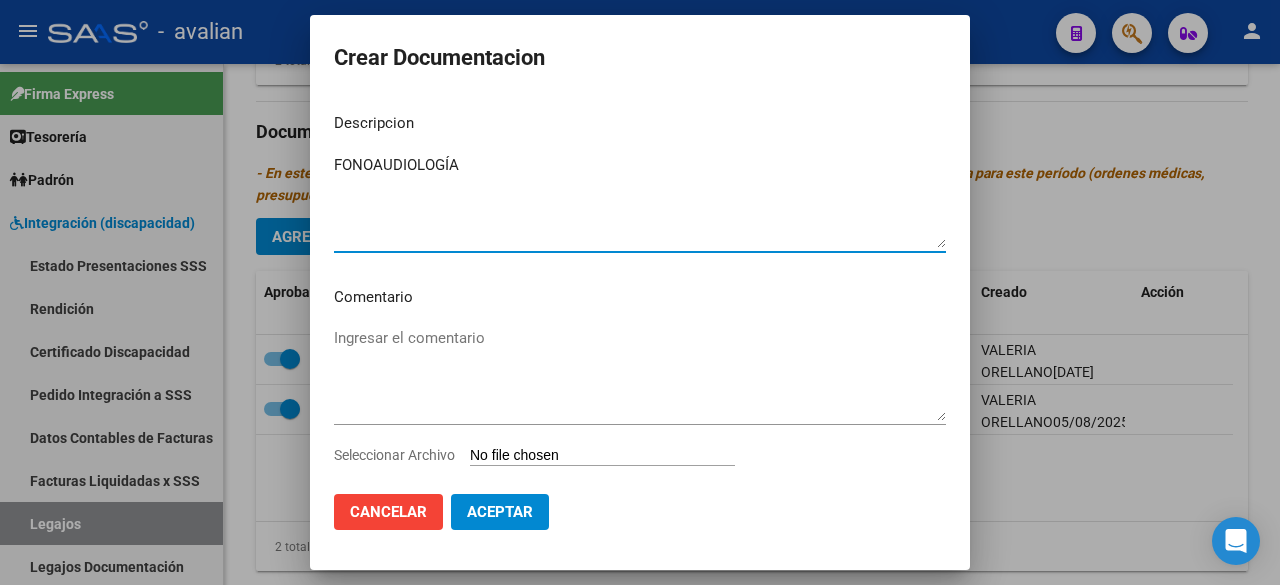 type on "FONOAUDIOLOGÍA" 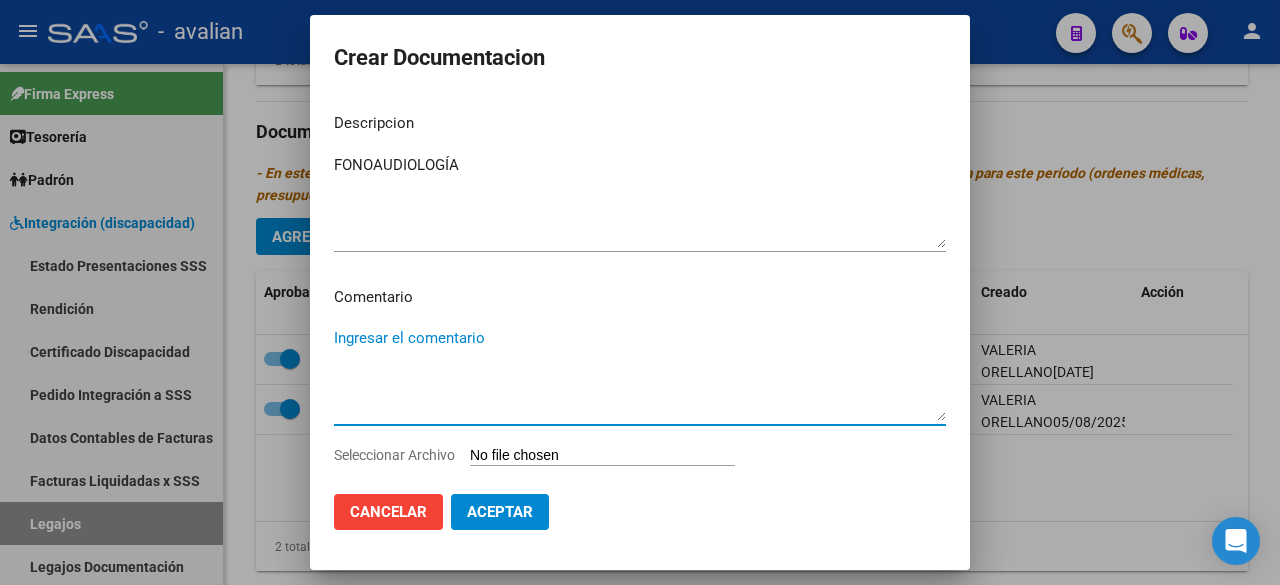 click on "Ingresar el comentario" at bounding box center (640, 374) 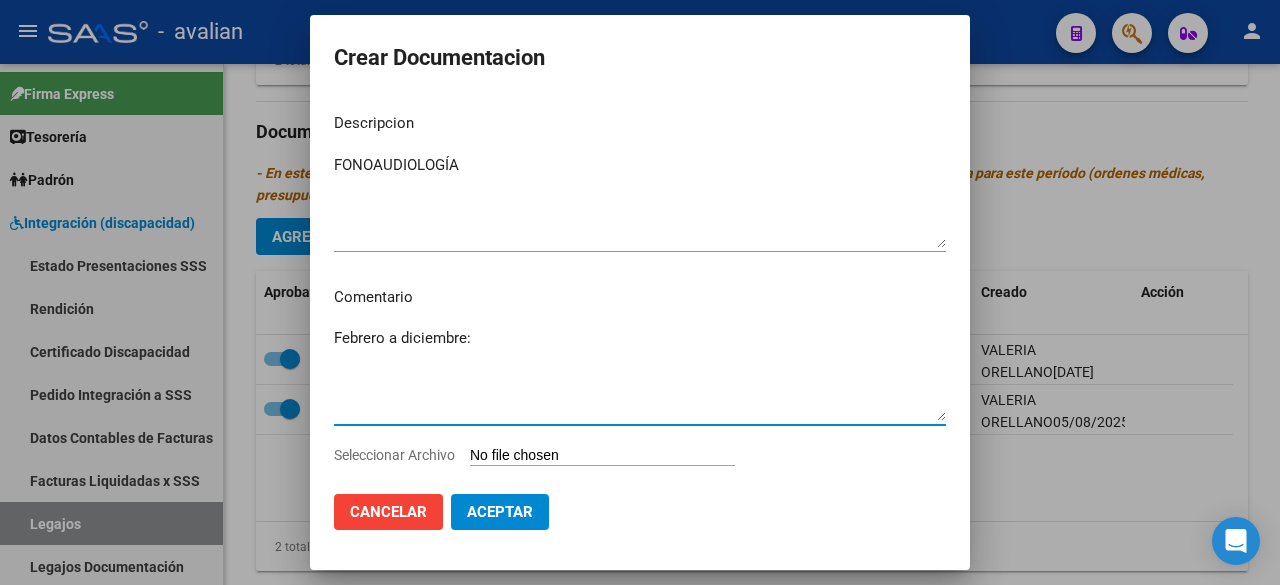 paste on "- Fonoaudiología: 2 ss semanales - Duran, Mirian - Valor resol. vigente." 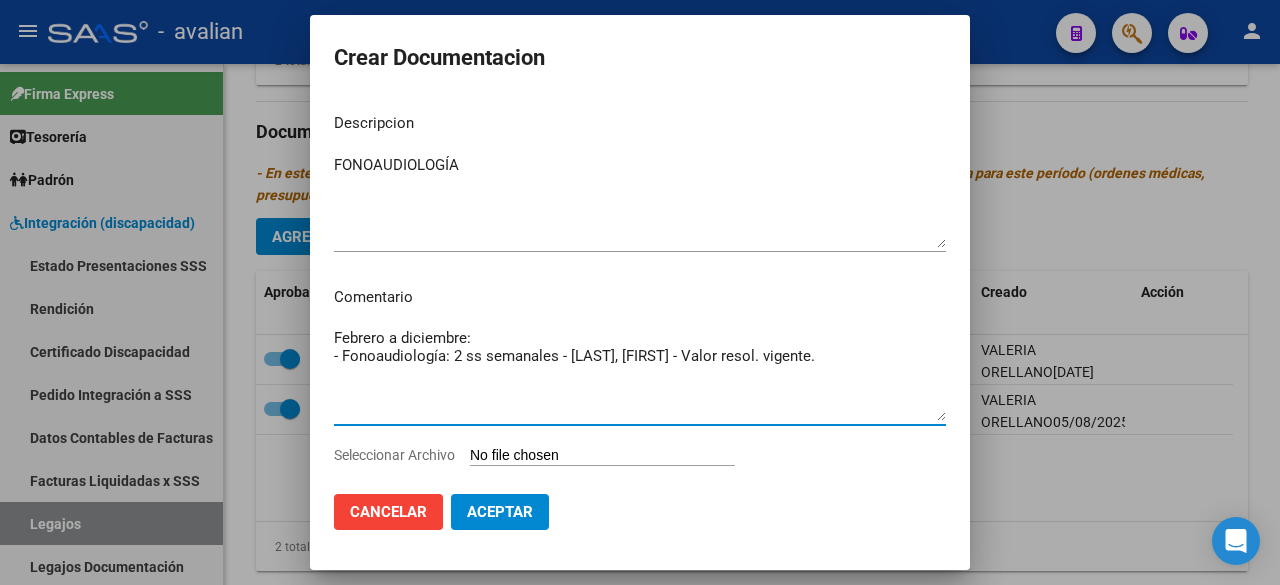 type on "Febrero a diciembre:
- Fonoaudiología: 2 ss semanales - Duran, Mirian - Valor resol. vigente." 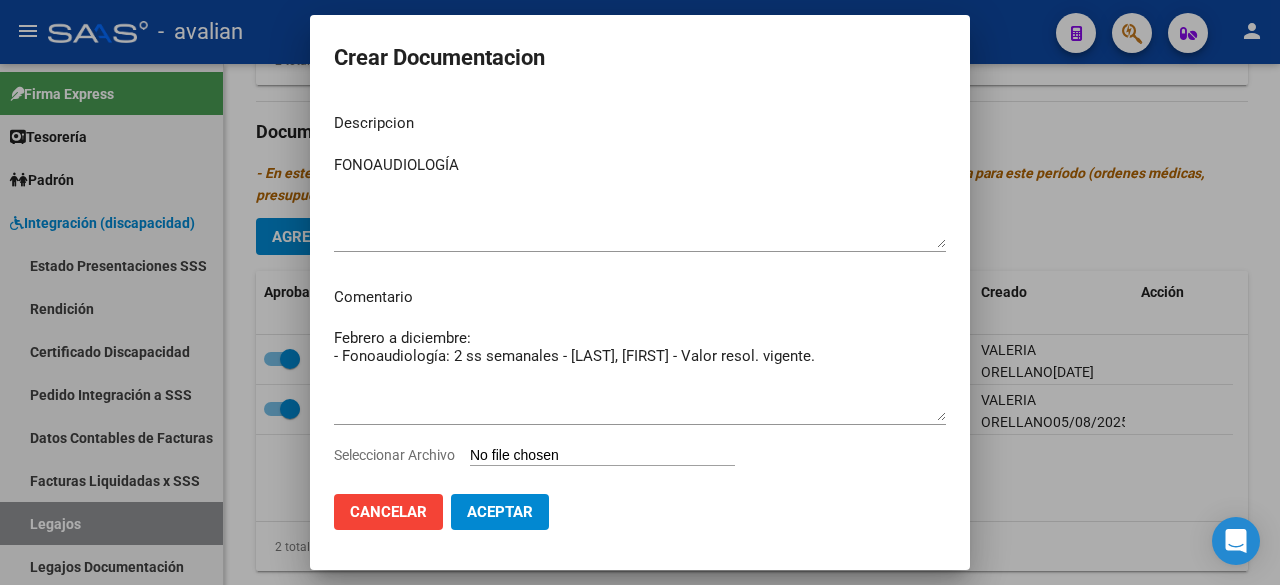 type on "C:\fakepath\FONOAUDIOLOGIA.pdf" 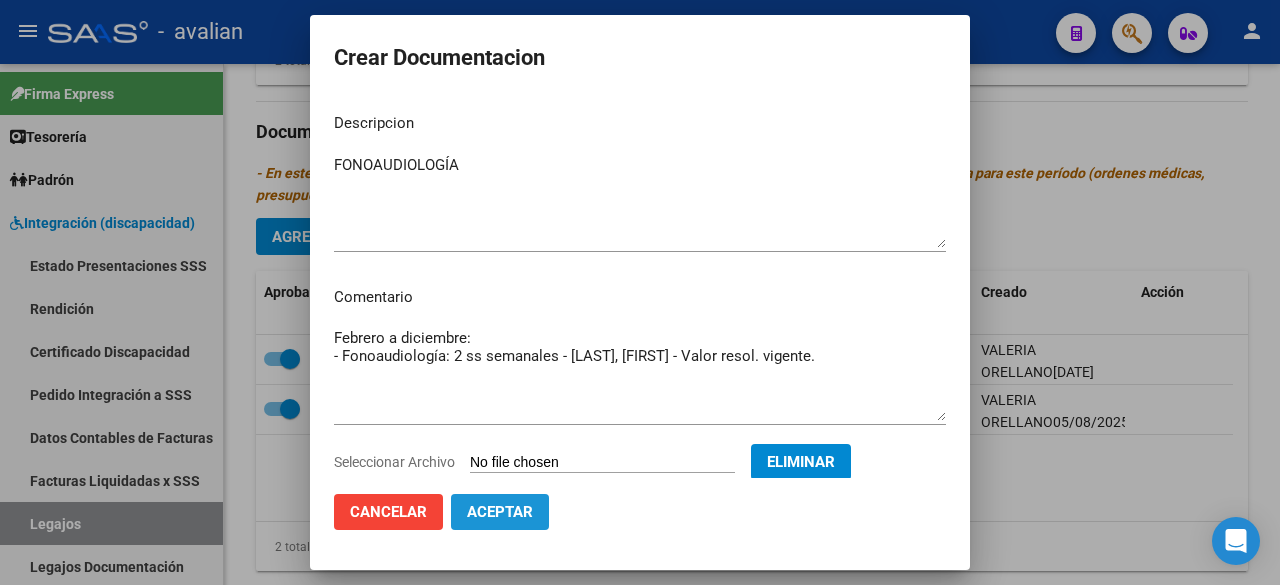 click on "Aceptar" 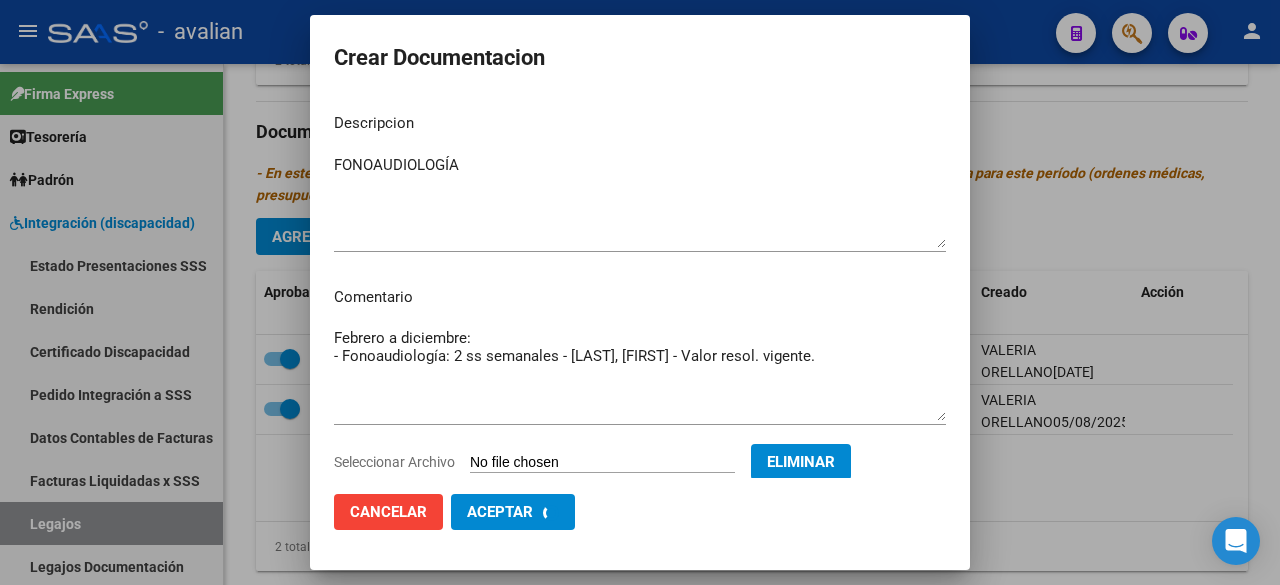 checkbox on "false" 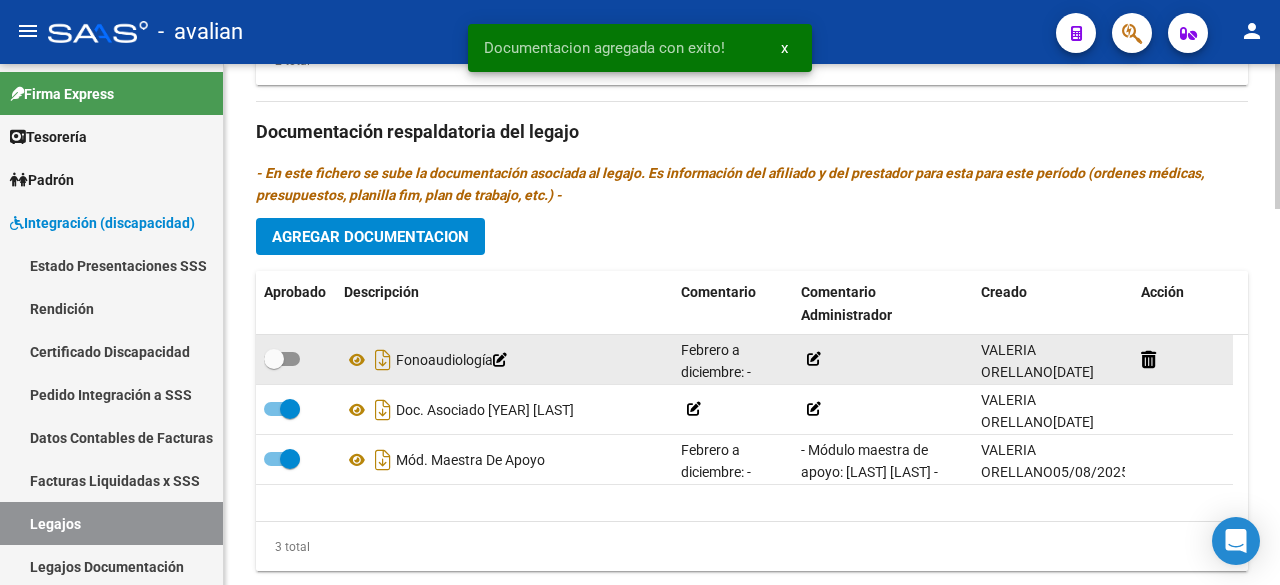 click 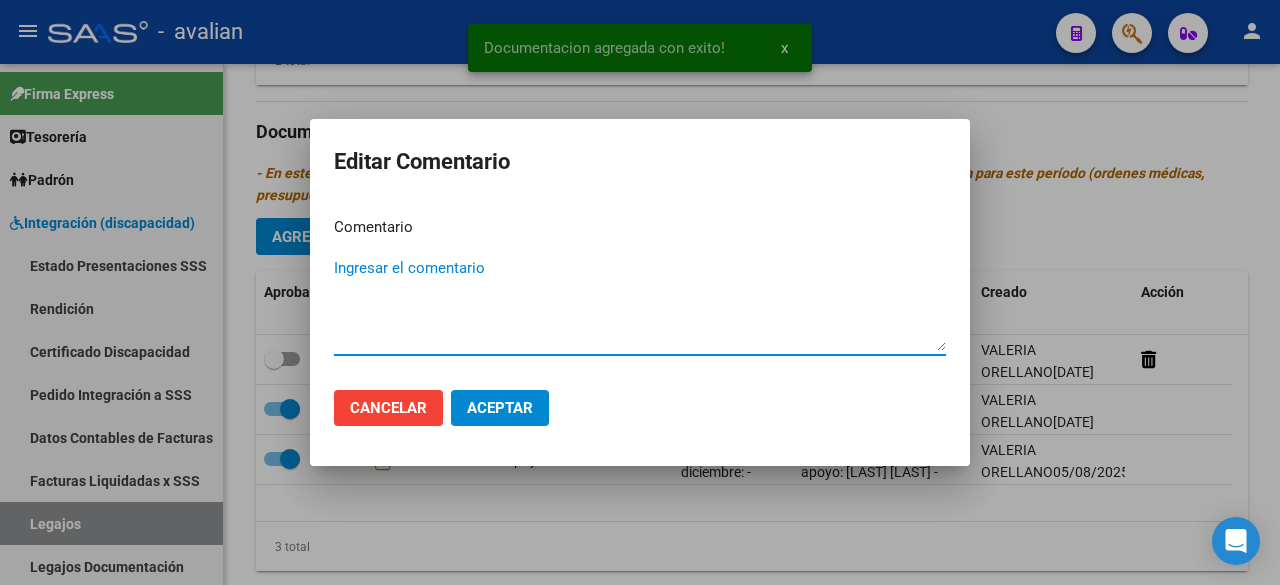 paste on "- Fonoaudiología: 2 ss semanales - Duran, Mirian - Valor resol. vigente." 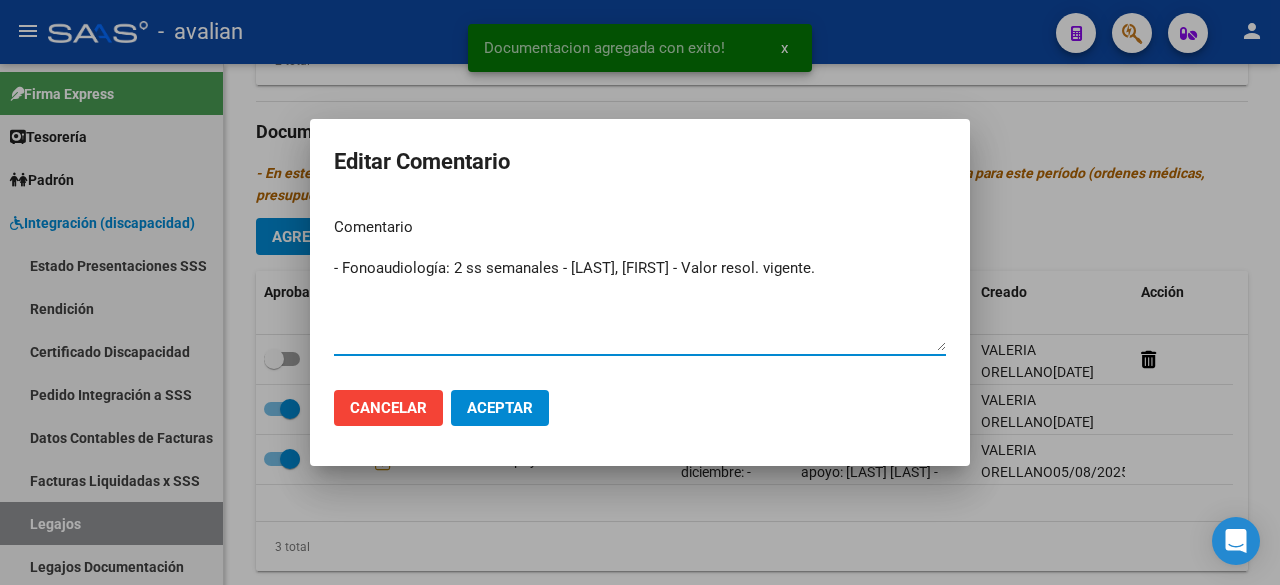 type on "- Fonoaudiología: 2 ss semanales - Duran, Mirian - Valor resol. vigente." 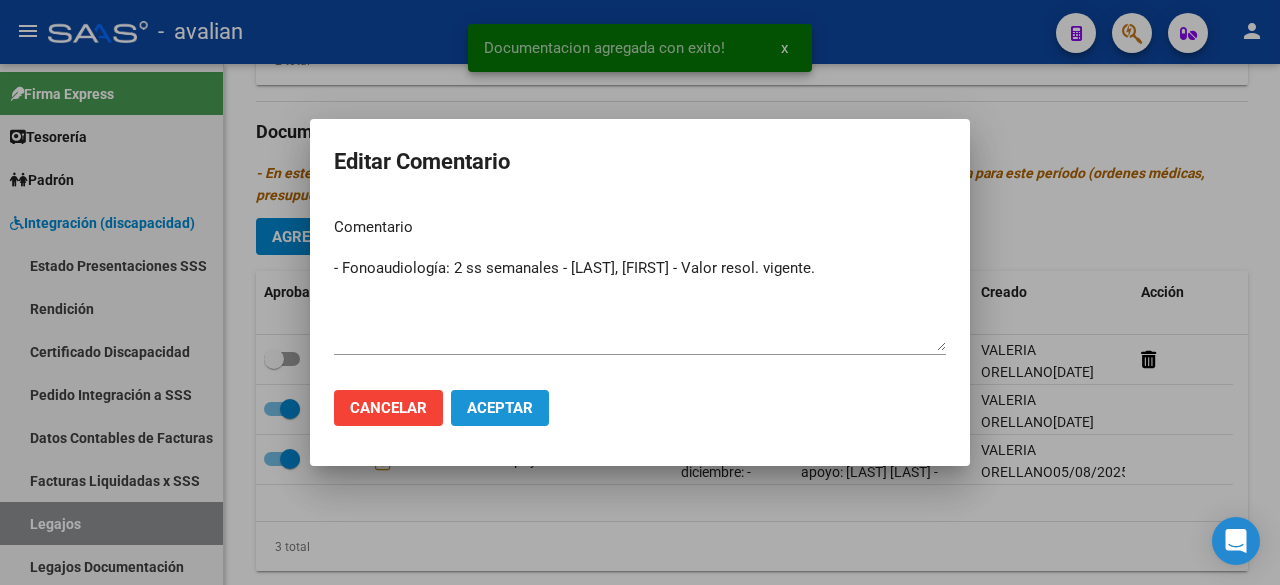 click on "Aceptar" 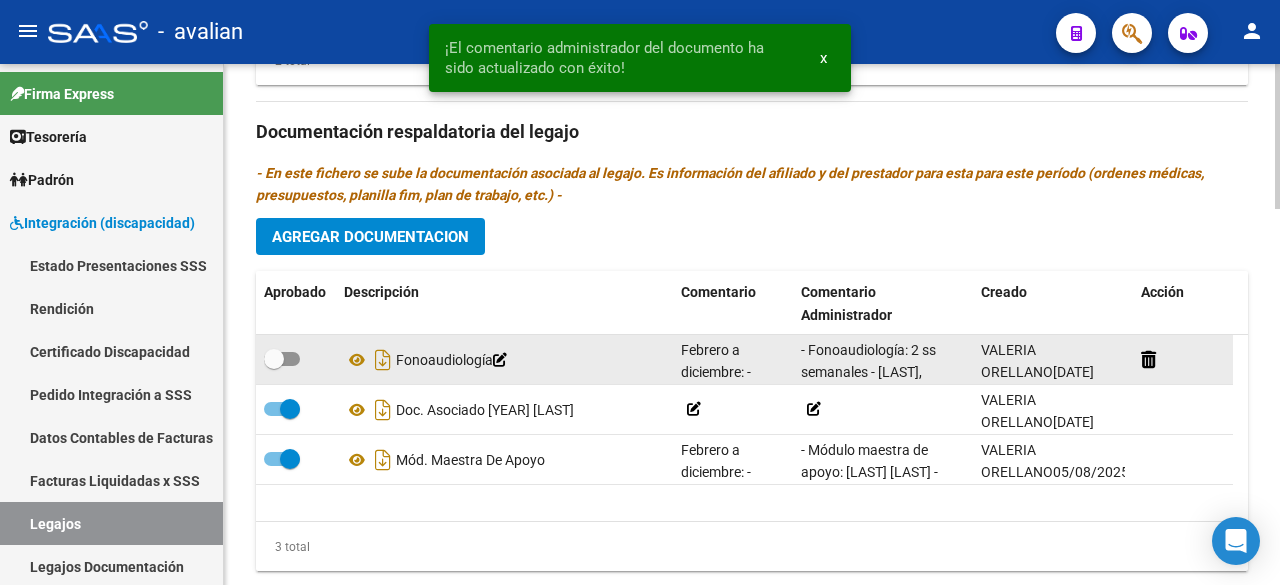 click at bounding box center (282, 359) 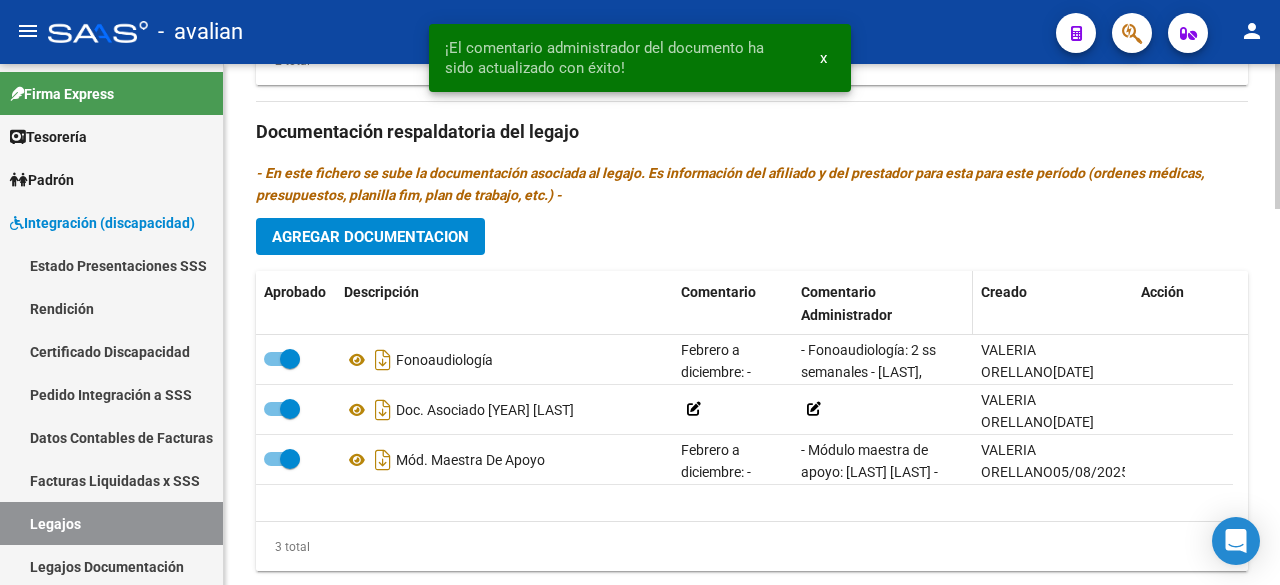 scroll, scrollTop: 1000, scrollLeft: 0, axis: vertical 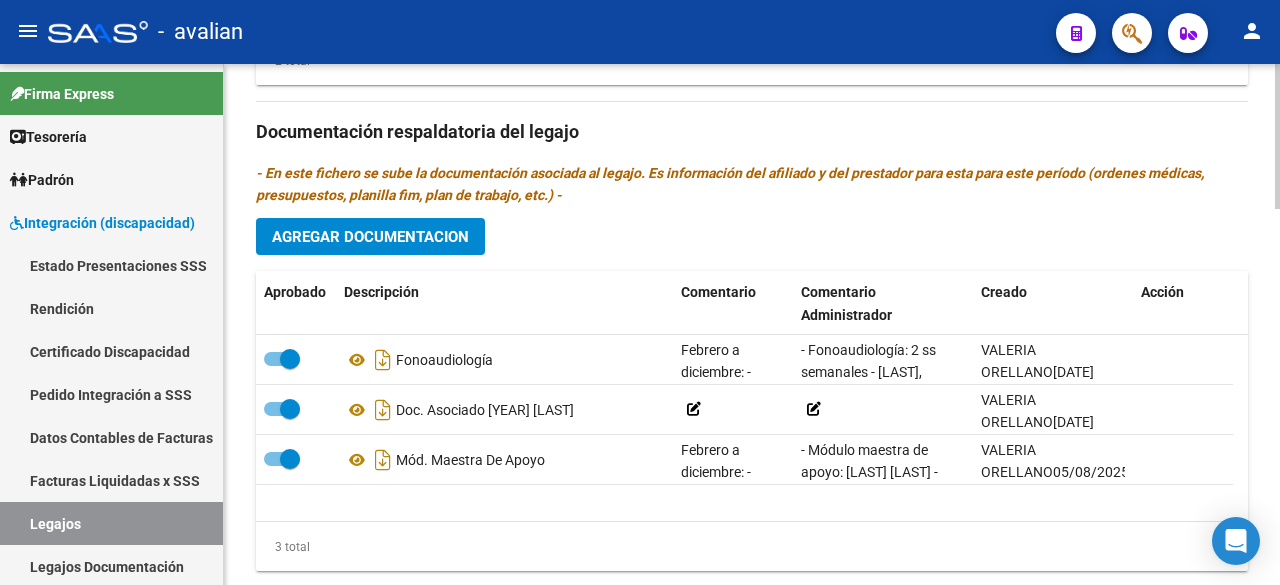 click on "Prestadores asociados al legajo Agregar Prestador Aprobado Prestador CUIT Comentario Presupuesto Periodo Desde Periodo Hasta Usuario Admite Dependencia   CAMPAGNO CANDELARIA 24380190857     Diag.APERTURA EM  DISCAPACIDAD - Prestación autorizada: 60000087- MÓDULO MAESTRO DE APOYO / Cant semanal:  / Tope mensual: 1 / Tope anual: 11  $ 307.654,89  202502 202512 Soporte SAAS   20/05/2025      DURAN MIRIAN PAOLA 27290877100     - Fonoaudiología: 2 ss semanales - Duran, Mirian - Valor resol. vigente.
$ 98.964,88  202502 202512 VALERIA  ORELLANO   05/08/2025    2 total Documentación respaldatoria del legajo - En este fichero se sube la documentación asociada al legajo. Es información del afiliado y del prestador para esta para este período (ordenes médicas, presupuestos, planilla fim, plan de trabajo, etc.) - Agregar Documentacion Aprobado Descripción Comentario Comentario Administrador Creado Acción    Fonoaudiología     VALERIA  ORELLANO   05/08/2025 12:07                3 total" 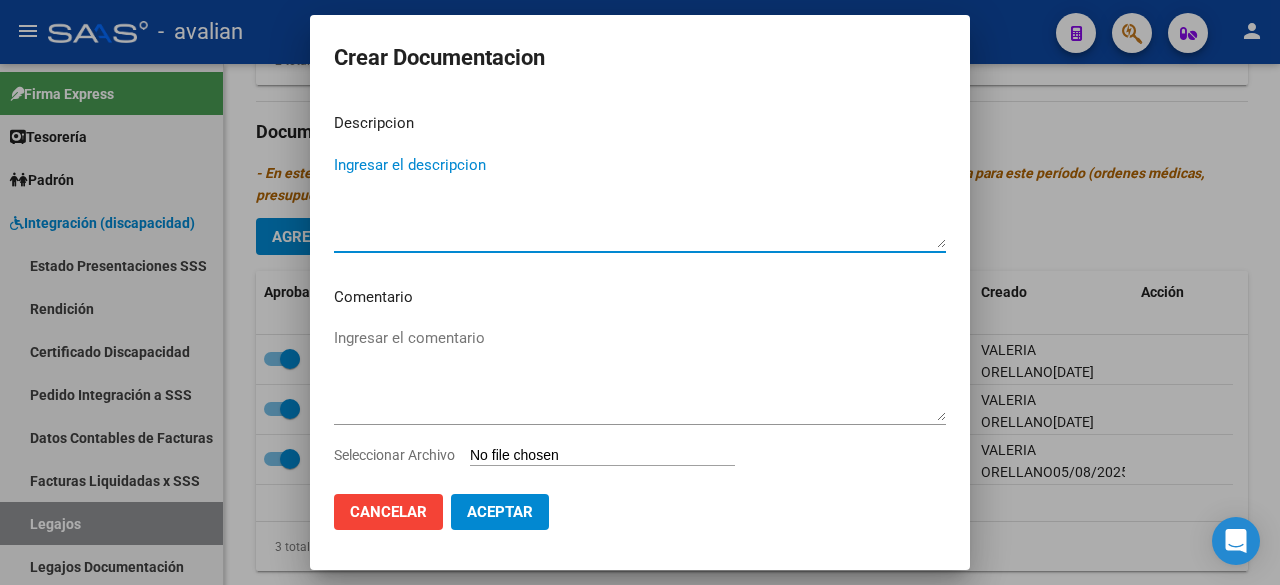 click on "Ingresar el descripcion" at bounding box center [640, 201] 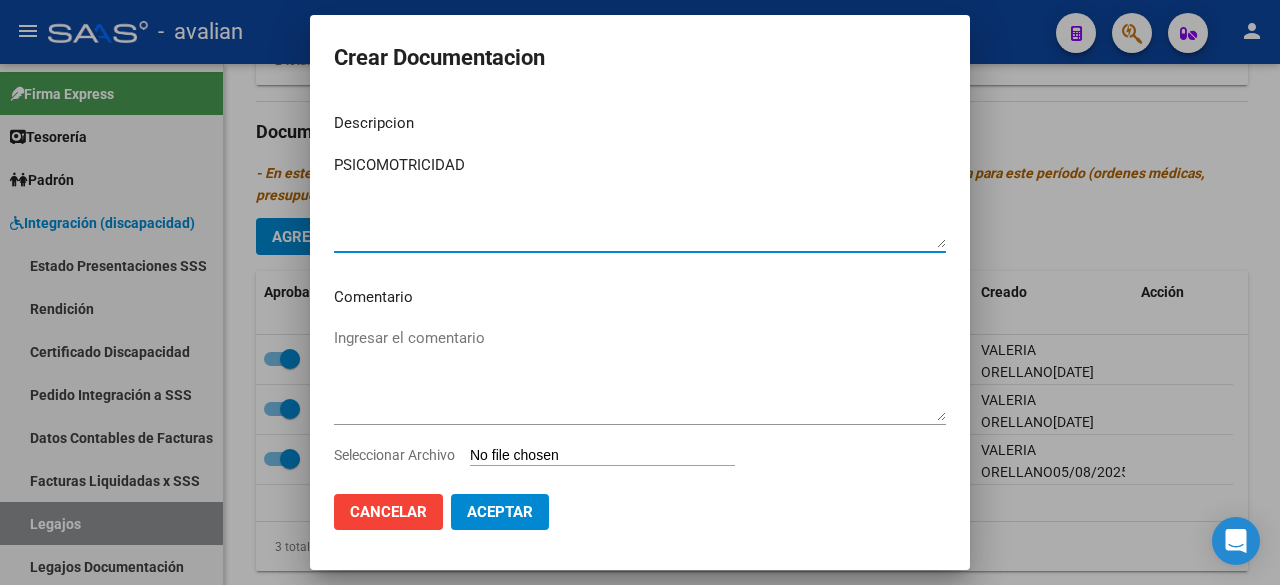 type on "PSICOMOTRICIDAD" 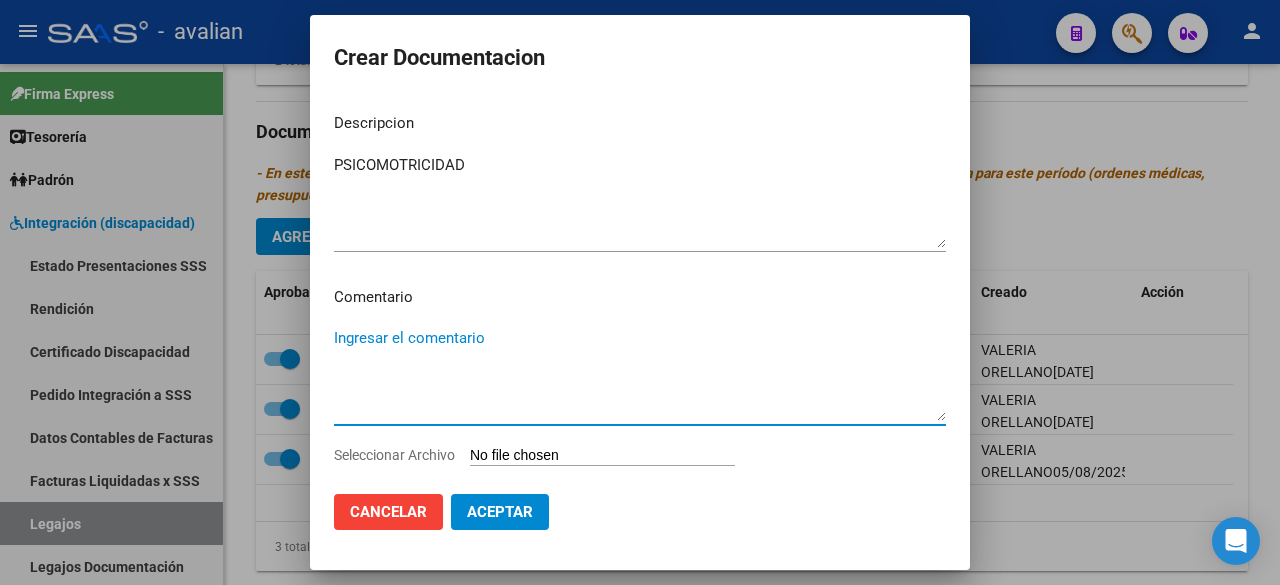 type on "f" 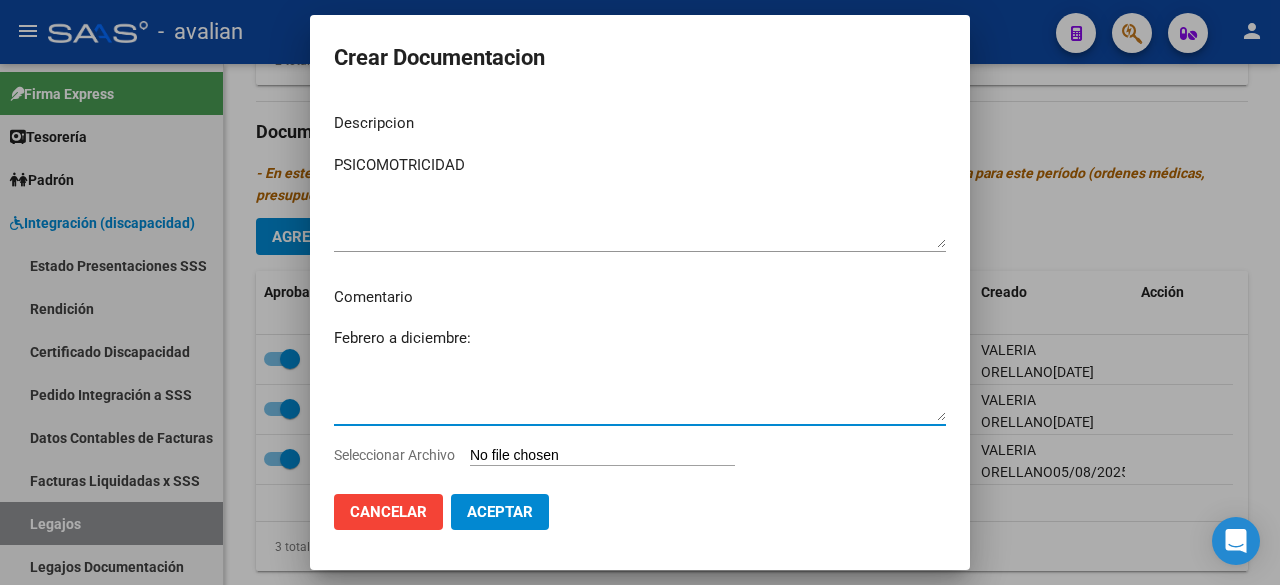 paste on "- Psicomotricidad 2 ss semanales Duarte Silvia" 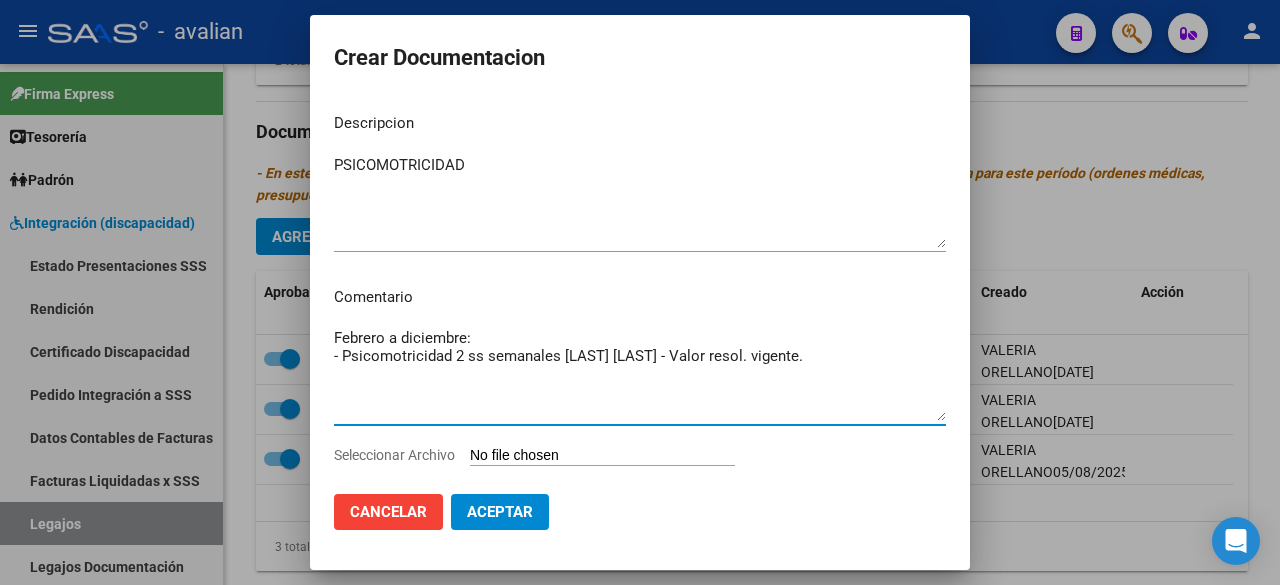 click on "Febrero a diciembre:
- Psicomotricidad 2 ss semanales Duarte Silvia - Valor resol. vigente." at bounding box center (640, 374) 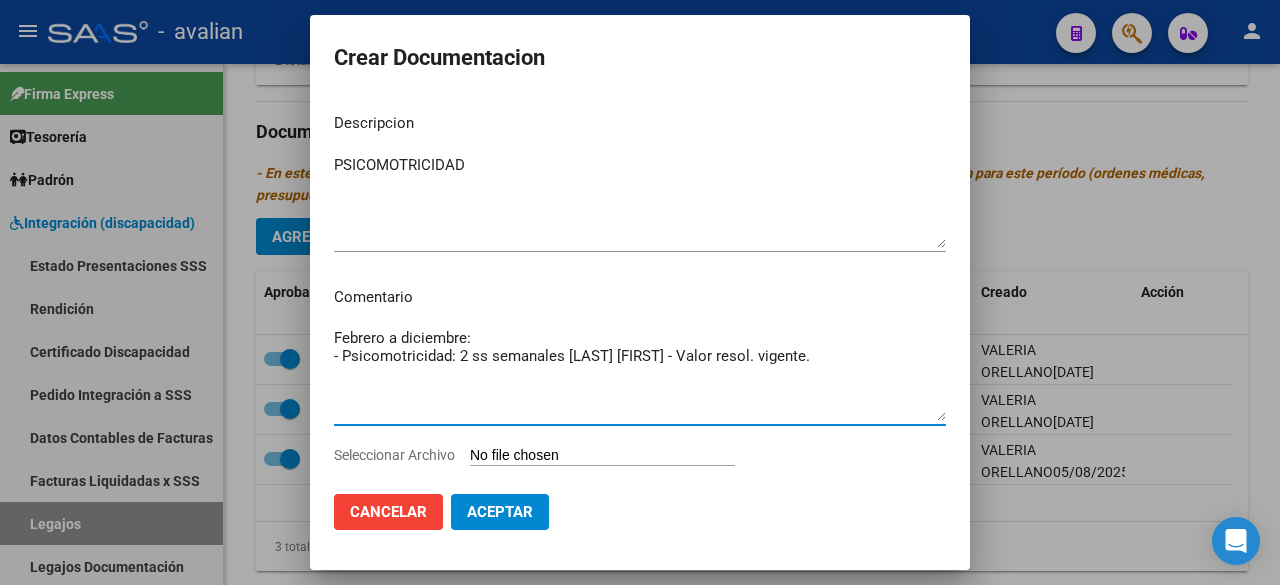 click on "Febrero a diciembre:
- Psicomotricidad: 2 ss semanales Duarte Silvia - Valor resol. vigente." at bounding box center (640, 374) 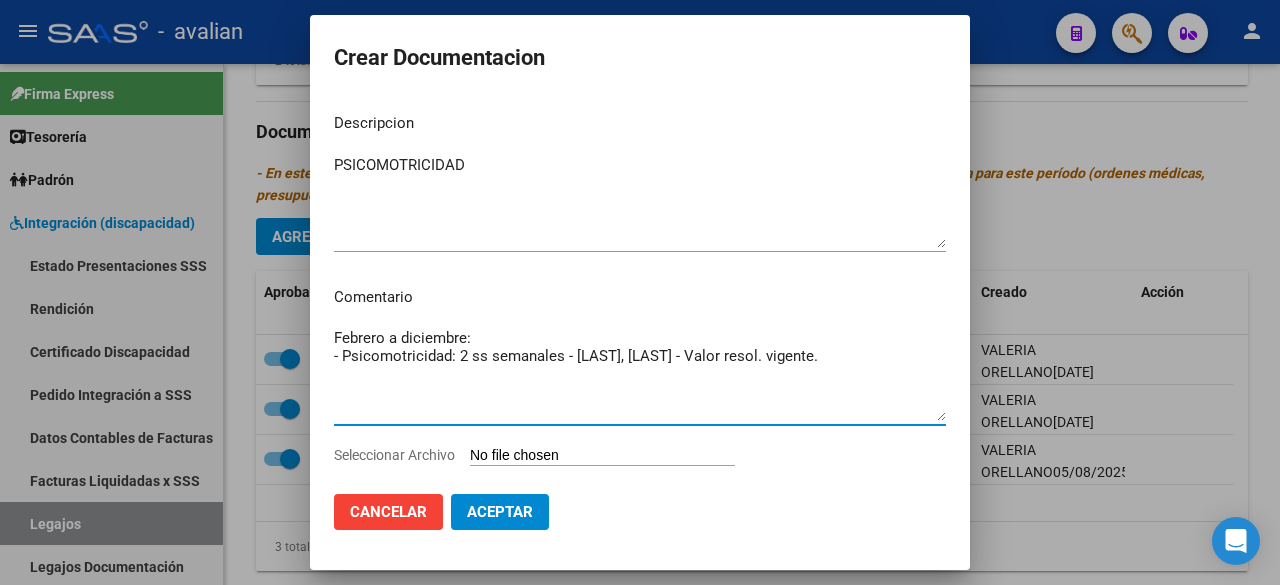 drag, startPoint x: 814, startPoint y: 355, endPoint x: 316, endPoint y: 362, distance: 498.0492 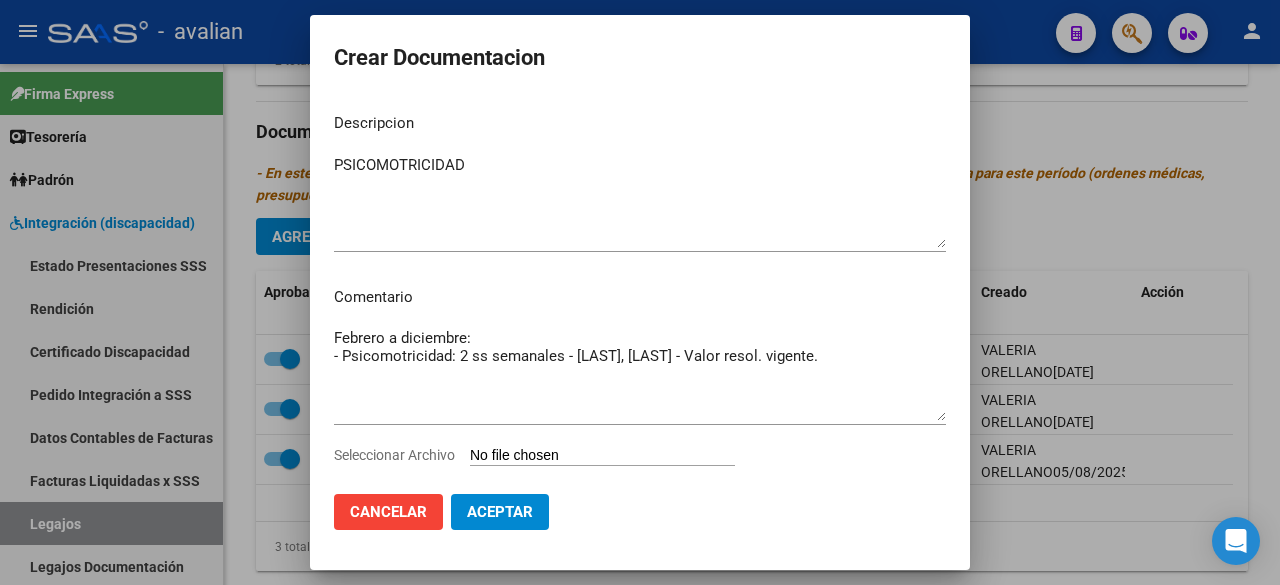 click on "Seleccionar Archivo" at bounding box center (602, 456) 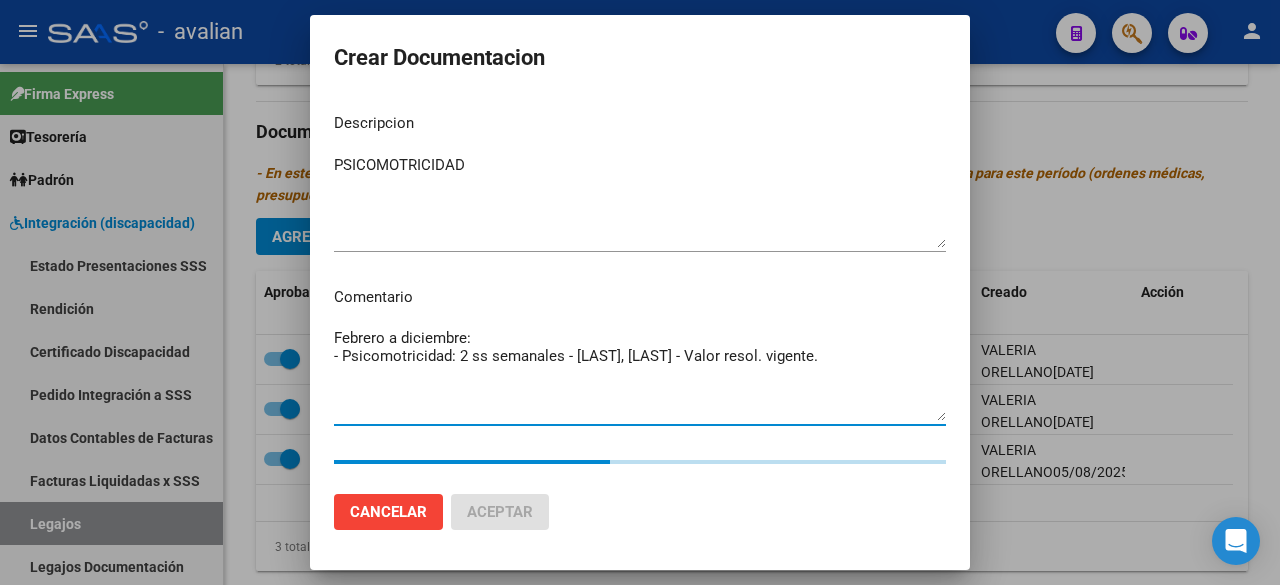 click on "Febrero a diciembre:
- Psicomotricidad: 2 ss semanales - Duarte, Silvia - Valor resol. vigente." at bounding box center [640, 374] 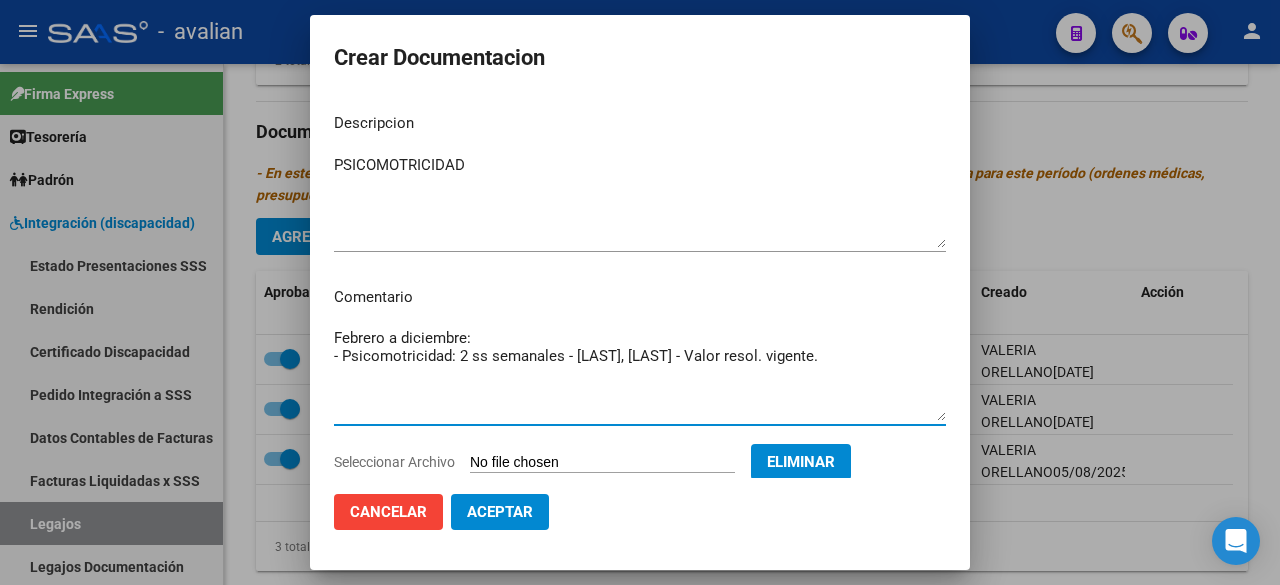 click on "Febrero a diciembre:
- Psicomotricidad: 2 ss semanales - Duarte, Silvia - Valor resol. vigente." at bounding box center (640, 374) 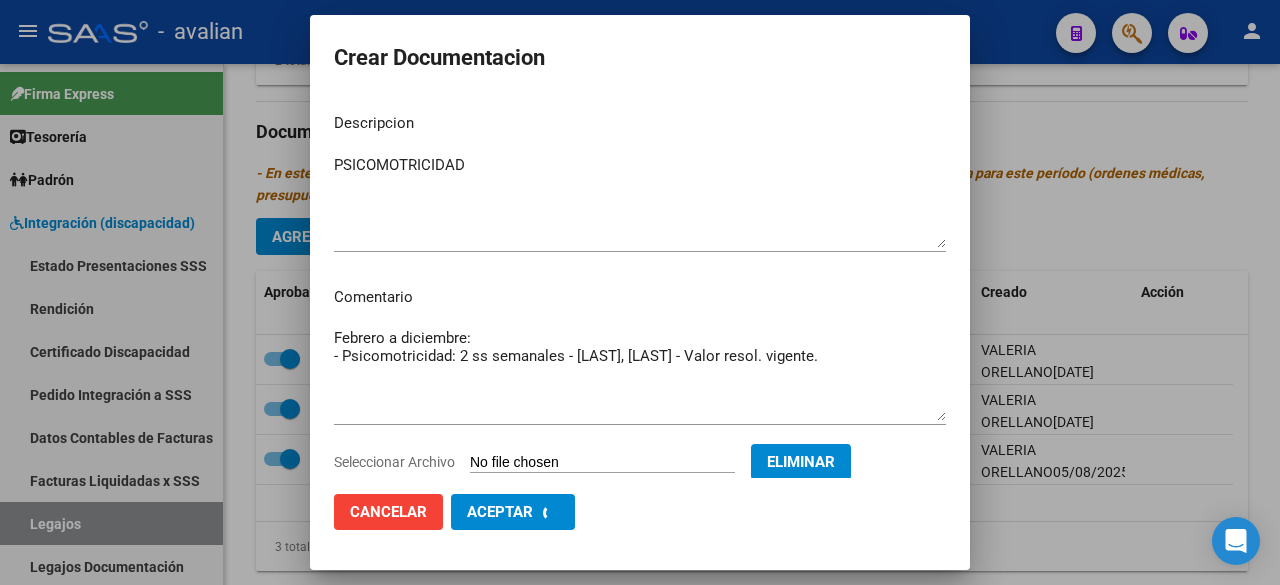 checkbox on "false" 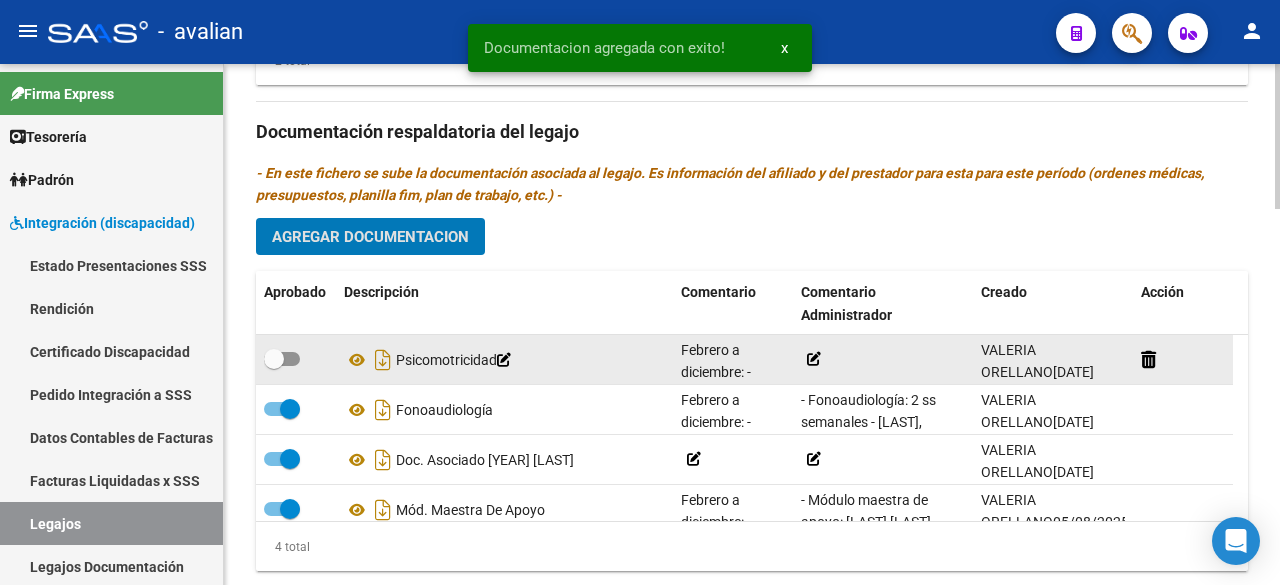 click 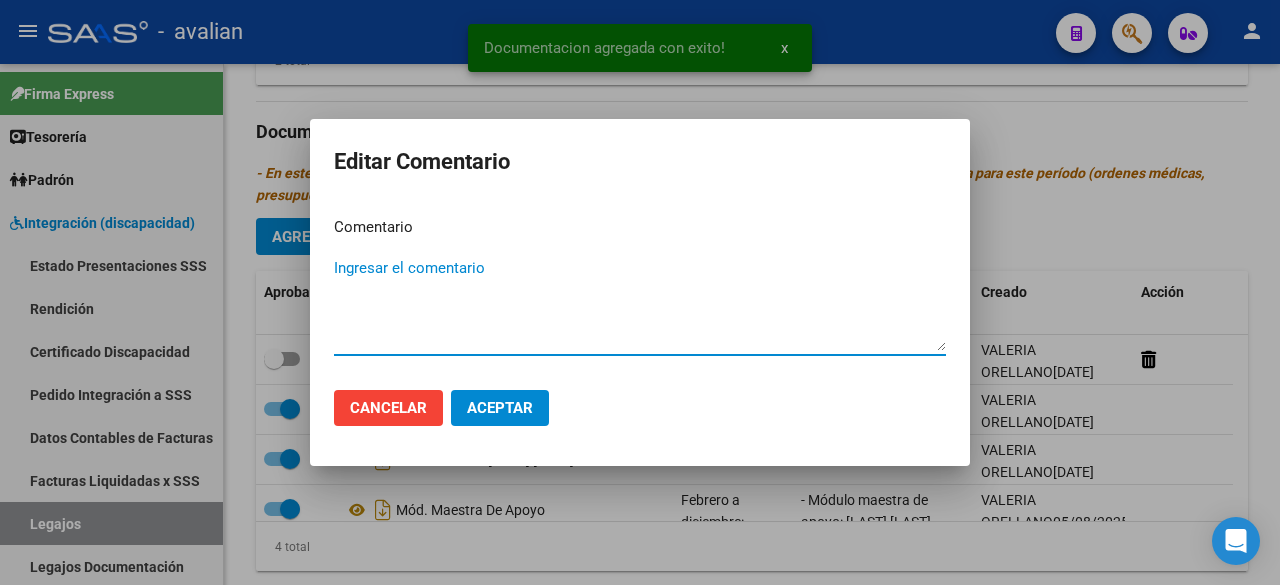 paste on "- Psicomotricidad: 2 ss semanales - Duarte, Silvia - Valor resol. vigente." 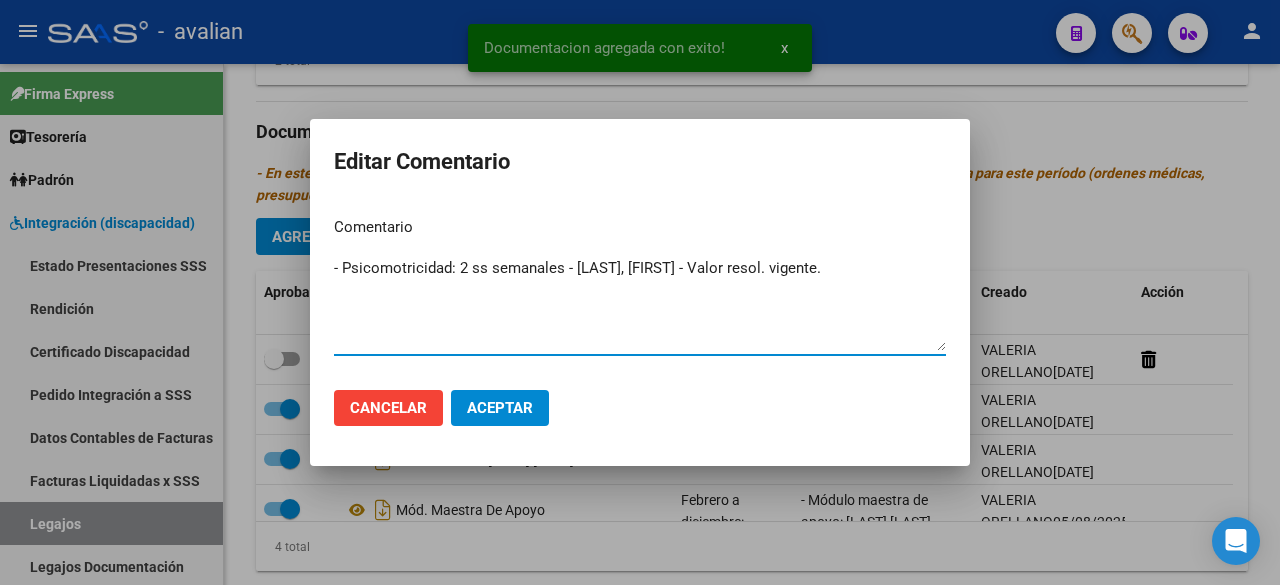 type on "- Psicomotricidad: 2 ss semanales - Duarte, Silvia - Valor resol. vigente." 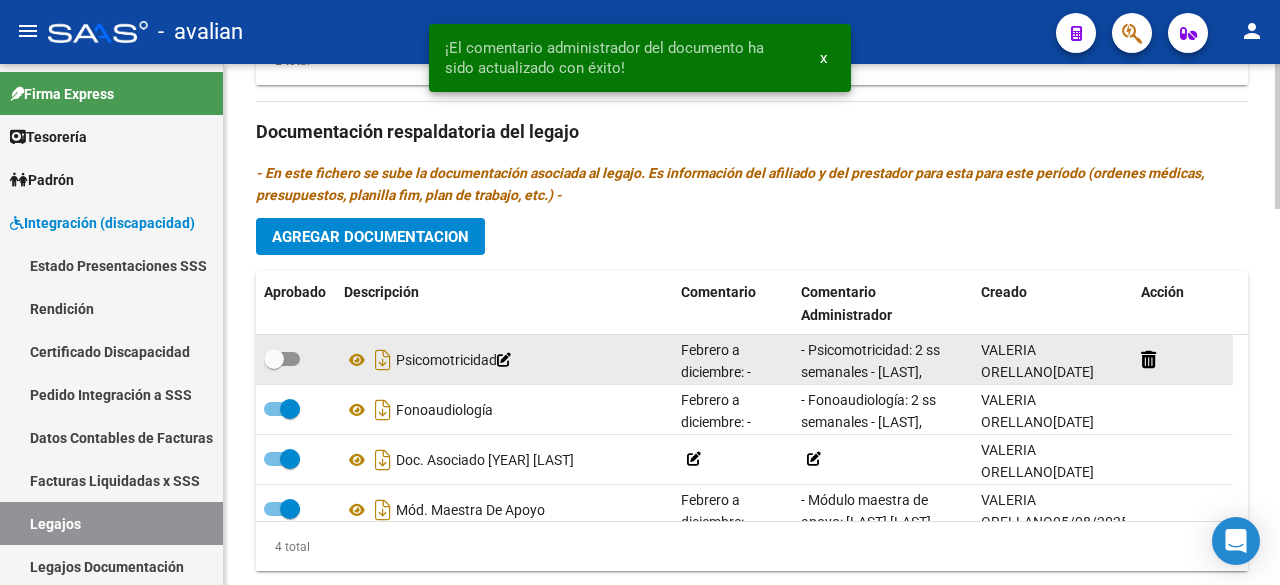 scroll, scrollTop: 26, scrollLeft: 0, axis: vertical 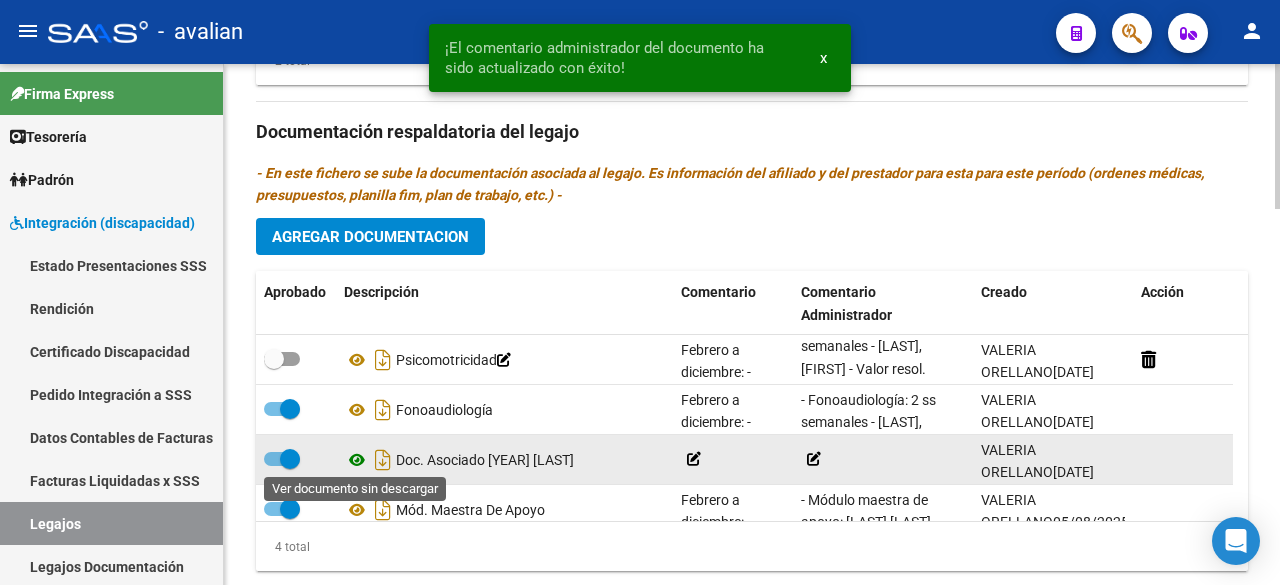 click 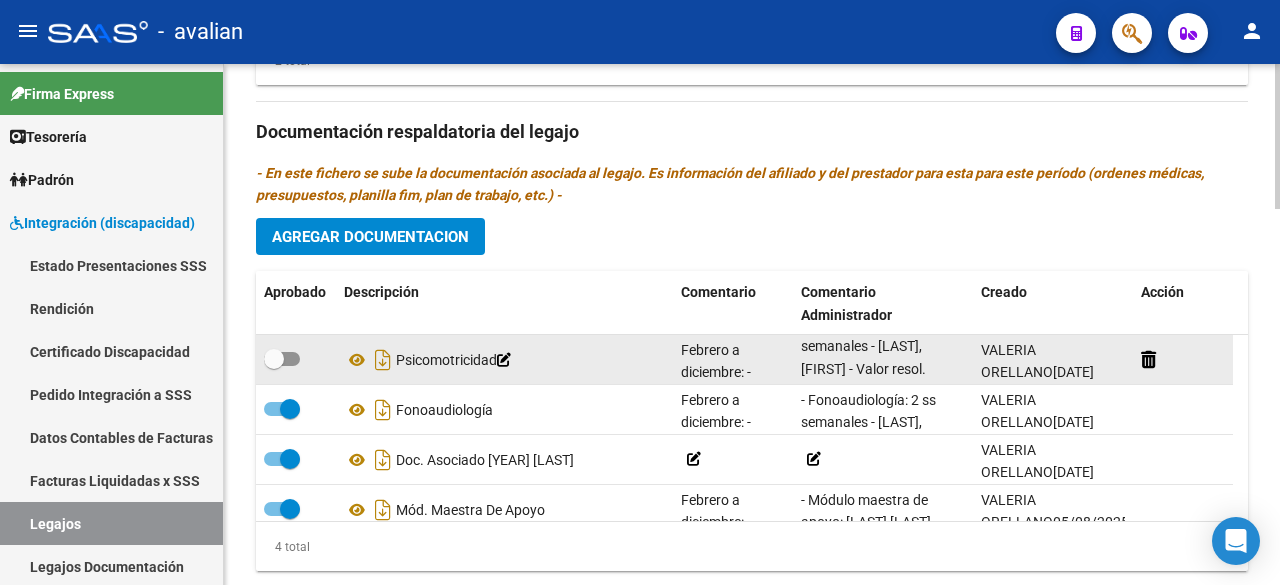 click at bounding box center (282, 359) 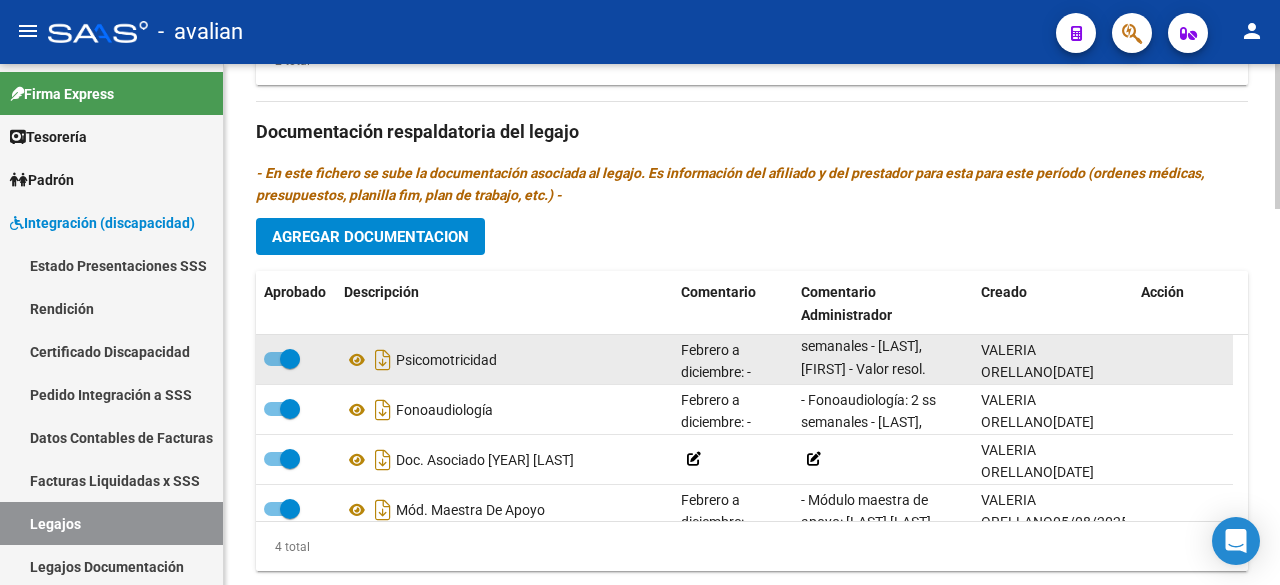 scroll, scrollTop: 0, scrollLeft: 0, axis: both 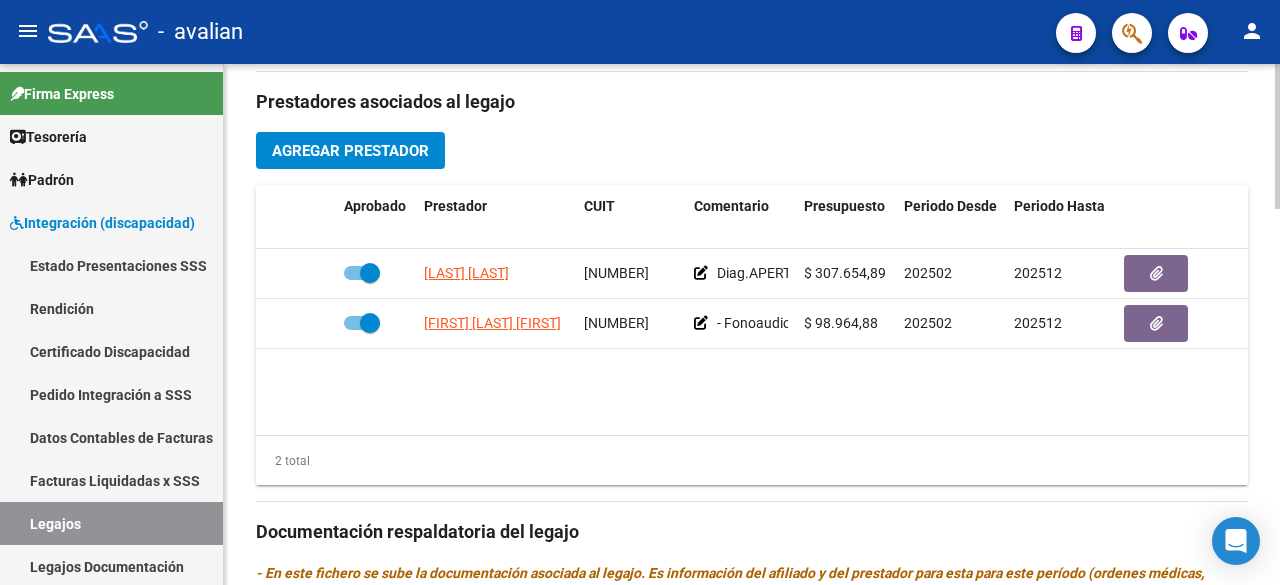 click on "Agregar Prestador" 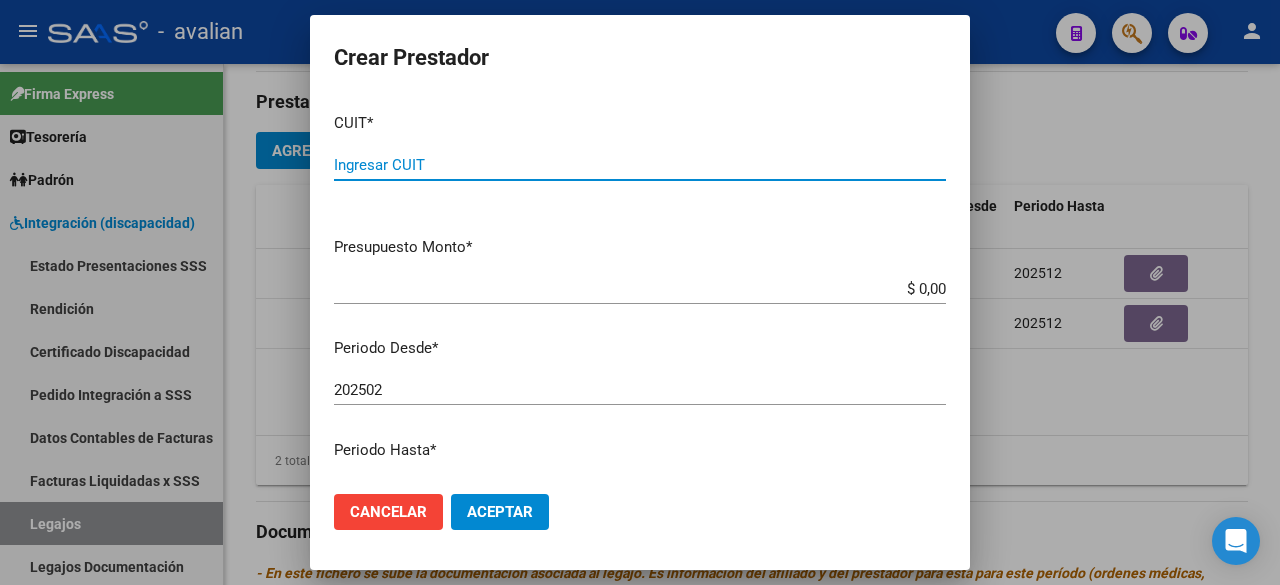 scroll, scrollTop: 300, scrollLeft: 0, axis: vertical 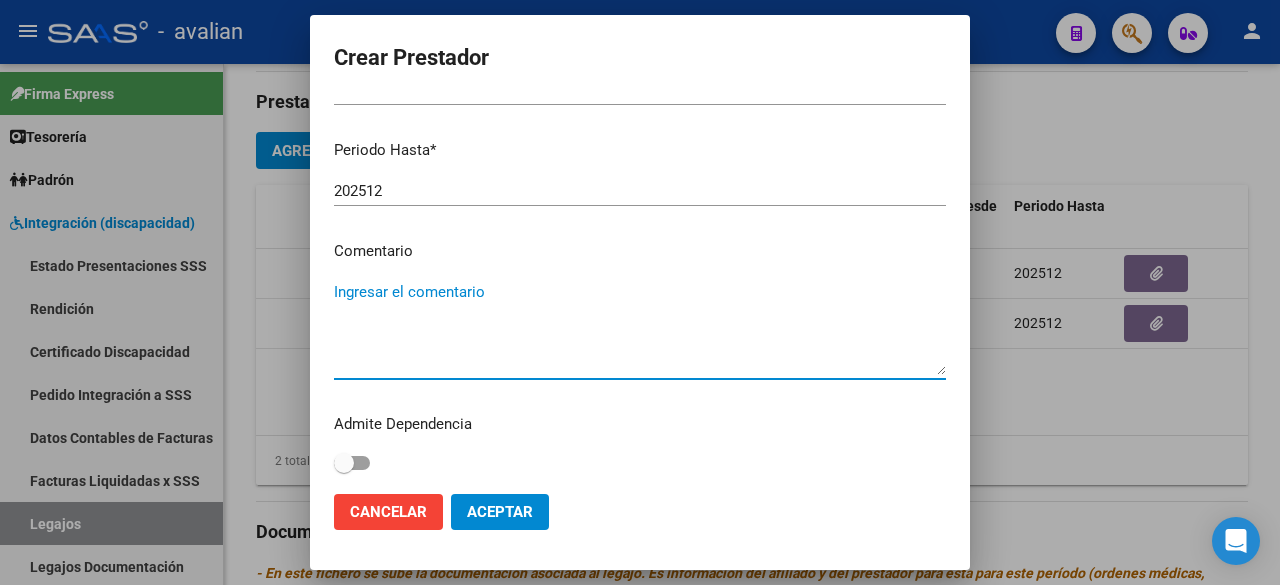 paste on "- Psicomotricidad: 2 ss semanales - Duarte, Silvia - Valor resol. vigente." 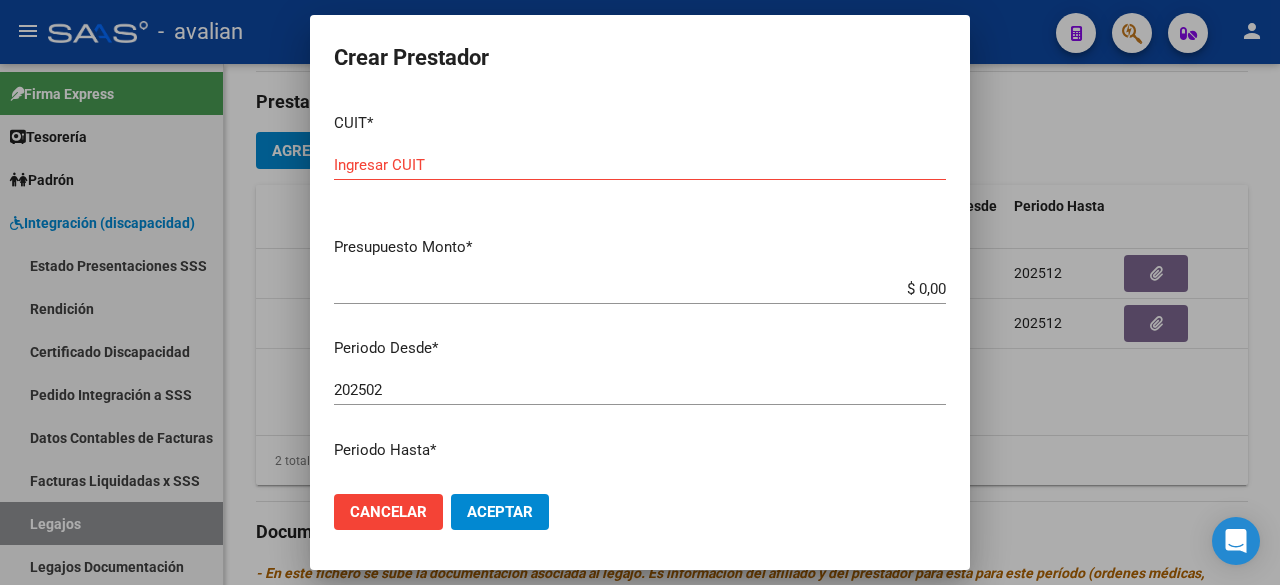 scroll, scrollTop: 300, scrollLeft: 0, axis: vertical 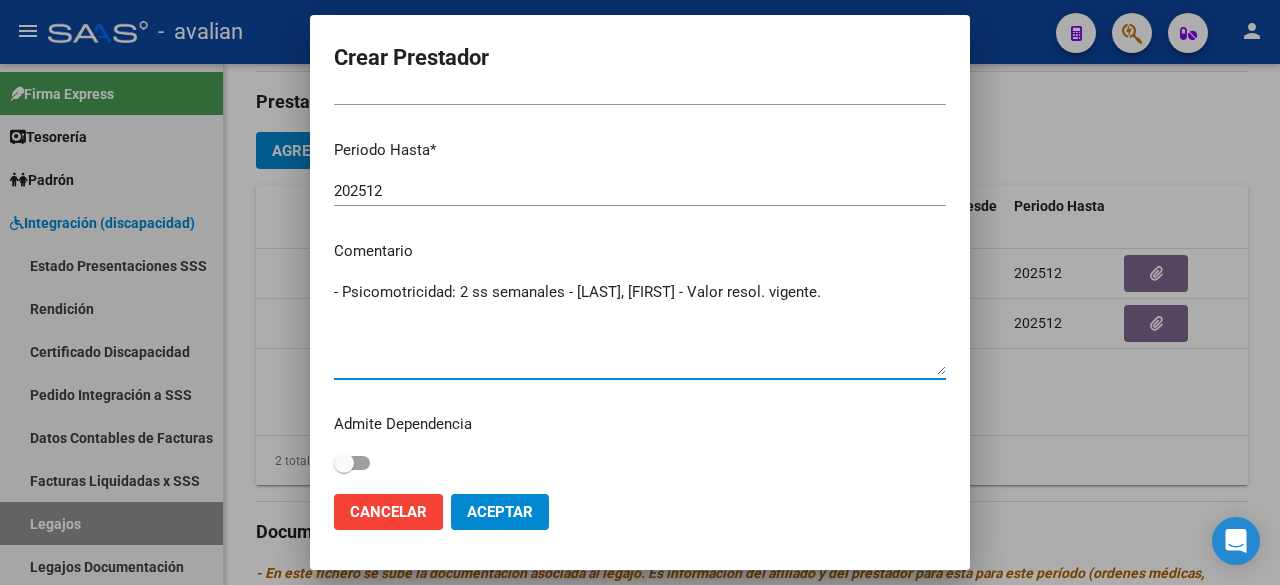 type on "- Psicomotricidad: 2 ss semanales - Duarte, Silvia - Valor resol. vigente." 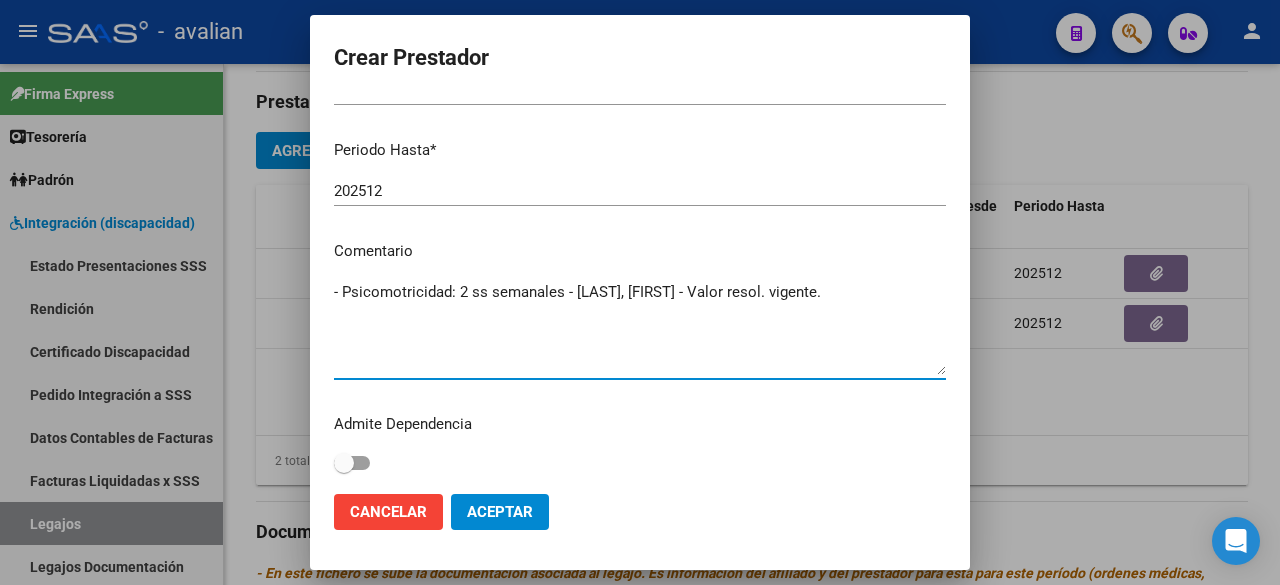scroll, scrollTop: 100, scrollLeft: 0, axis: vertical 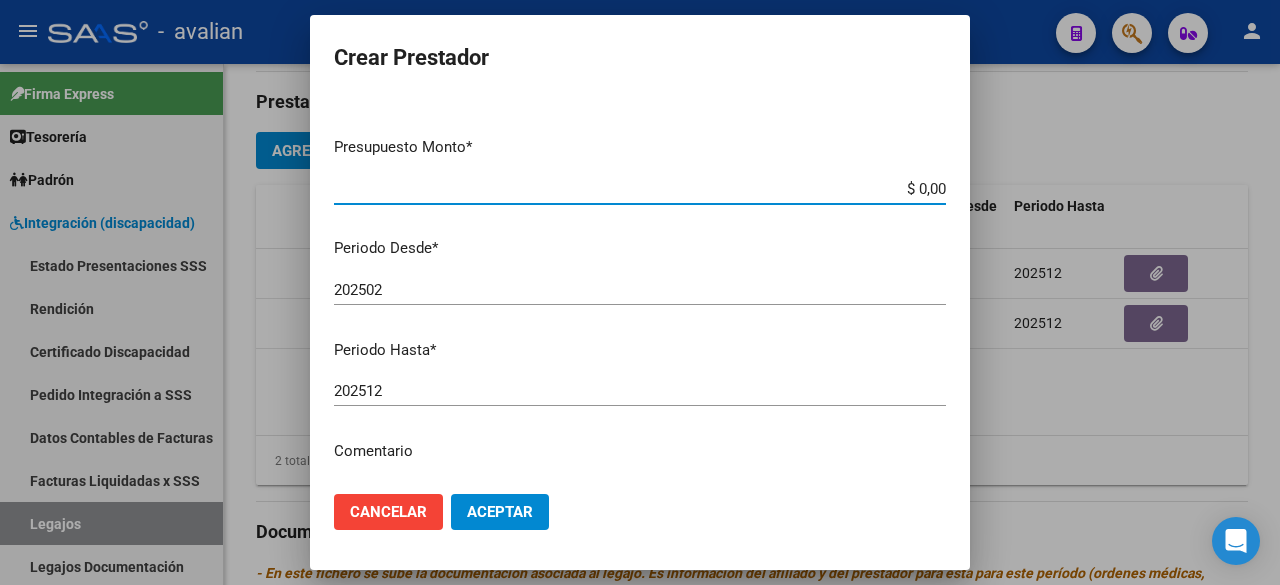 click on "$ 0,00" at bounding box center [640, 189] 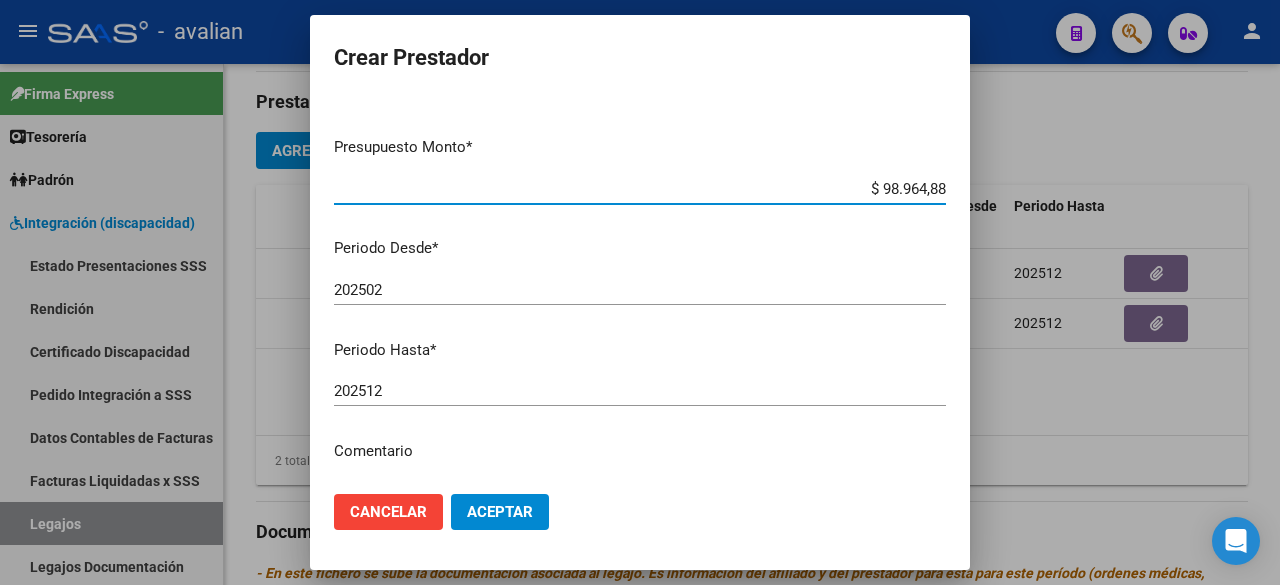 scroll, scrollTop: 200, scrollLeft: 0, axis: vertical 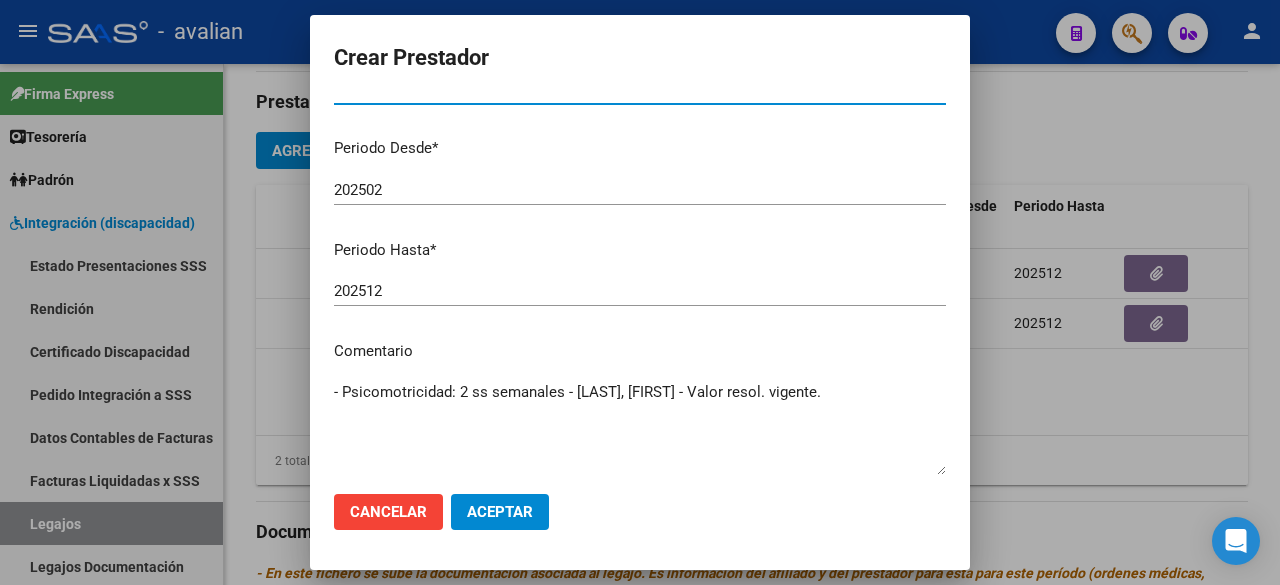 type on "$ 98.964,88" 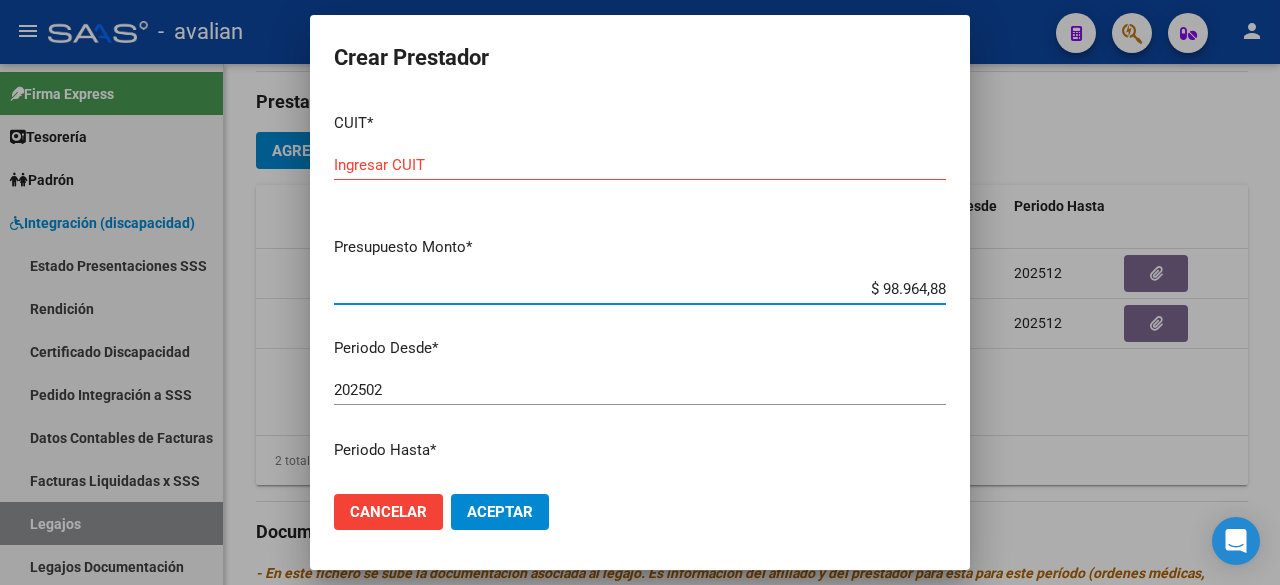 click on "Ingresar CUIT" at bounding box center [640, 165] 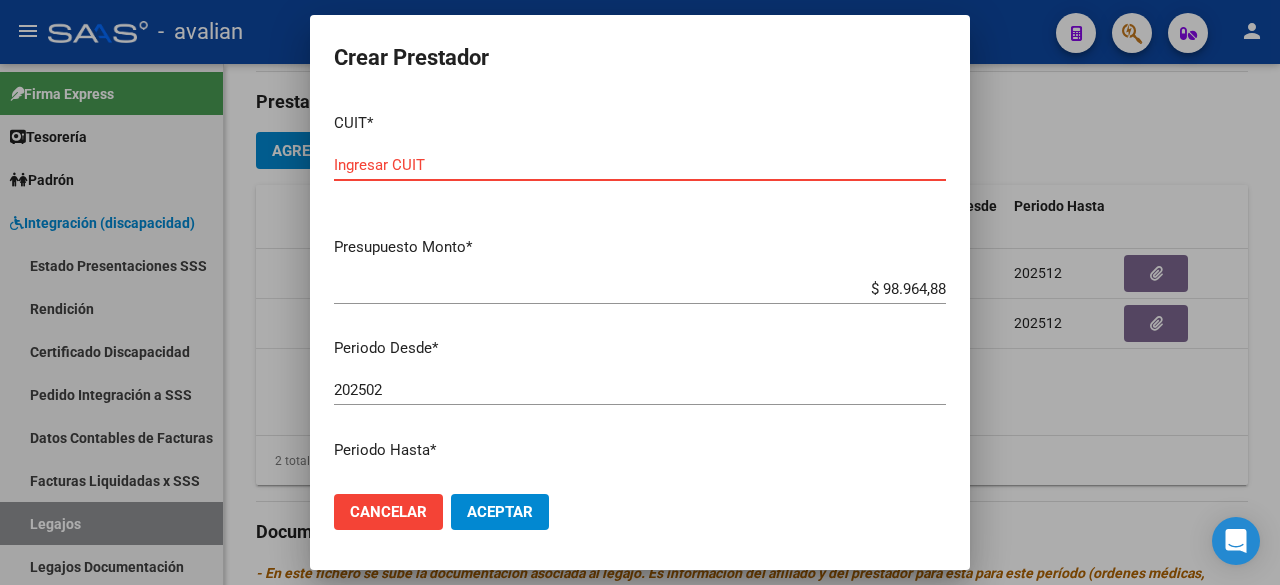 paste on "23-36030121-4" 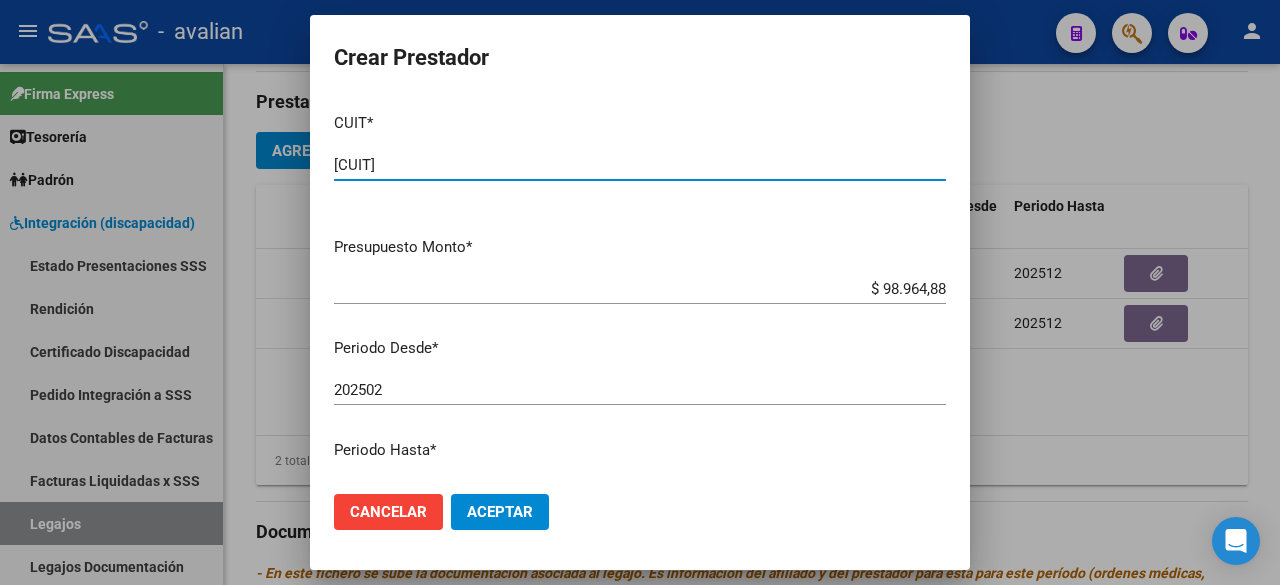 scroll, scrollTop: 300, scrollLeft: 0, axis: vertical 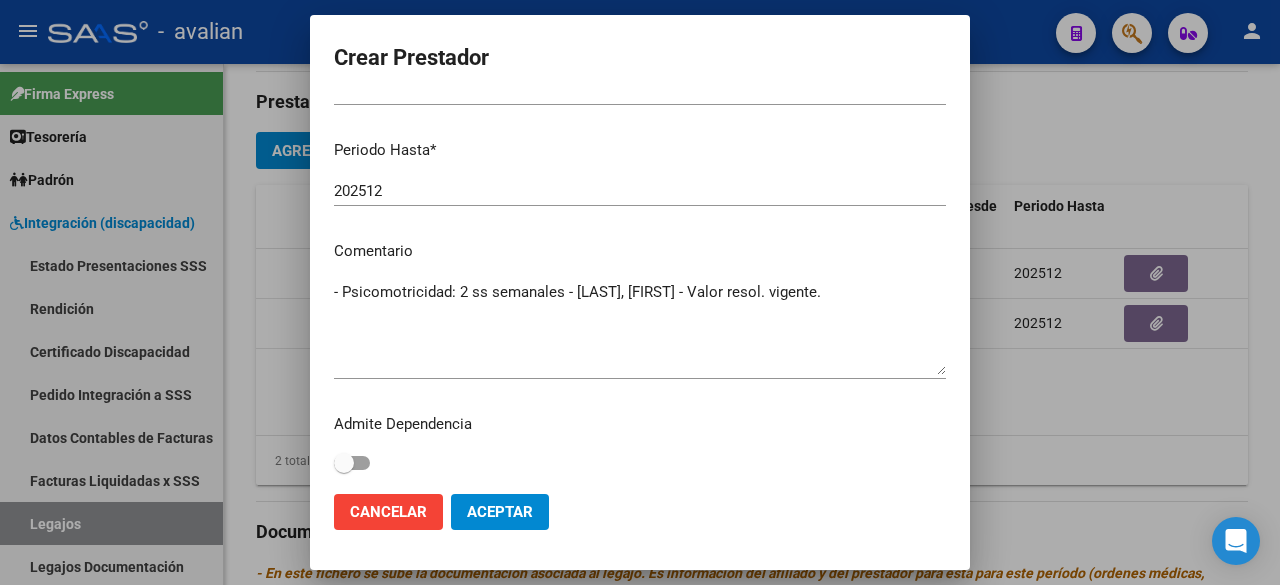 type on "23-36030121-4" 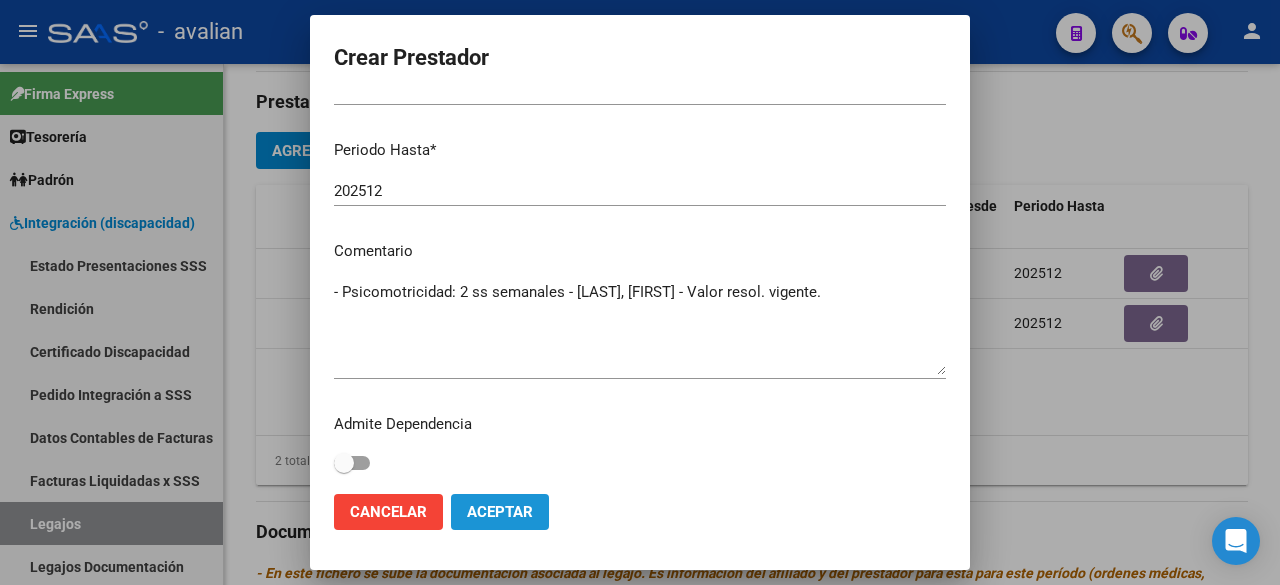 click on "Aceptar" 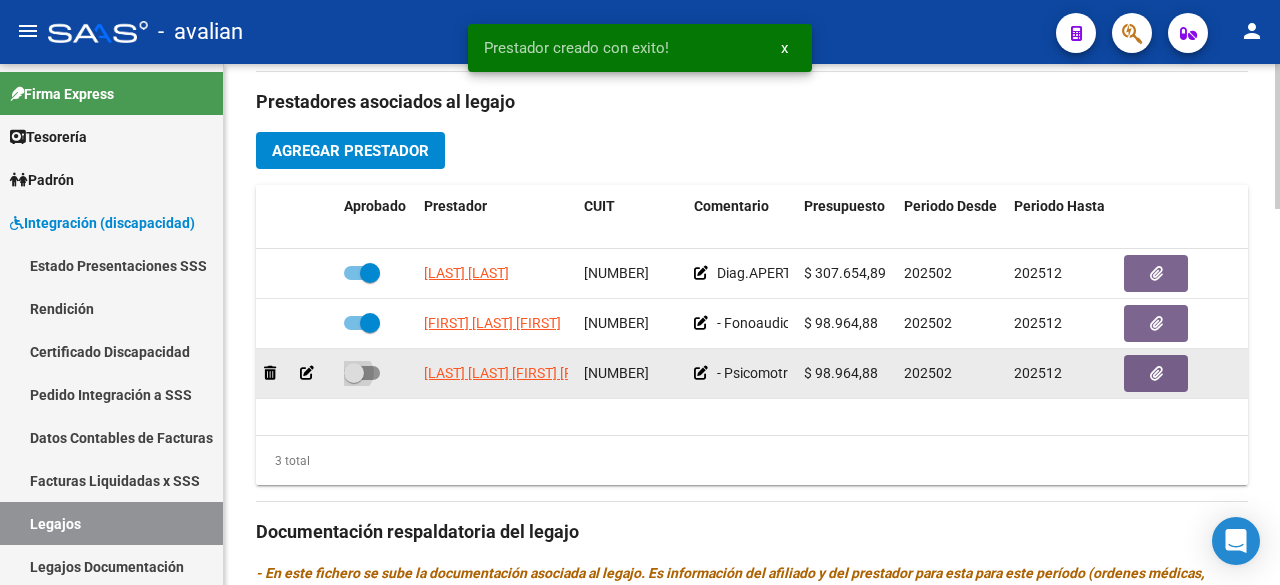 click at bounding box center [362, 373] 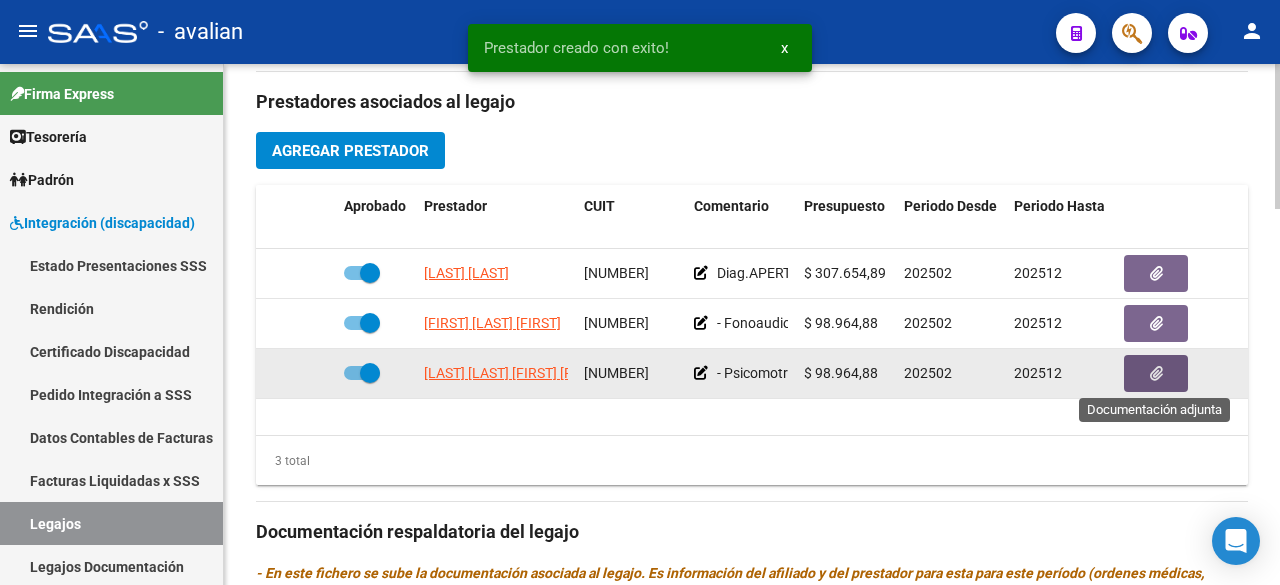 click 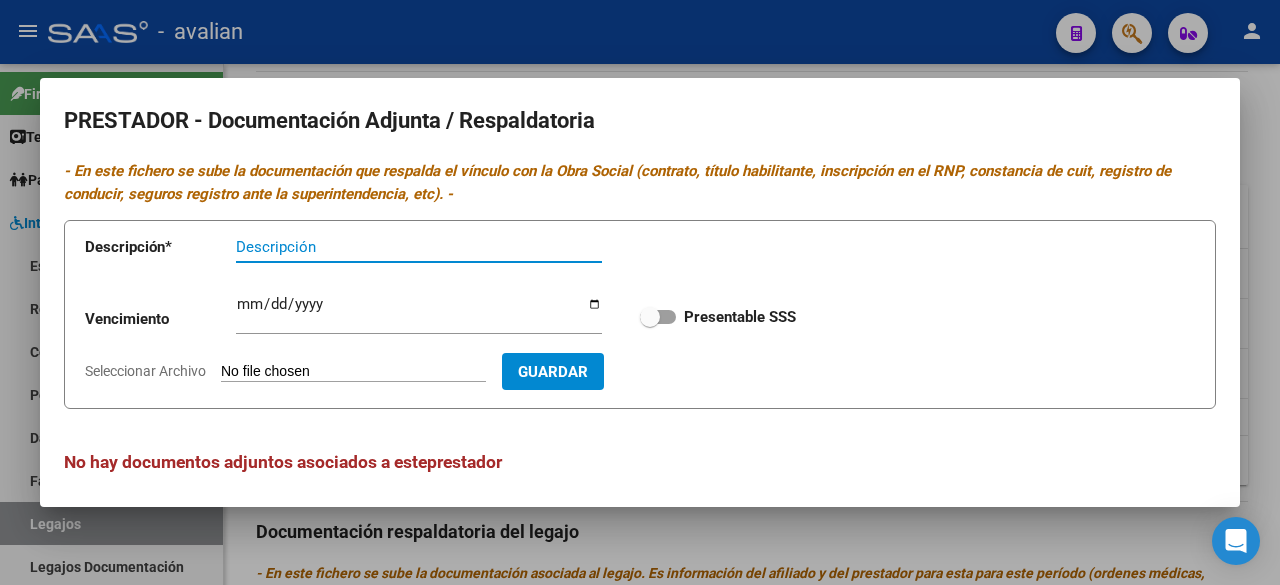 scroll, scrollTop: 8, scrollLeft: 0, axis: vertical 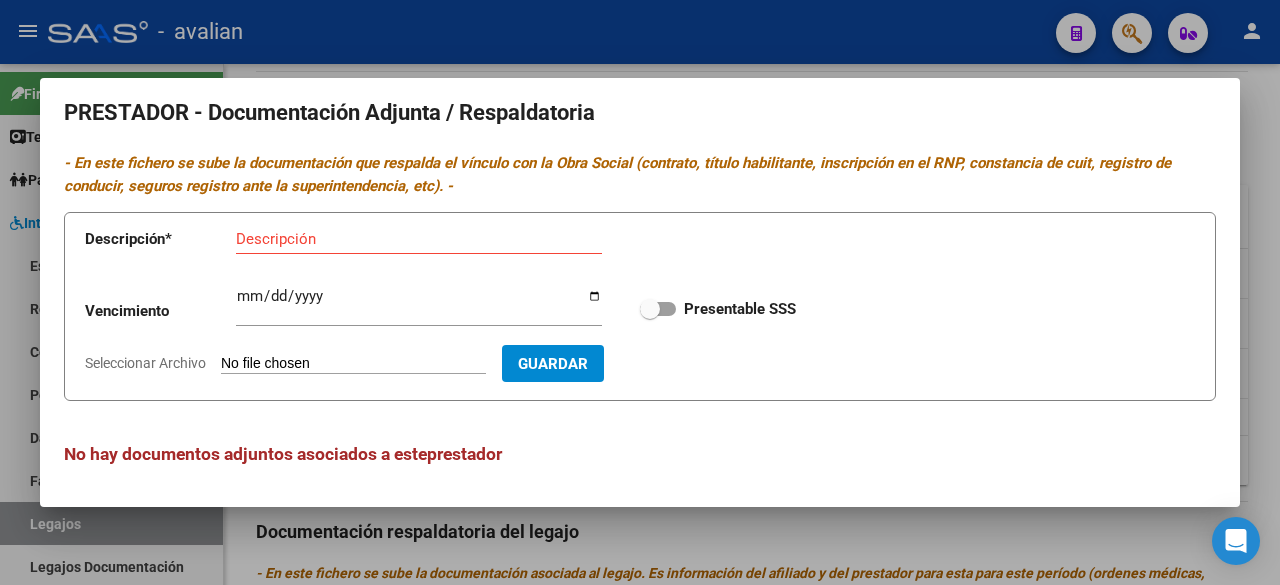 click on "Seleccionar Archivo" at bounding box center [353, 364] 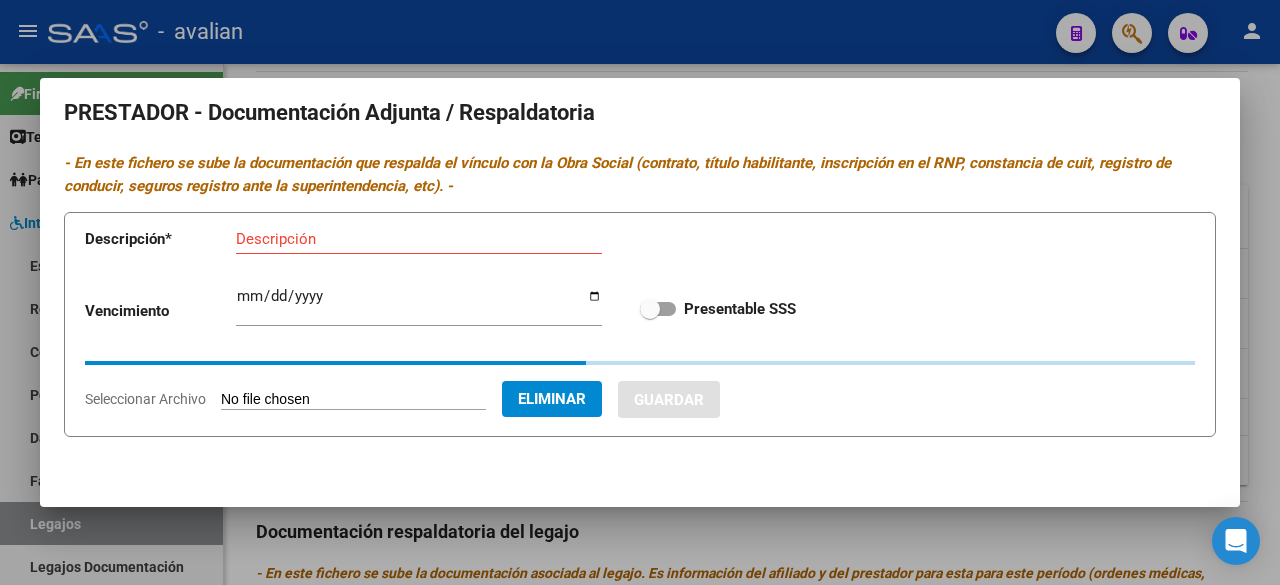 click on "Descripción" at bounding box center [419, 239] 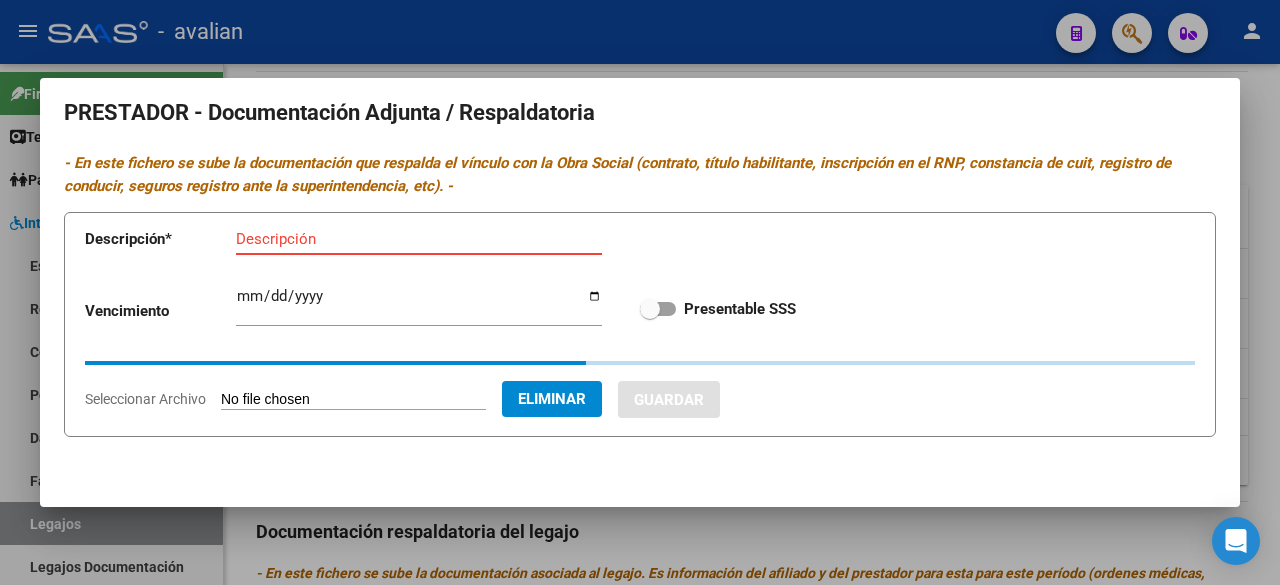 click on "Descripción" at bounding box center (419, 239) 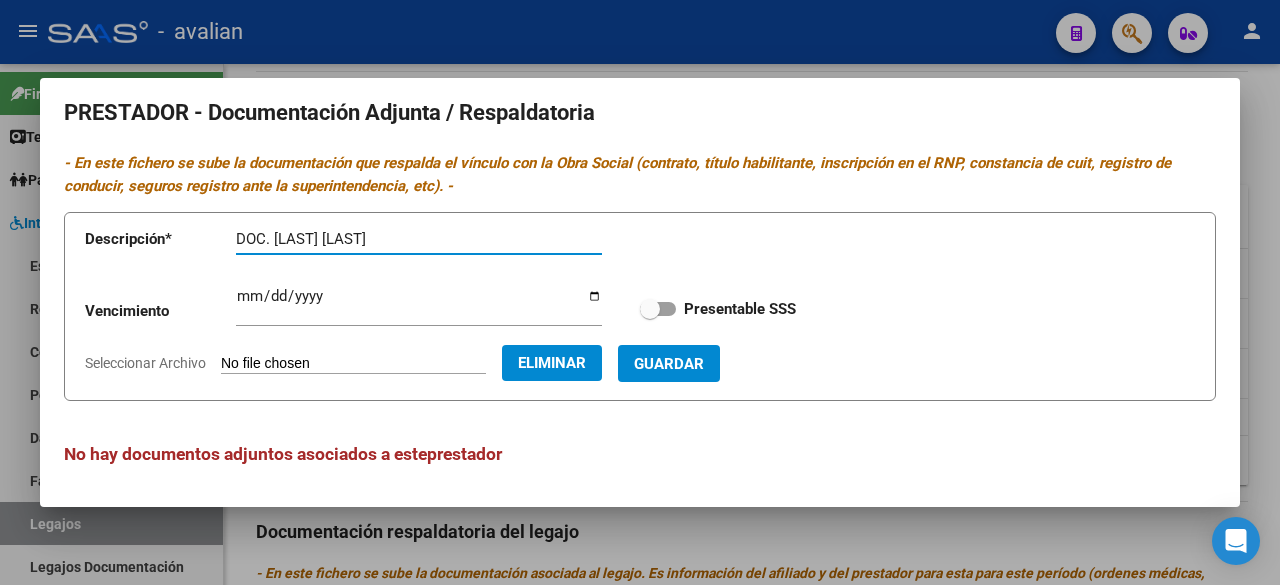 type on "DOC. DUARTE SILVIA" 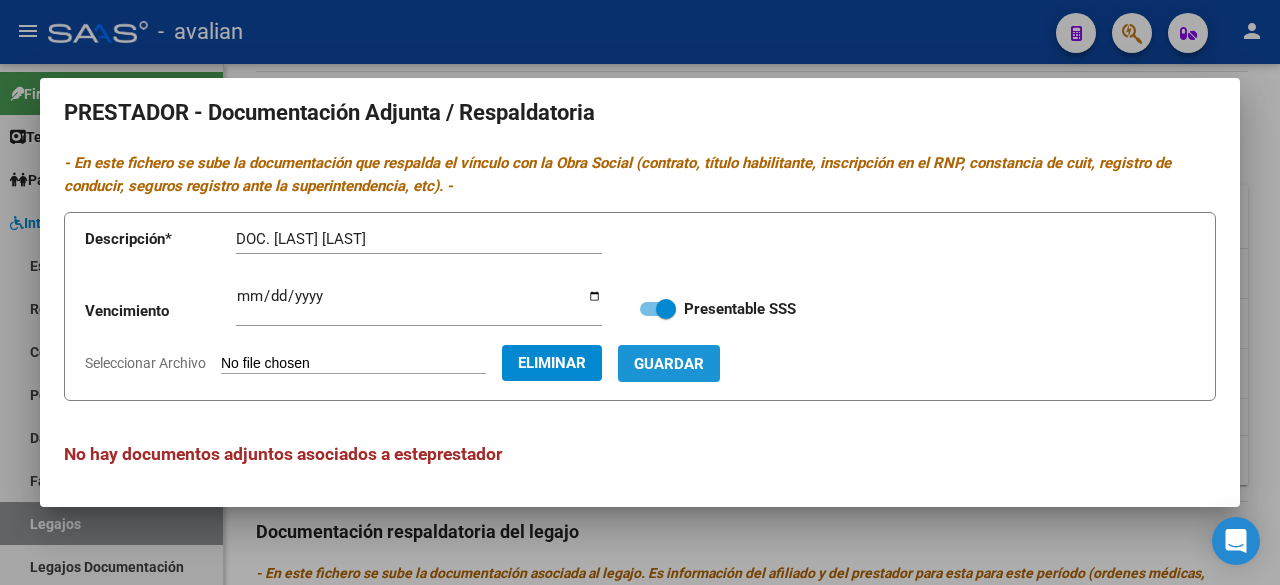 click on "Guardar" at bounding box center [669, 363] 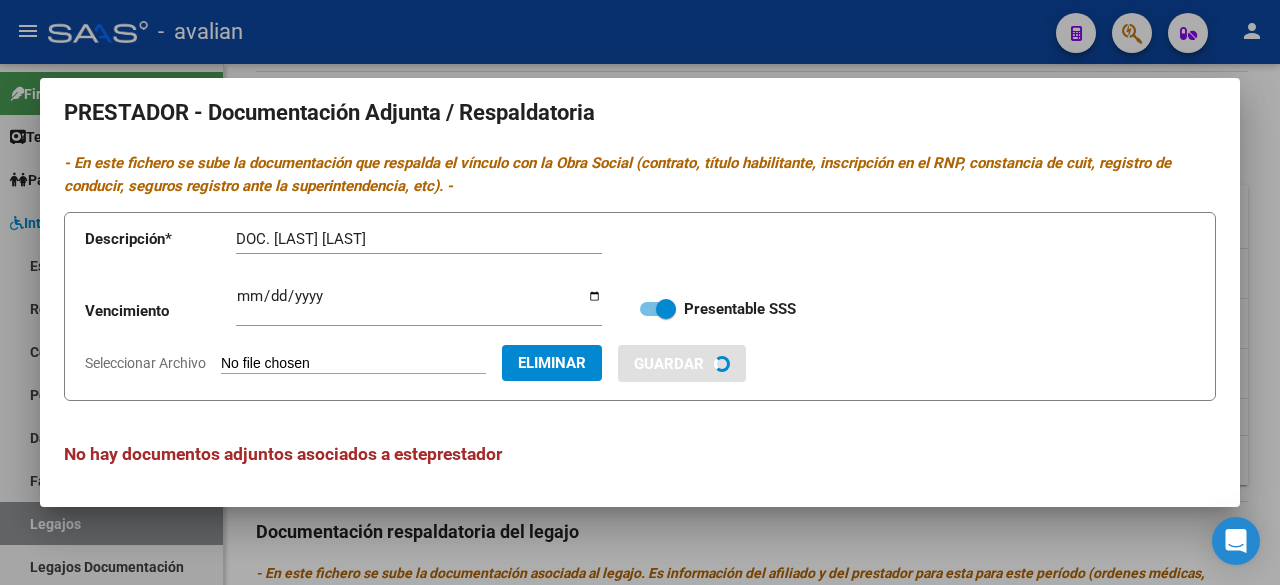 type 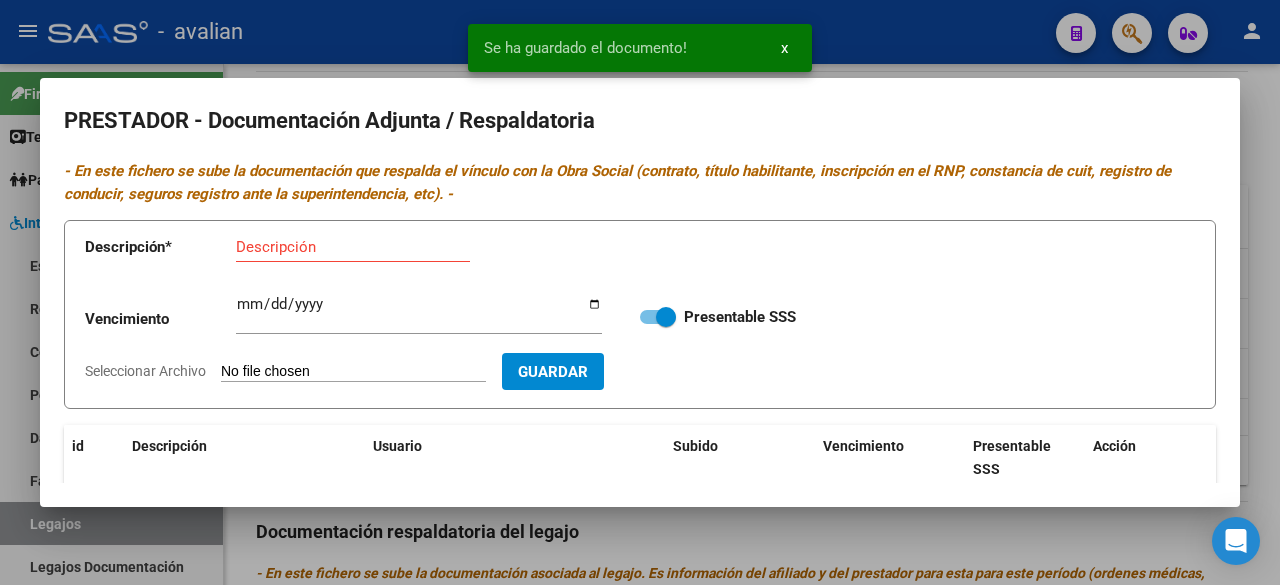 scroll, scrollTop: 256, scrollLeft: 0, axis: vertical 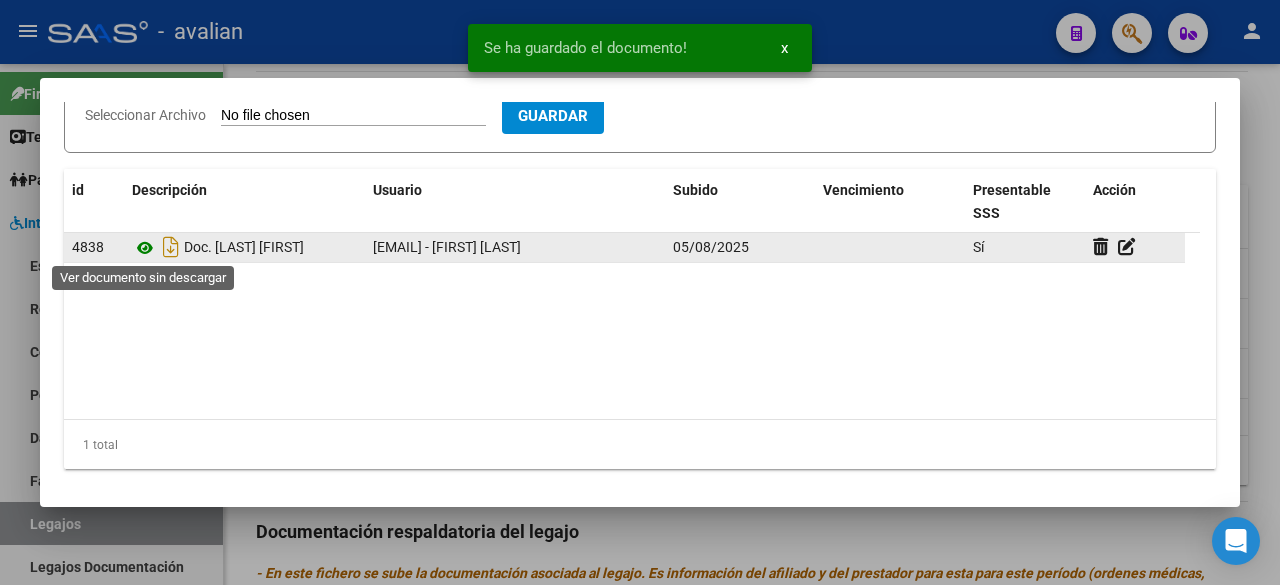 click 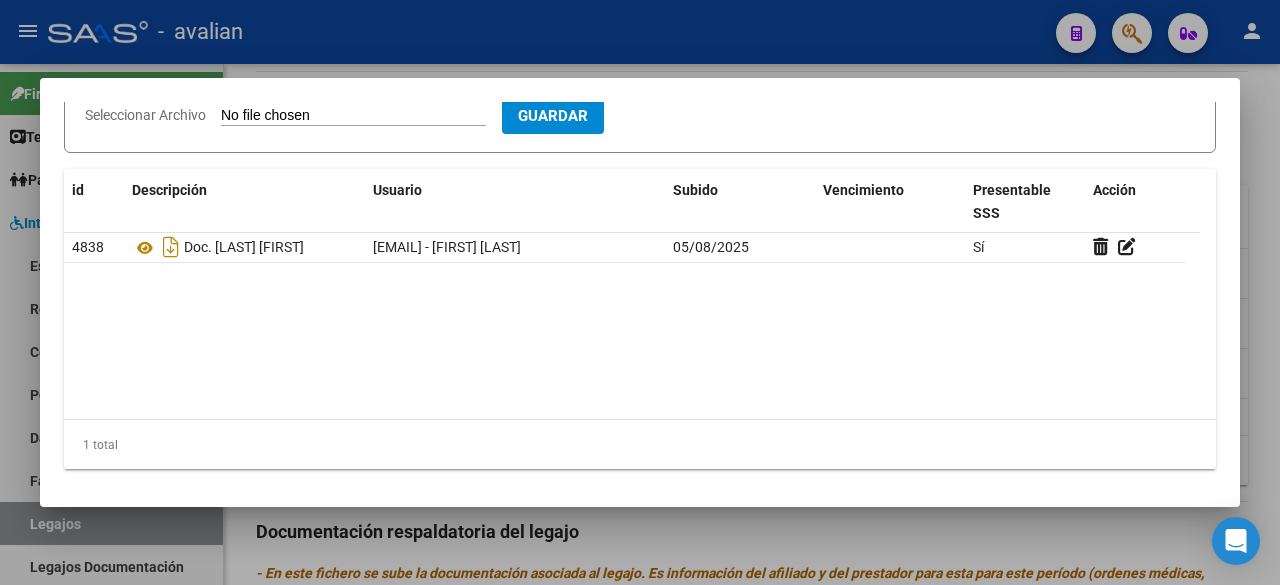 click at bounding box center [640, 292] 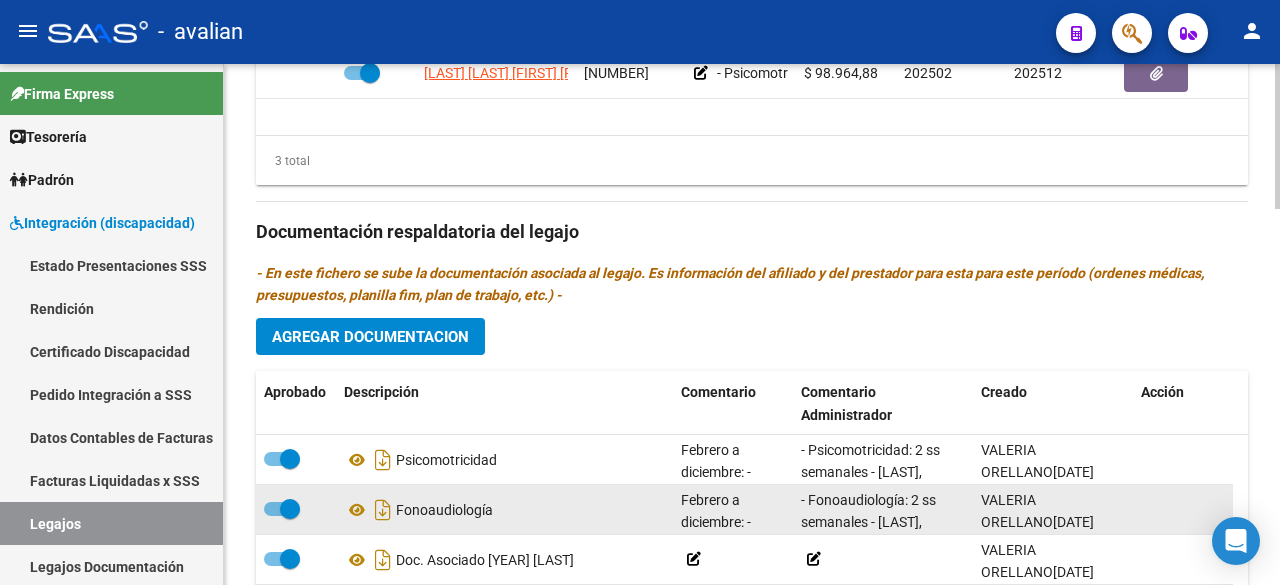 scroll, scrollTop: 1346, scrollLeft: 0, axis: vertical 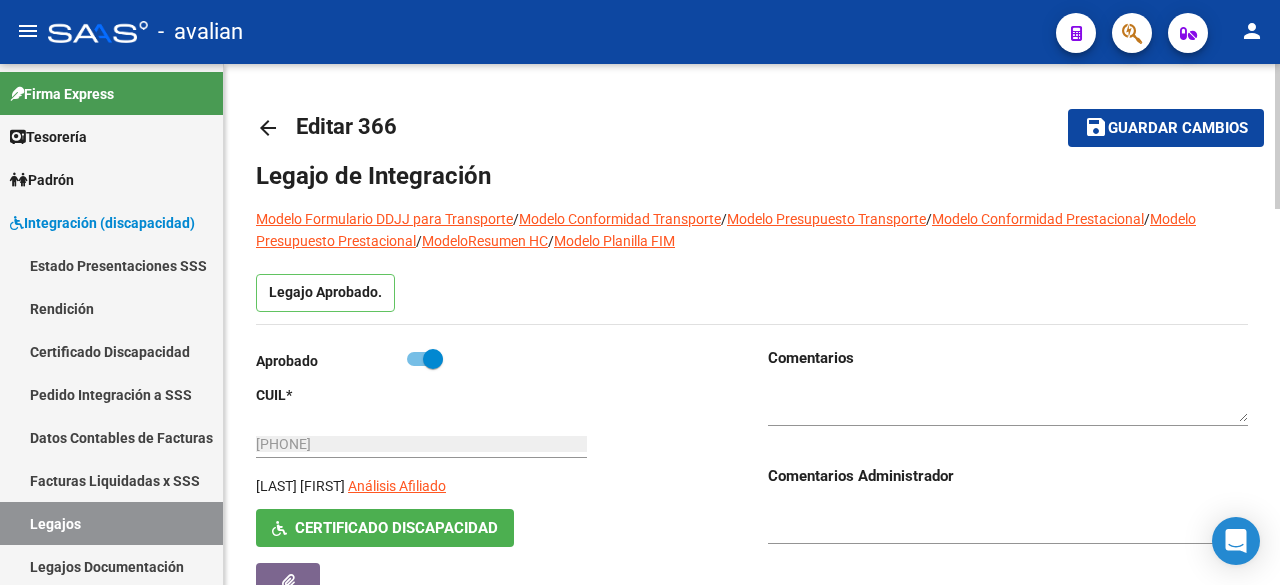 click on "save" 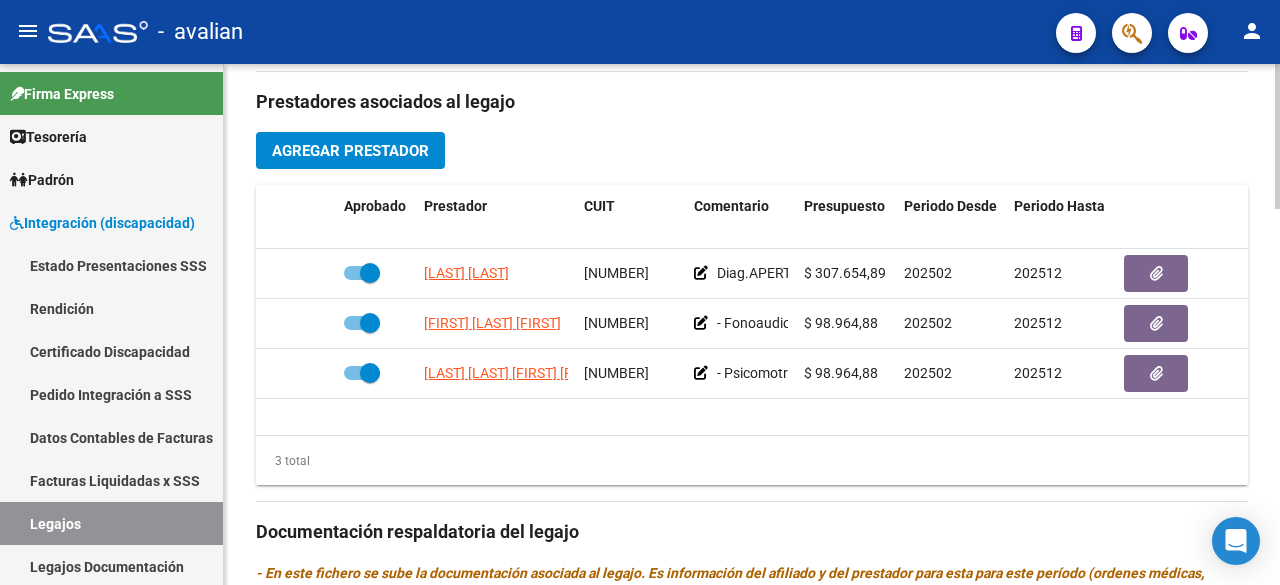 scroll, scrollTop: 1300, scrollLeft: 0, axis: vertical 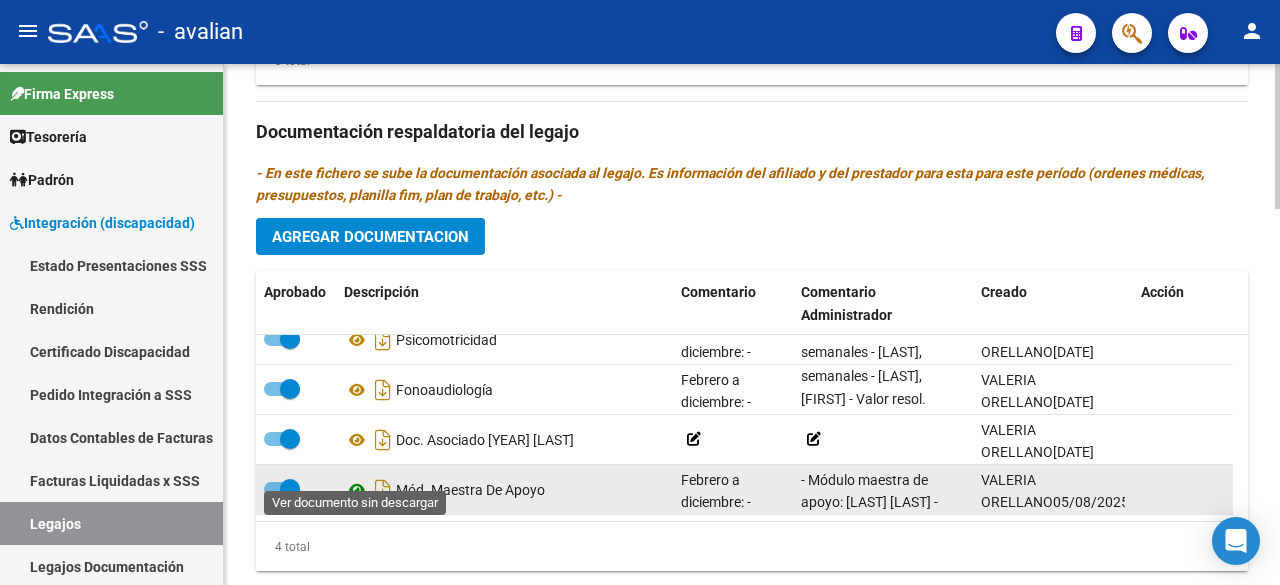 click 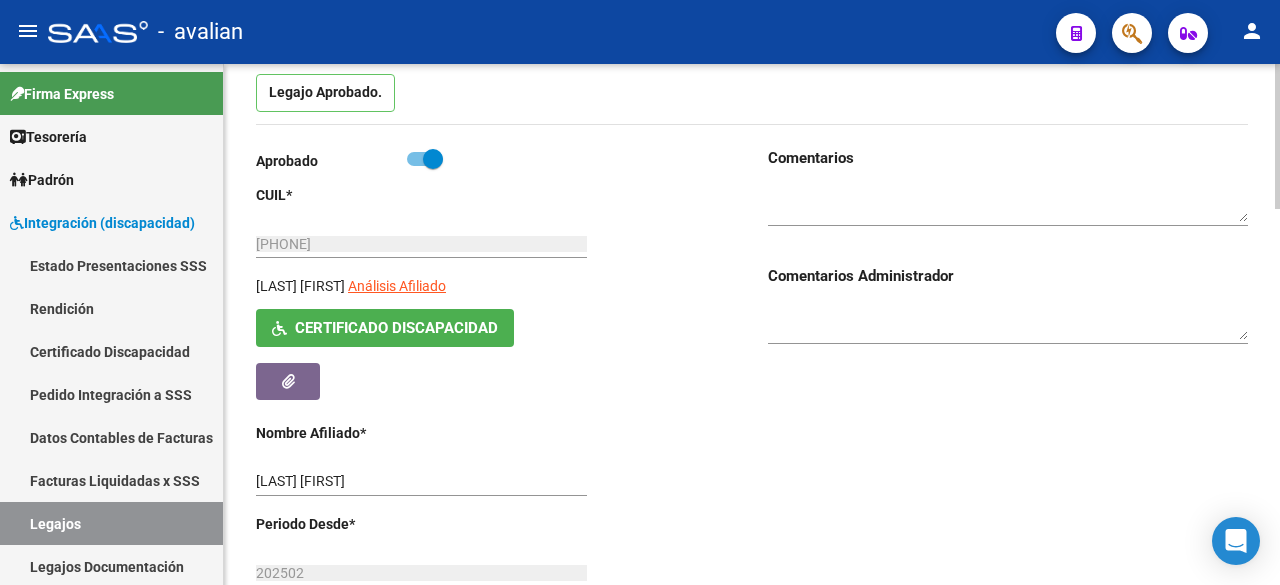 scroll, scrollTop: 0, scrollLeft: 0, axis: both 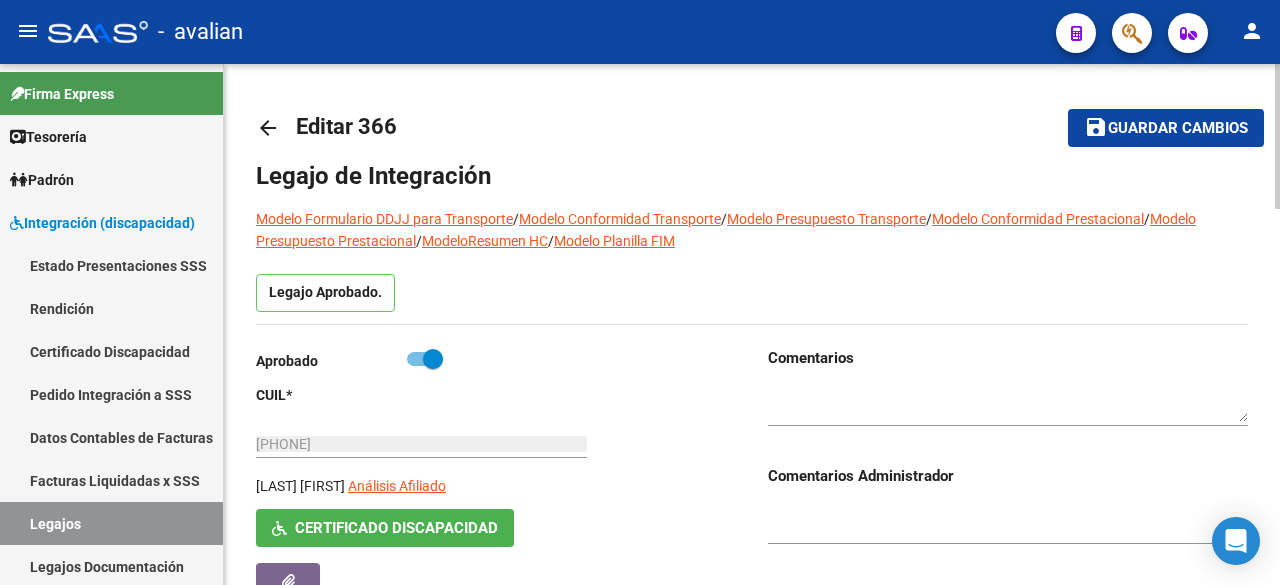 click at bounding box center (1008, 404) 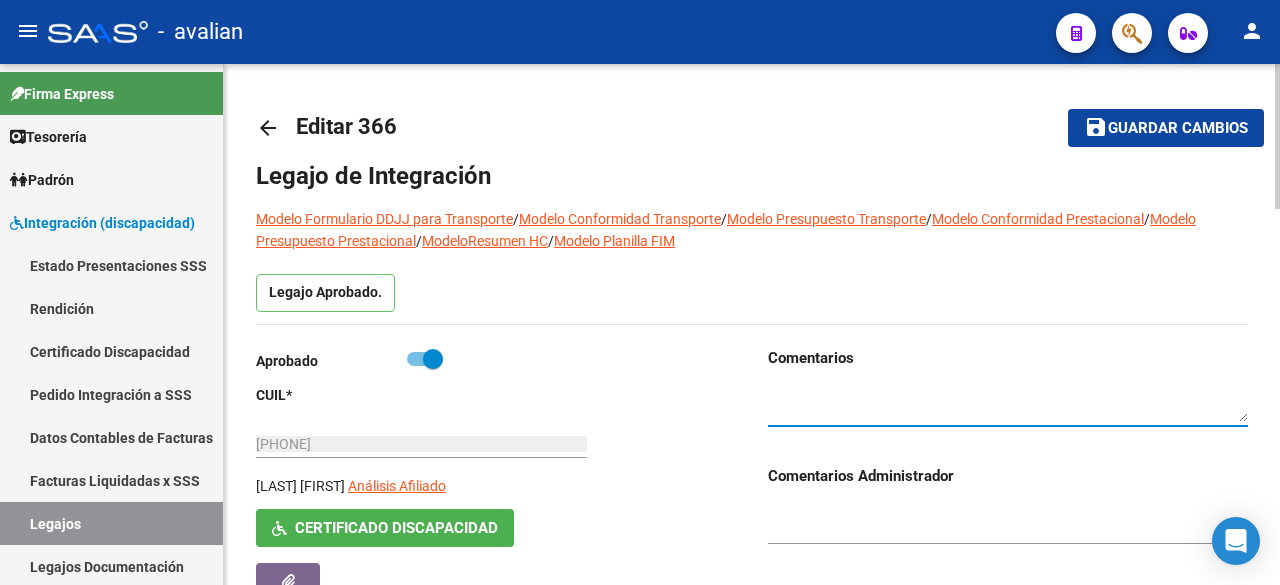paste on "Falta CAR y AA que se solicita al CDA." 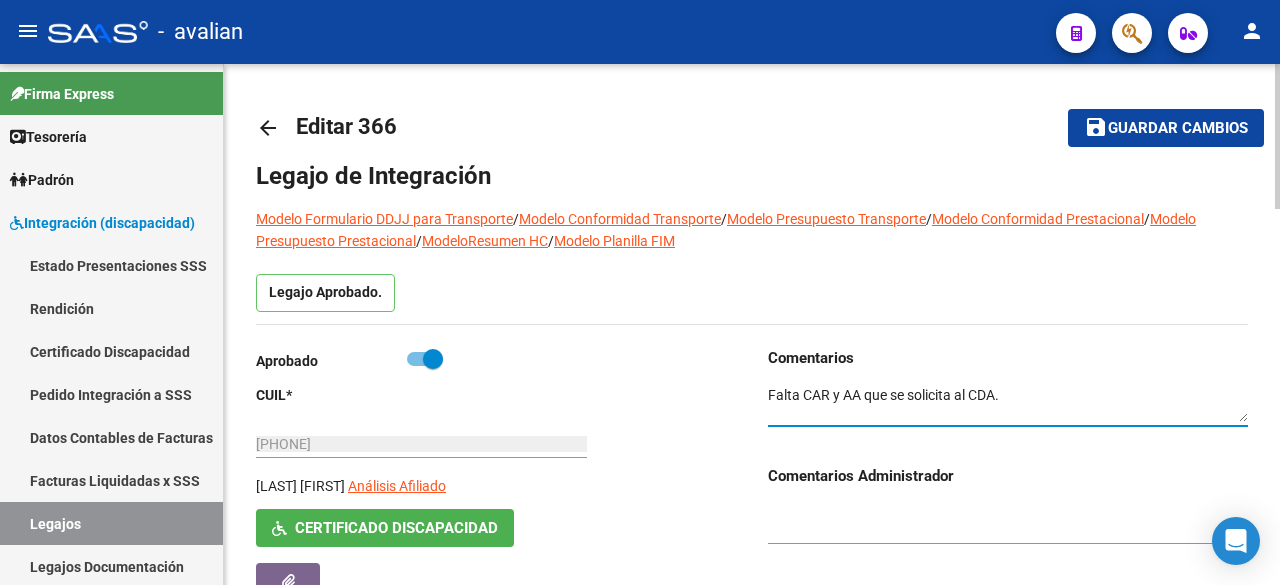 type on "Falta CAR y AA que se solicita al CDA." 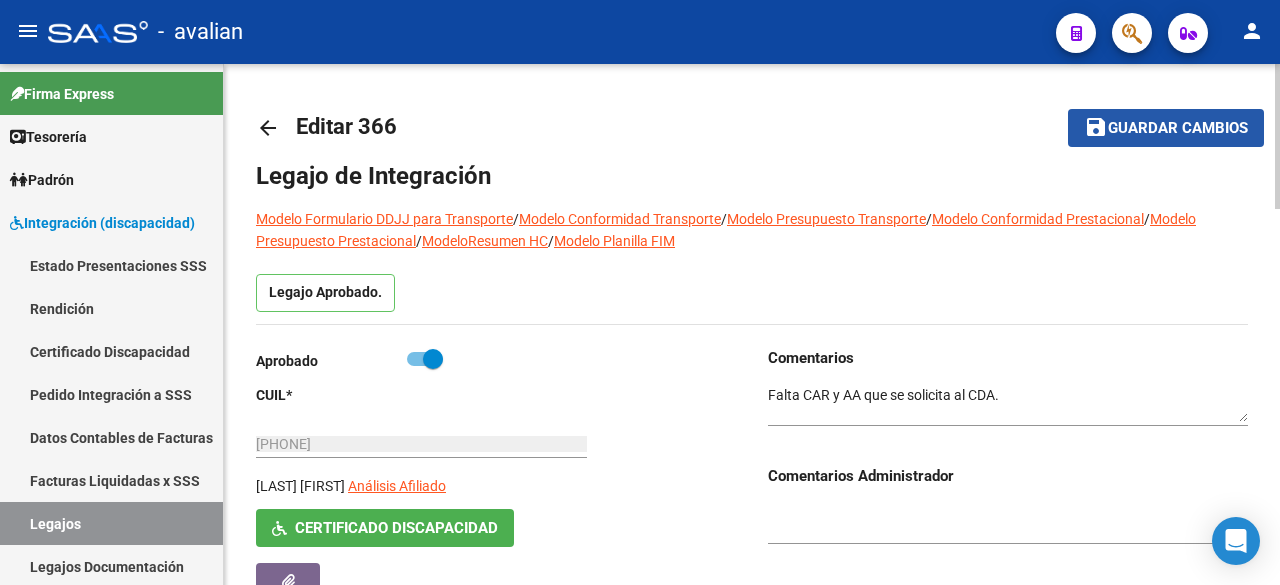 click on "save Guardar cambios" 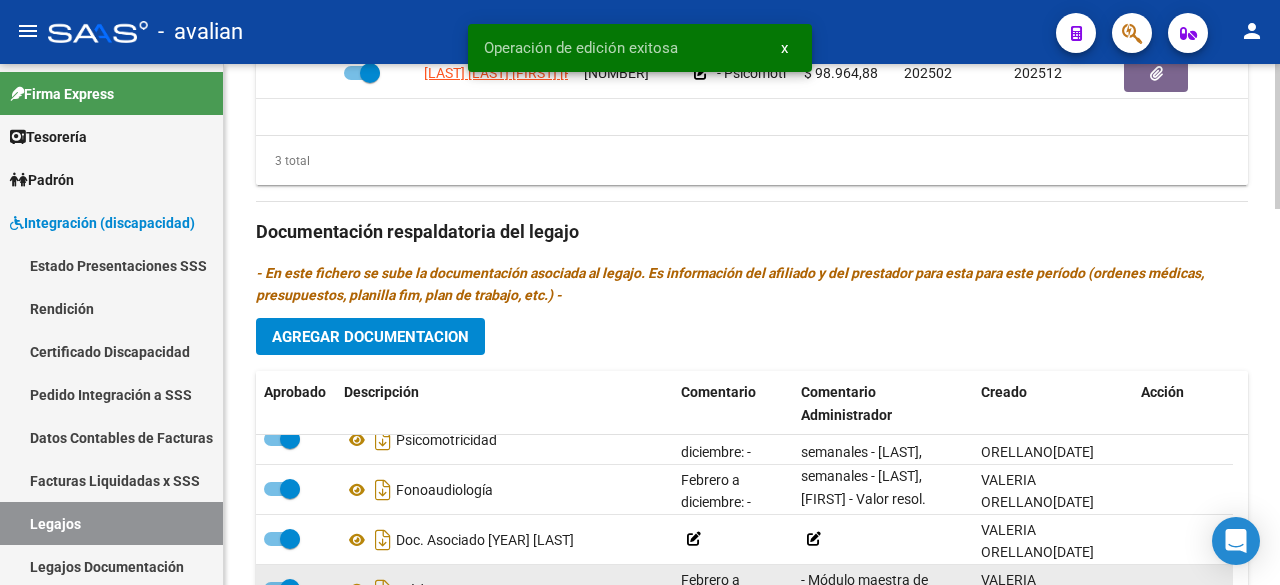 scroll, scrollTop: 1346, scrollLeft: 0, axis: vertical 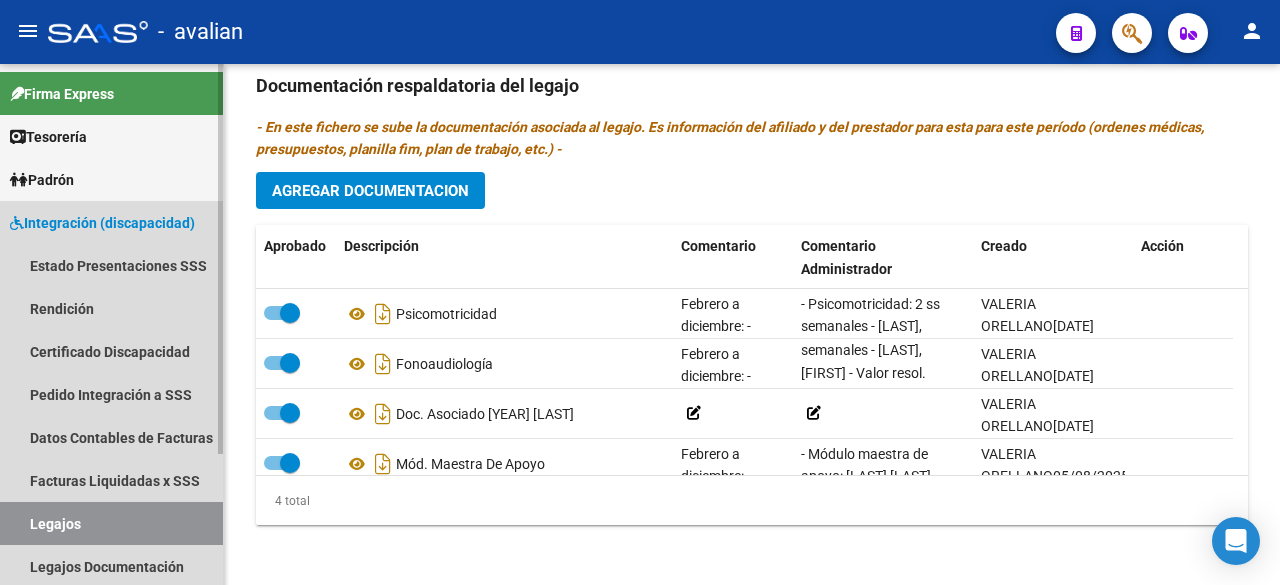 click on "Legajos" at bounding box center [111, 523] 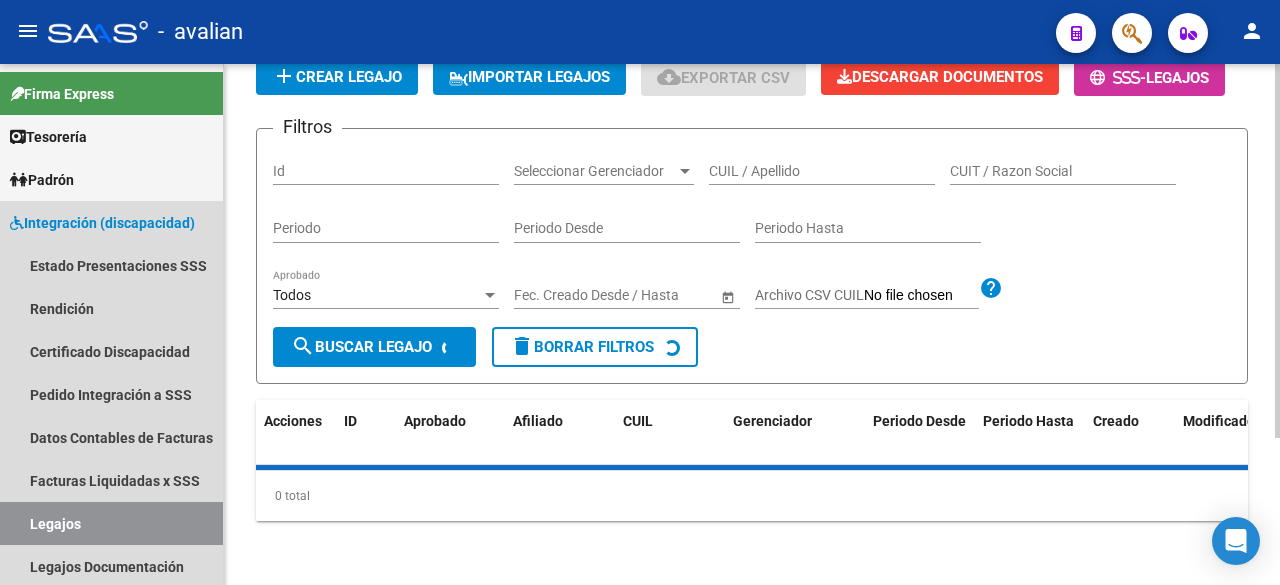scroll, scrollTop: 0, scrollLeft: 0, axis: both 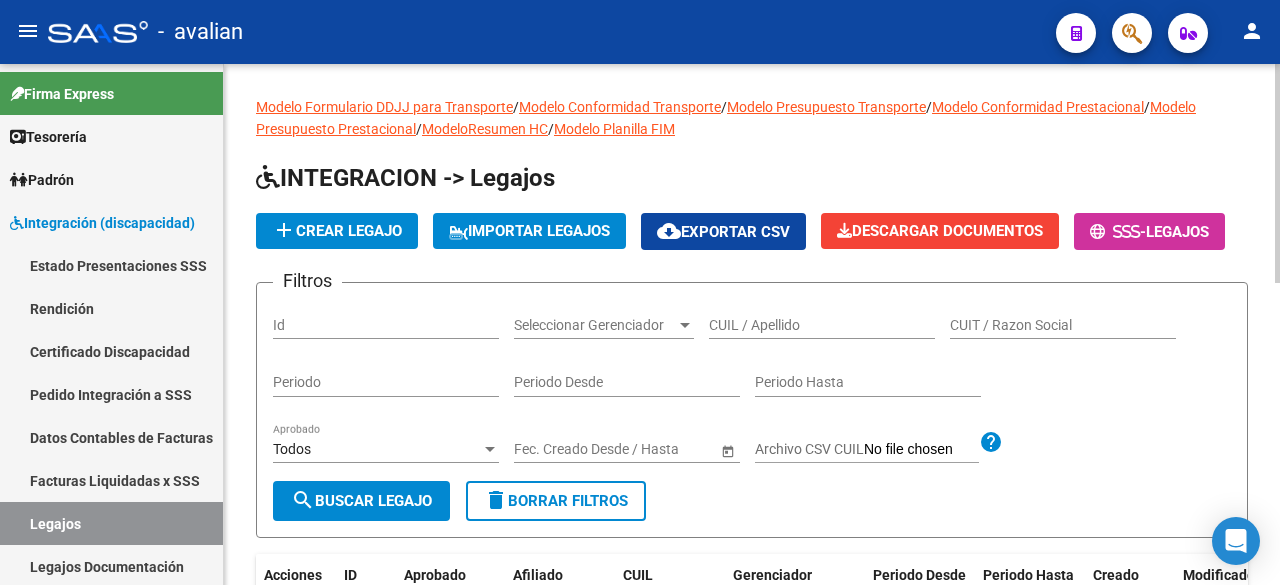click on "CUIL / Apellido" at bounding box center (822, 325) 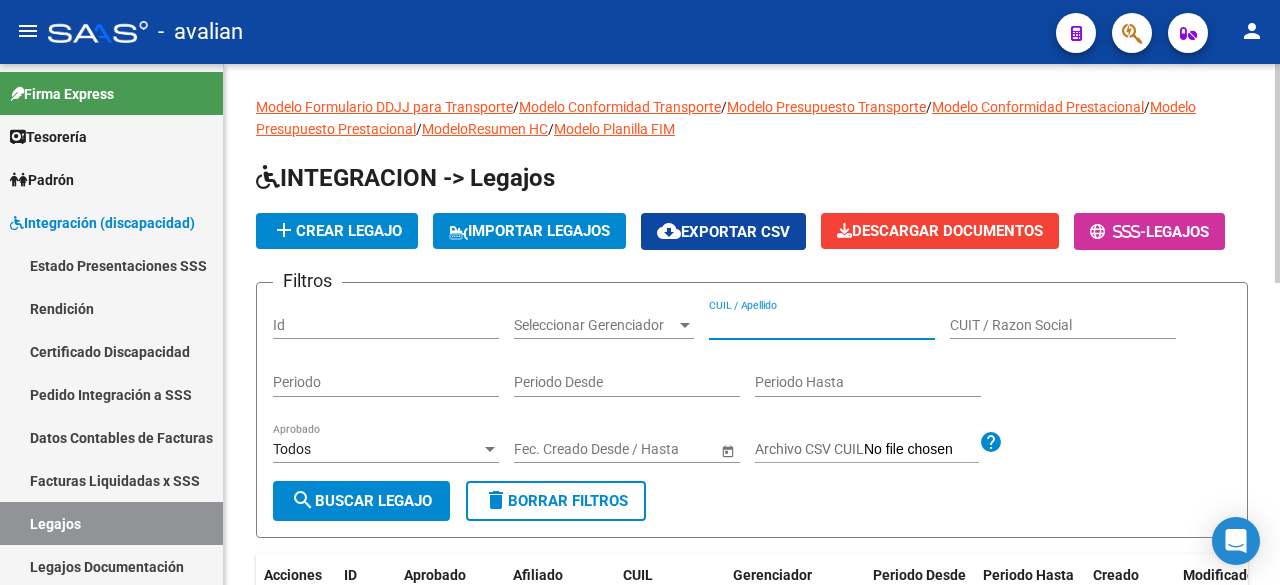 paste on "[NUMBER]" 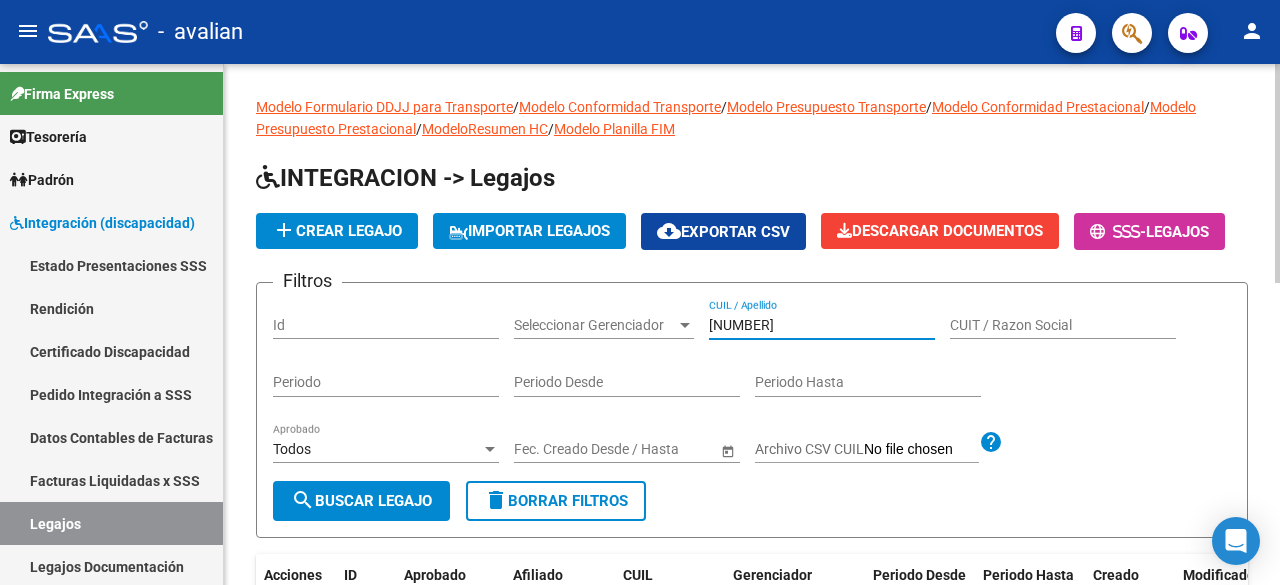 type on "[NUMBER]" 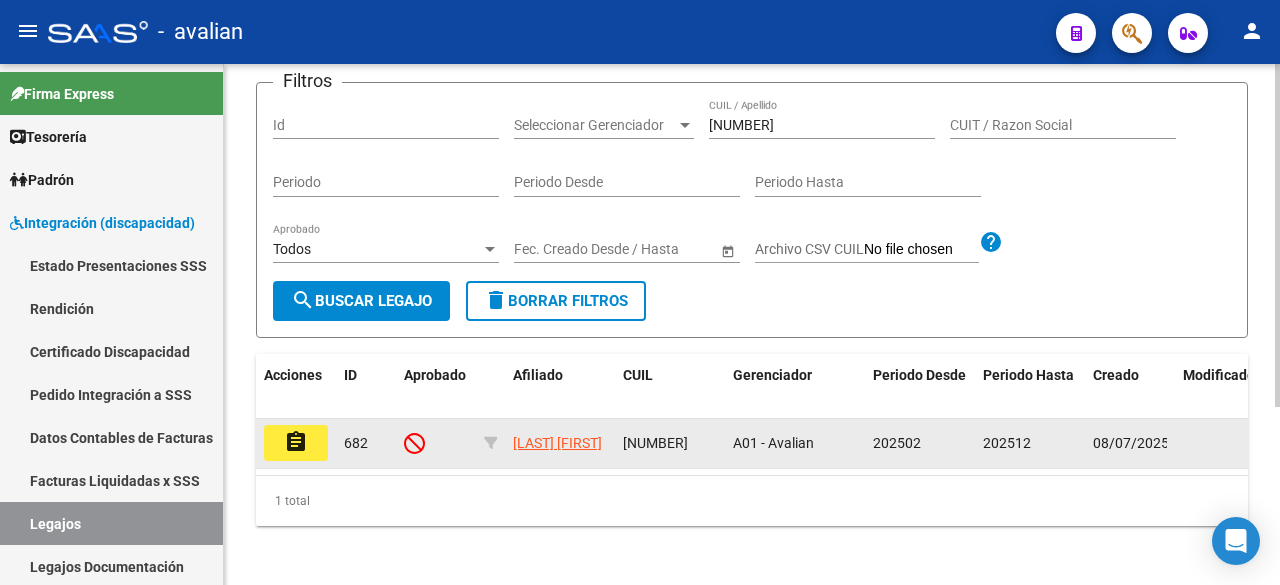 scroll, scrollTop: 270, scrollLeft: 0, axis: vertical 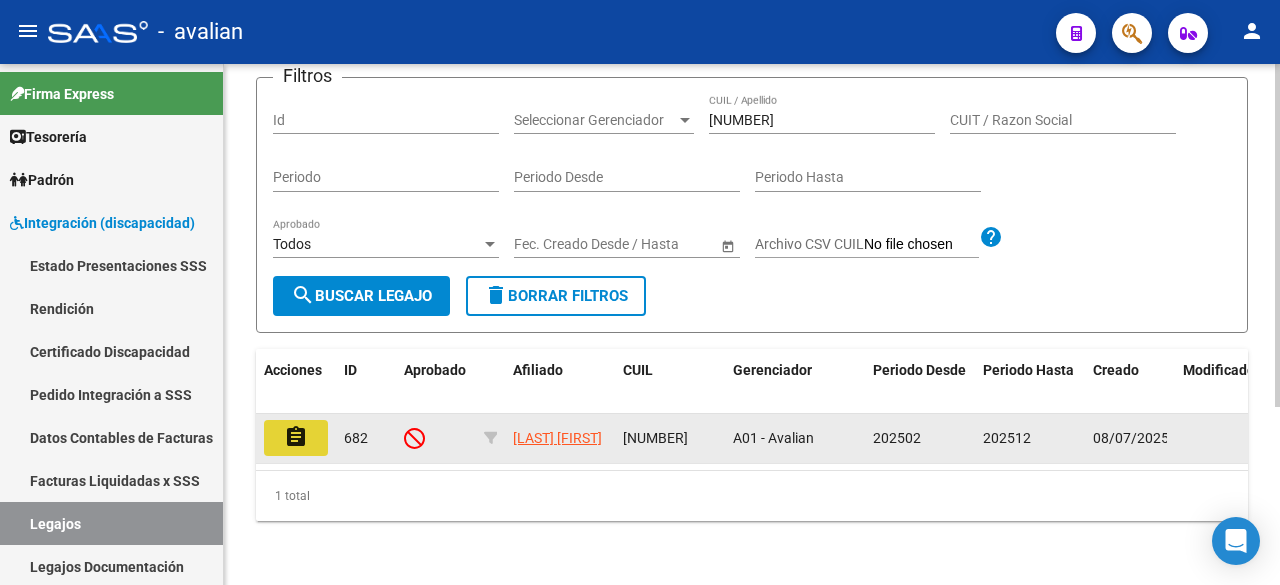 click on "assignment" 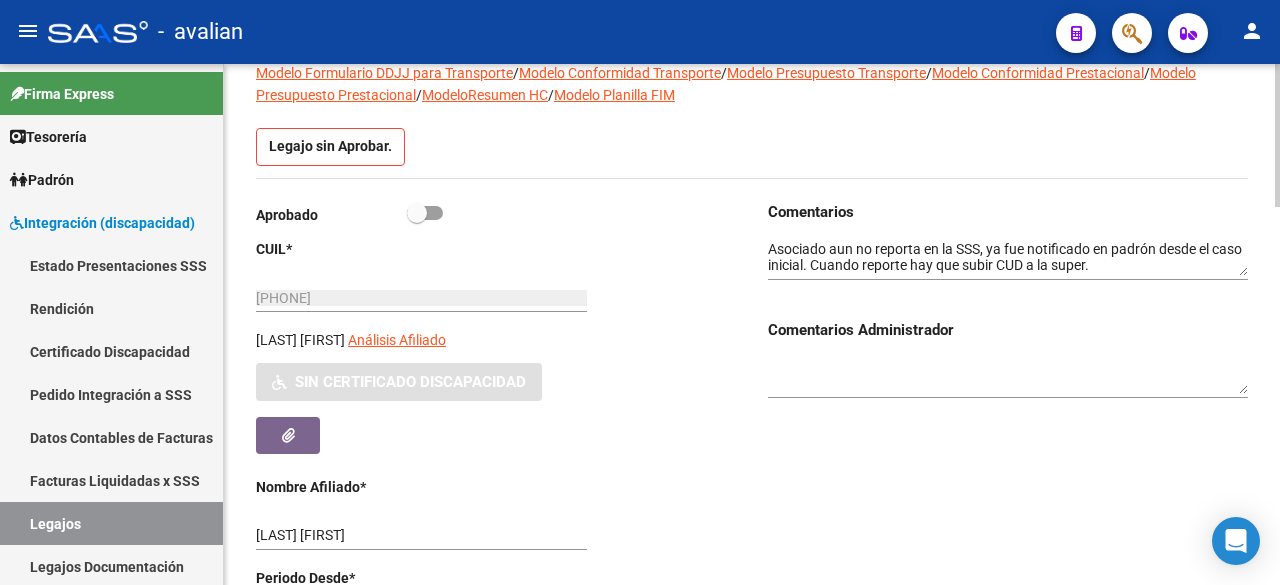 scroll, scrollTop: 0, scrollLeft: 0, axis: both 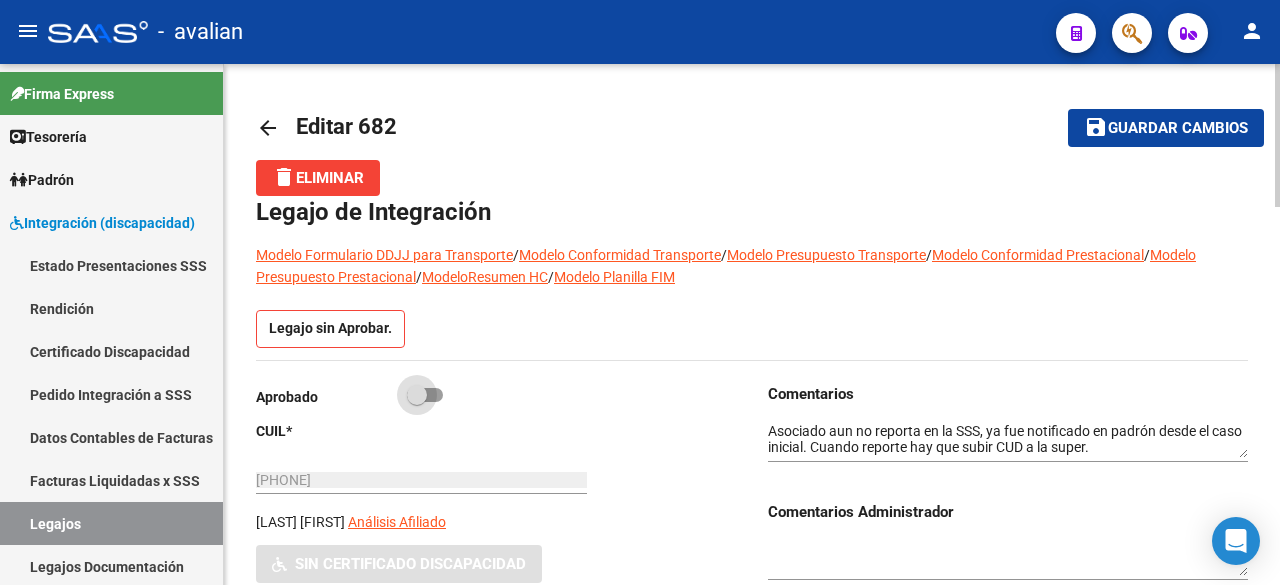 click at bounding box center [425, 395] 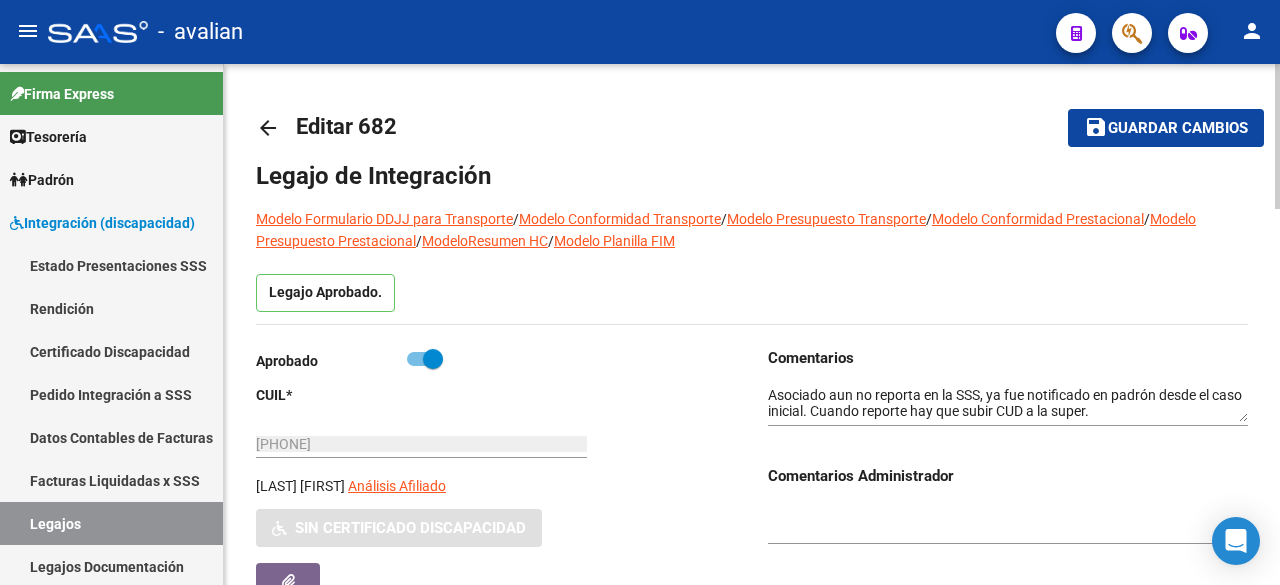 click on "Guardar cambios" 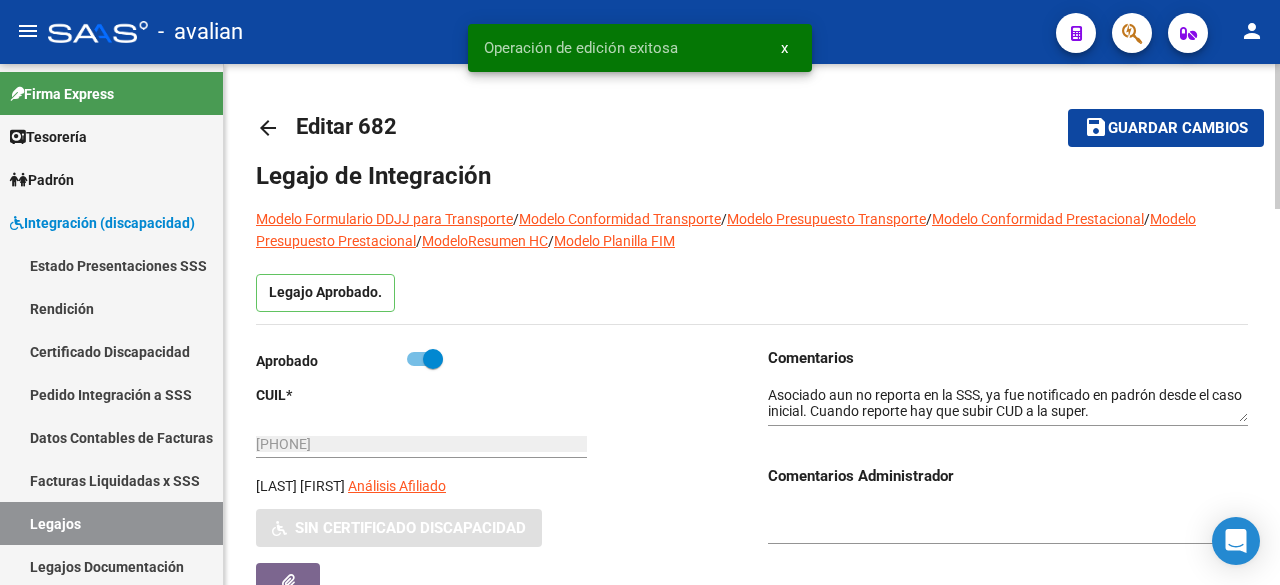 scroll, scrollTop: 200, scrollLeft: 0, axis: vertical 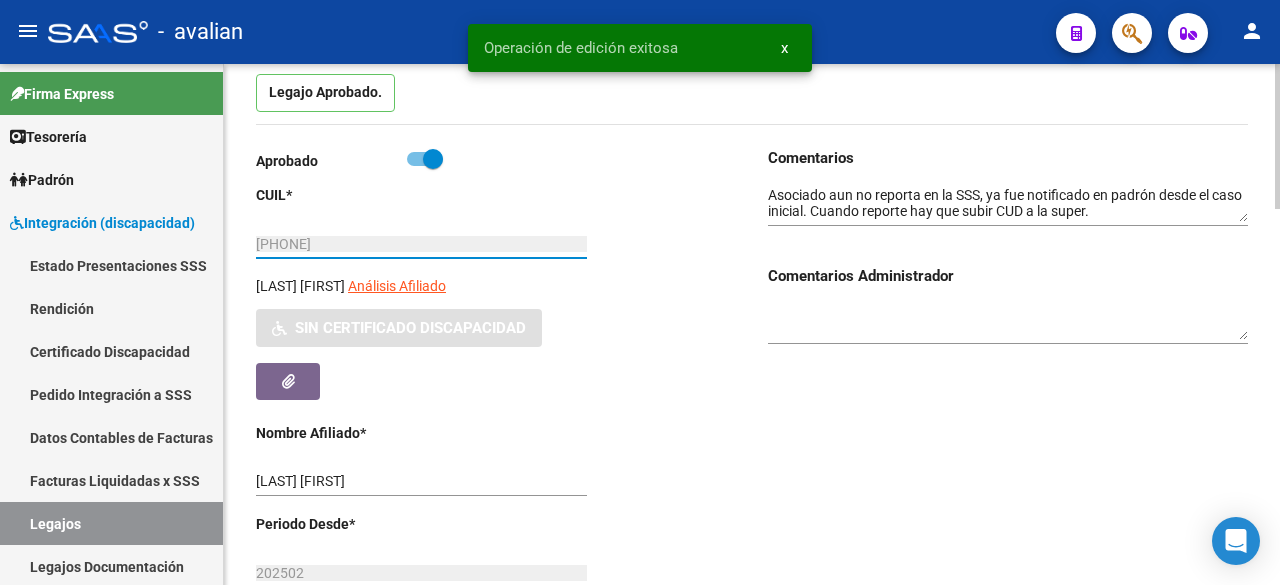 drag, startPoint x: 352, startPoint y: 241, endPoint x: 251, endPoint y: 251, distance: 101.49384 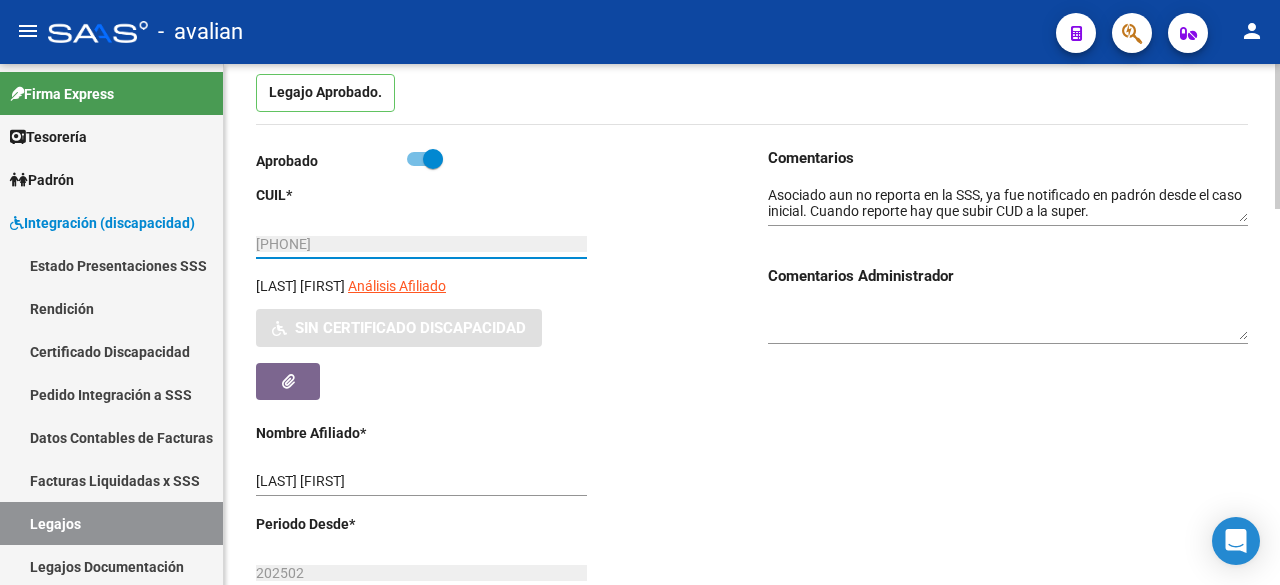 scroll, scrollTop: 100, scrollLeft: 0, axis: vertical 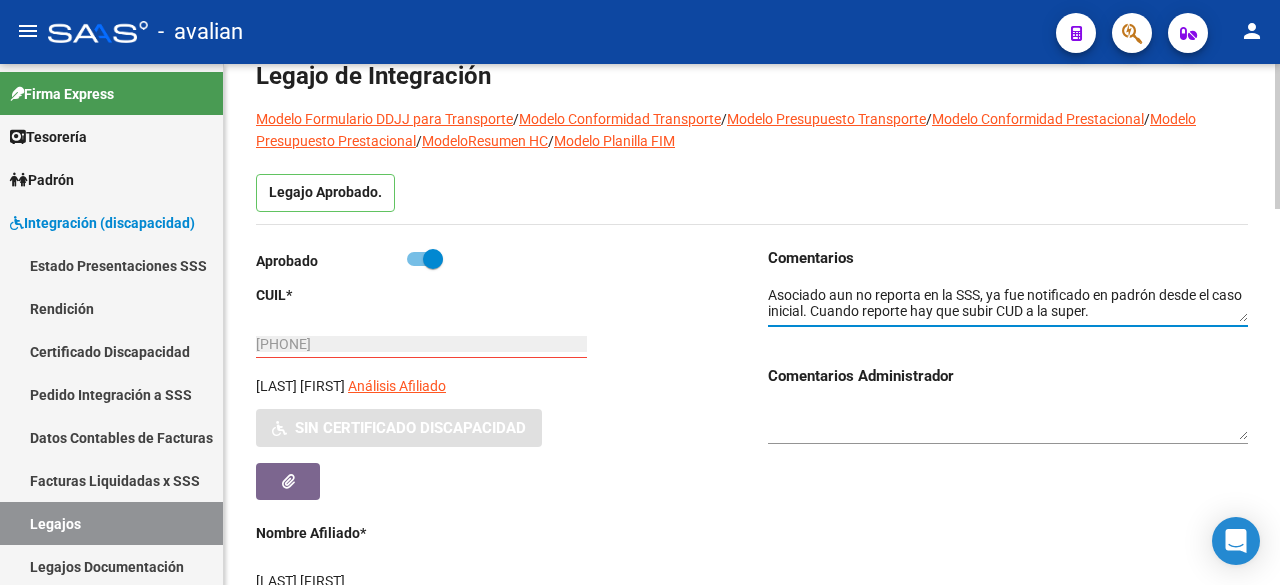 drag, startPoint x: 1106, startPoint y: 316, endPoint x: 732, endPoint y: 299, distance: 374.38617 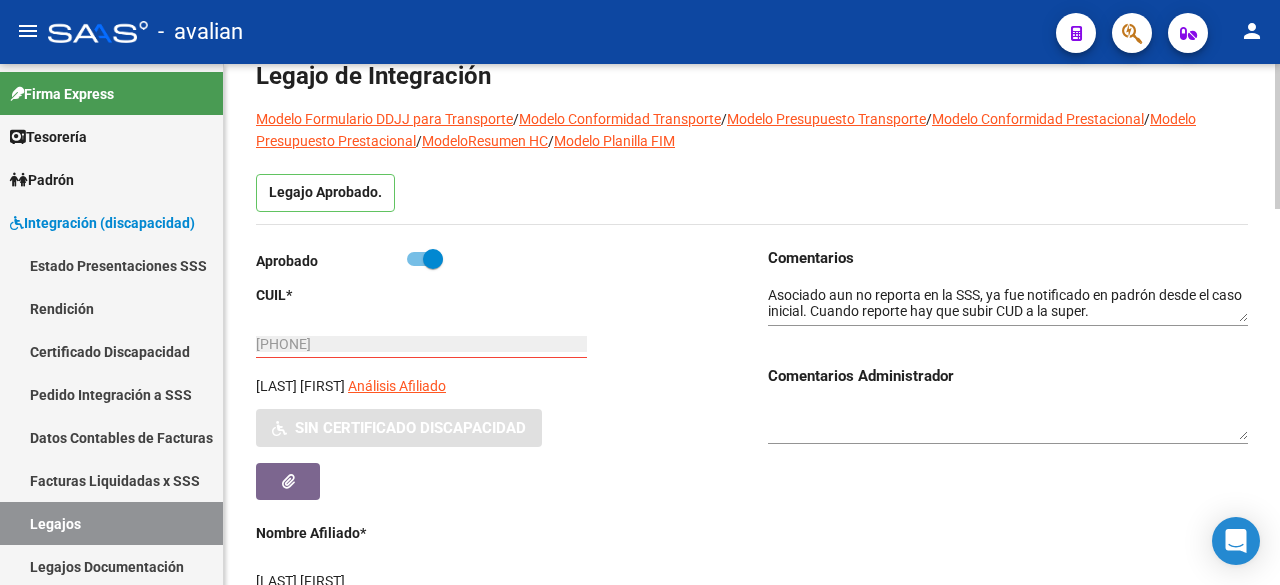 click on "Aprobado   CUIL  *   20-49573833-8 Ingresar CUIL  KRAUSE IGNACIO     Análisis Afiliado    Sin Certificado Discapacidad ARCA Padrón Nombre Afiliado  *   KRAUSE IGNACIO Ingresar el nombre  Periodo Desde  *   202502 Ej: 202203  Periodo Hasta  *   202512 Ej: 202212  Admite Dependencia" 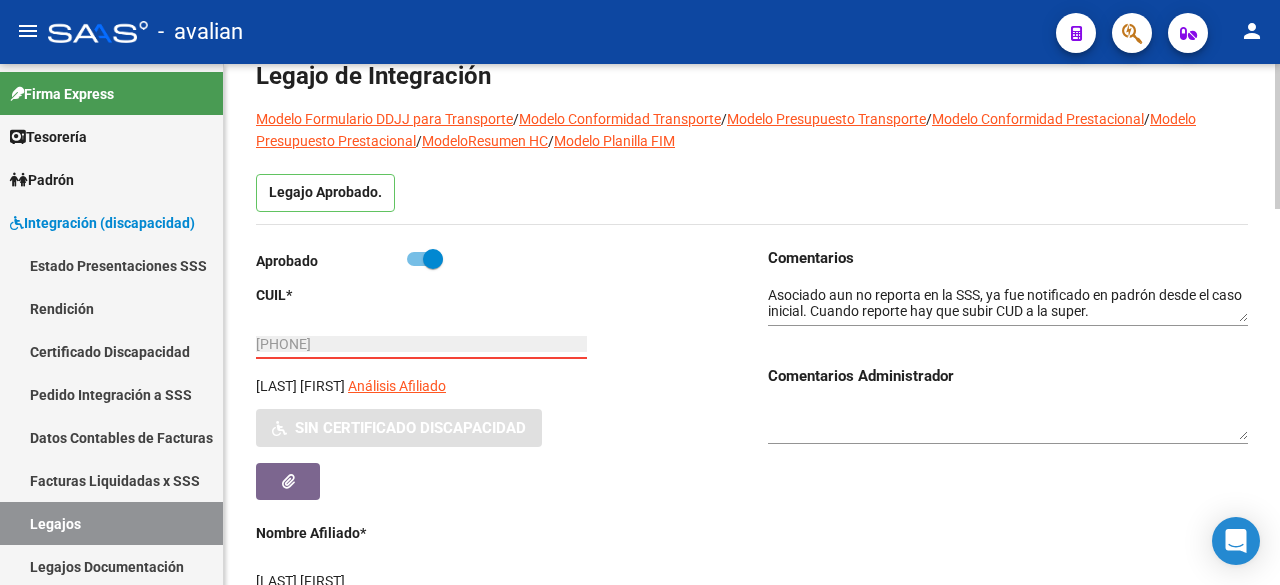 drag, startPoint x: 351, startPoint y: 343, endPoint x: 254, endPoint y: 345, distance: 97.020615 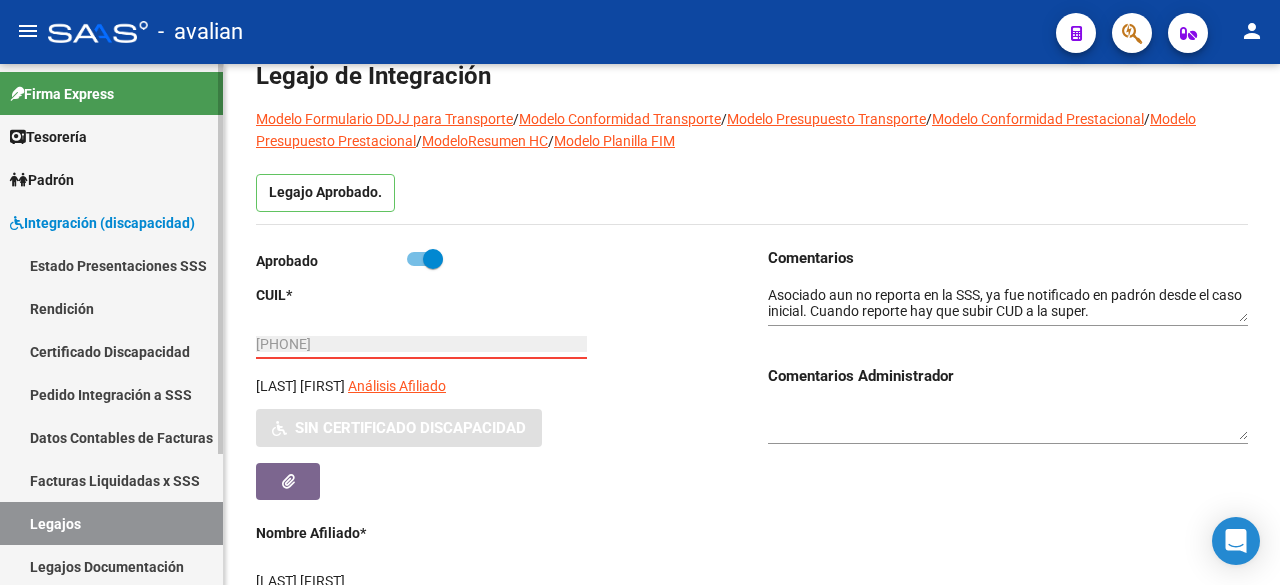click on "Certificado Discapacidad" at bounding box center [111, 351] 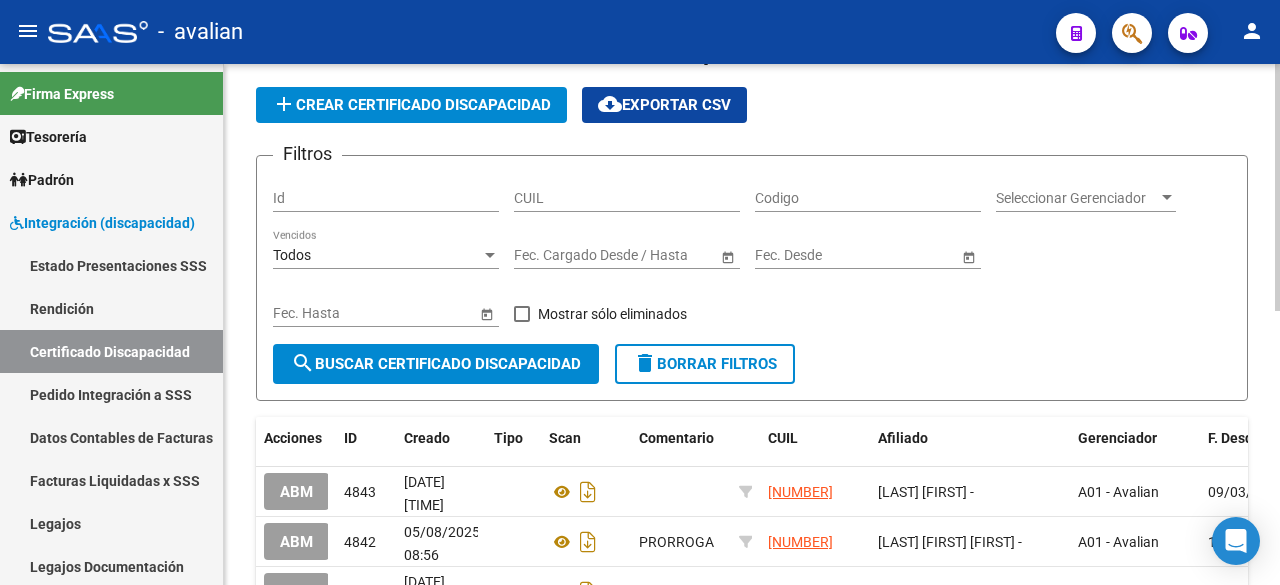 scroll, scrollTop: 100, scrollLeft: 0, axis: vertical 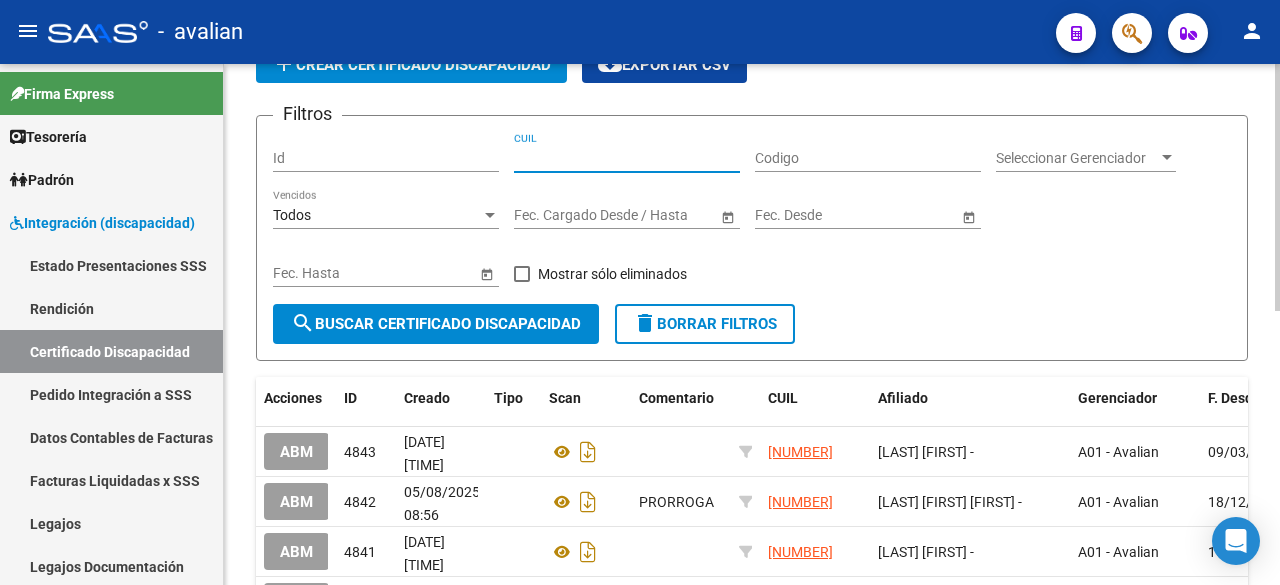 paste on "[NUMBER]" 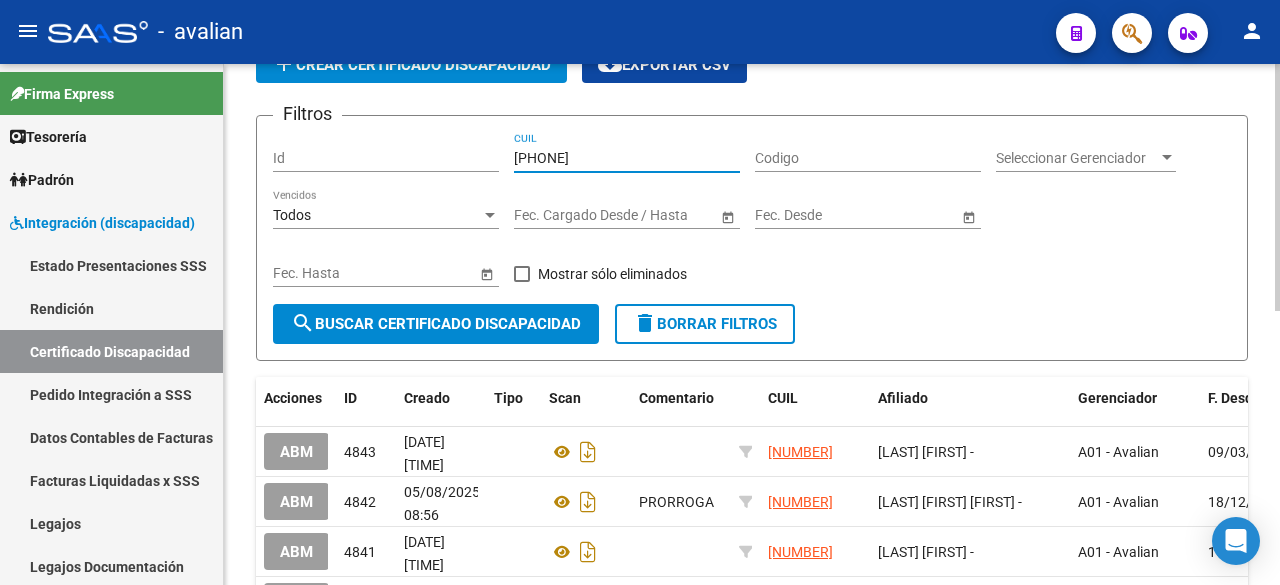 type on "[NUMBER]" 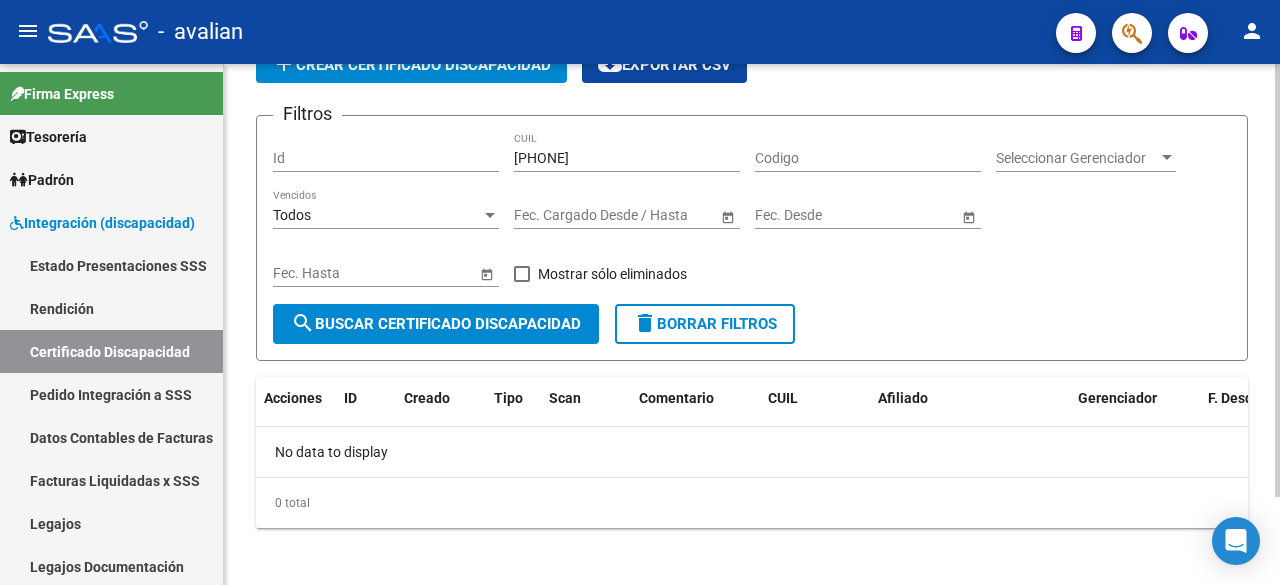 scroll, scrollTop: 0, scrollLeft: 0, axis: both 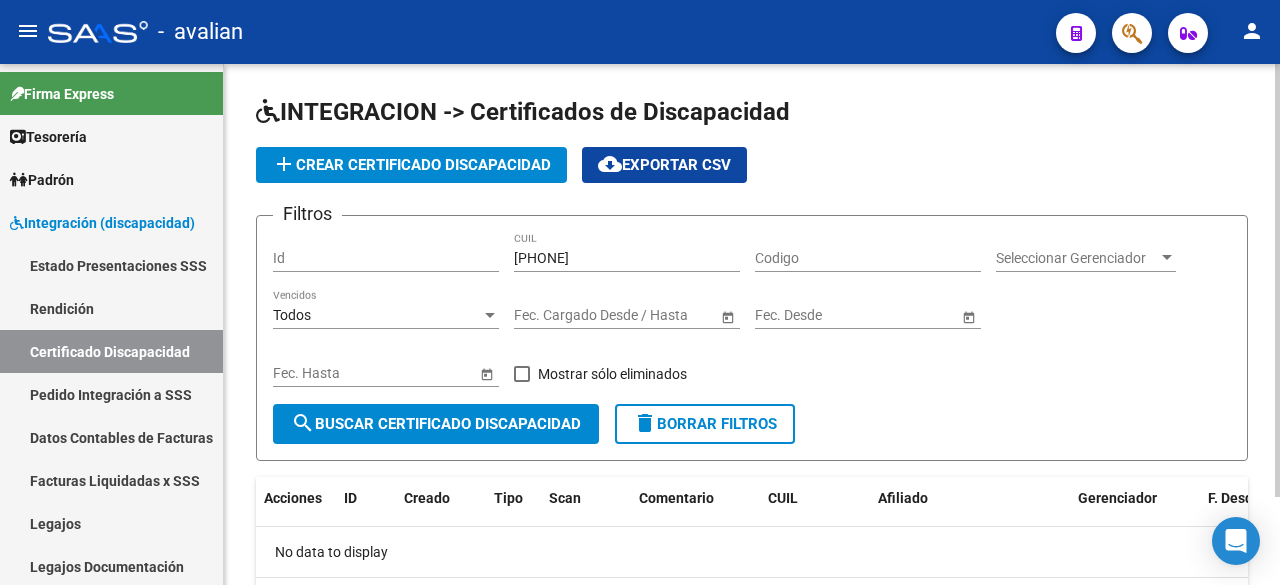 click on "add  Crear Certificado Discapacidad" 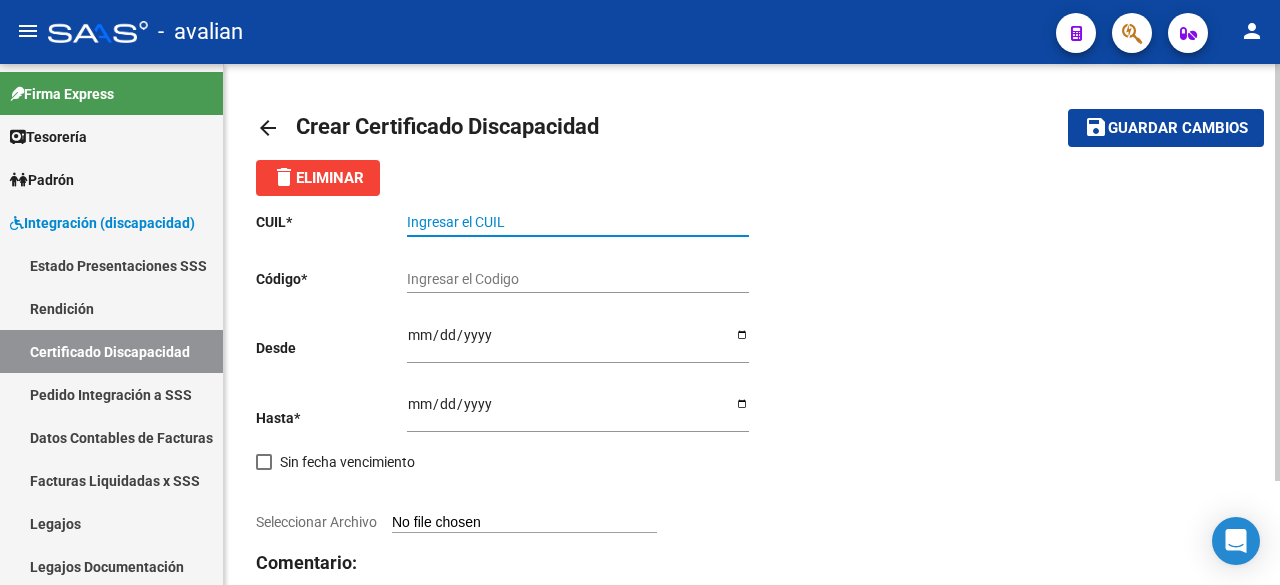 paste on "[NUMBER]" 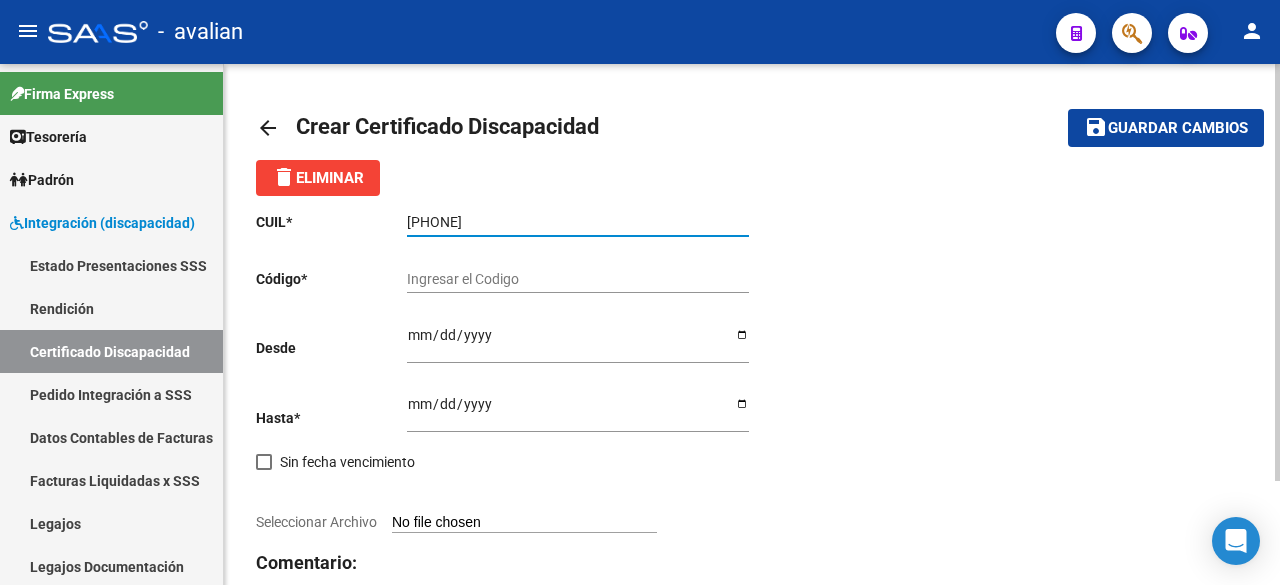 type on "[NUMBER]" 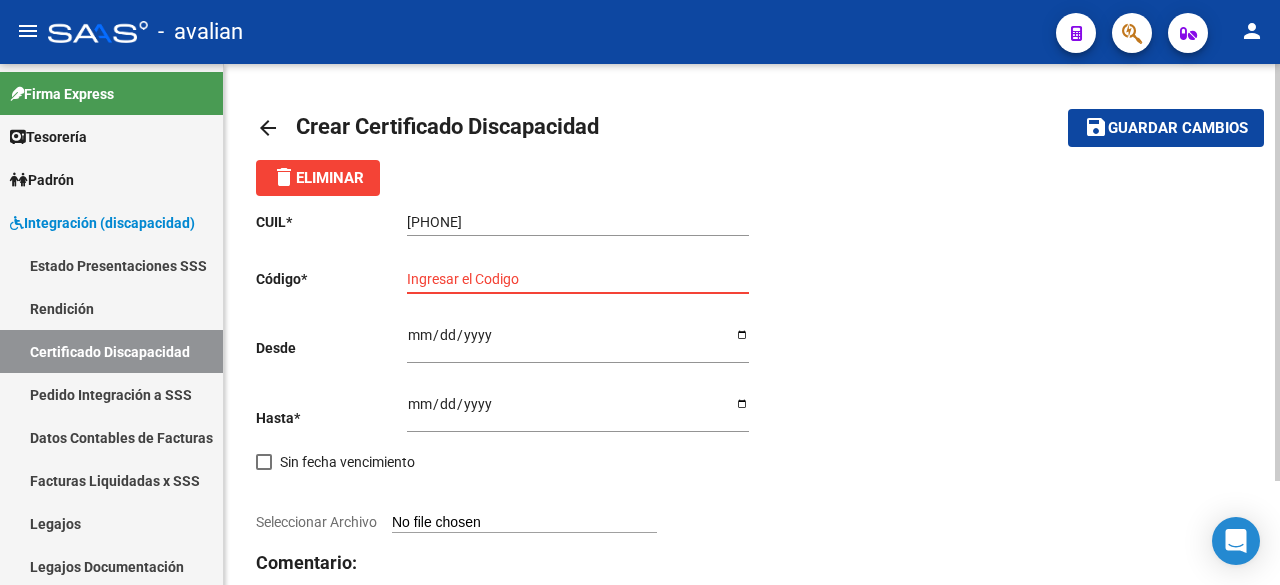 paste on "ARG-02-00049573833-20220511-20261211-RIO-143" 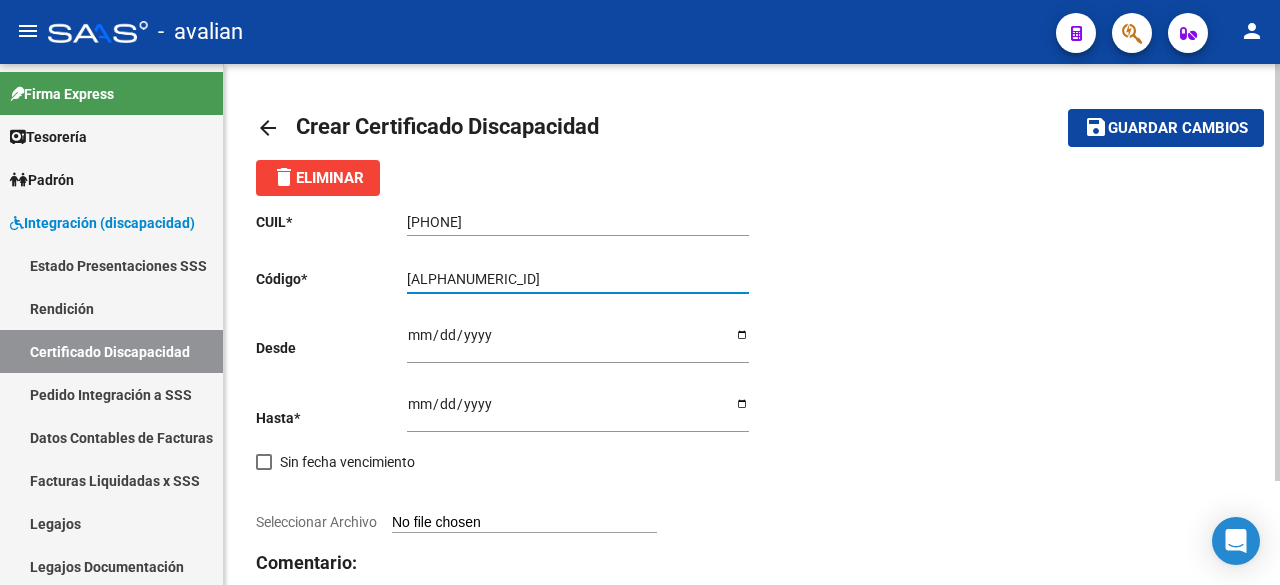 click on "ARG-02-00049573833-20220511-20261211-RIO-143" at bounding box center [578, 279] 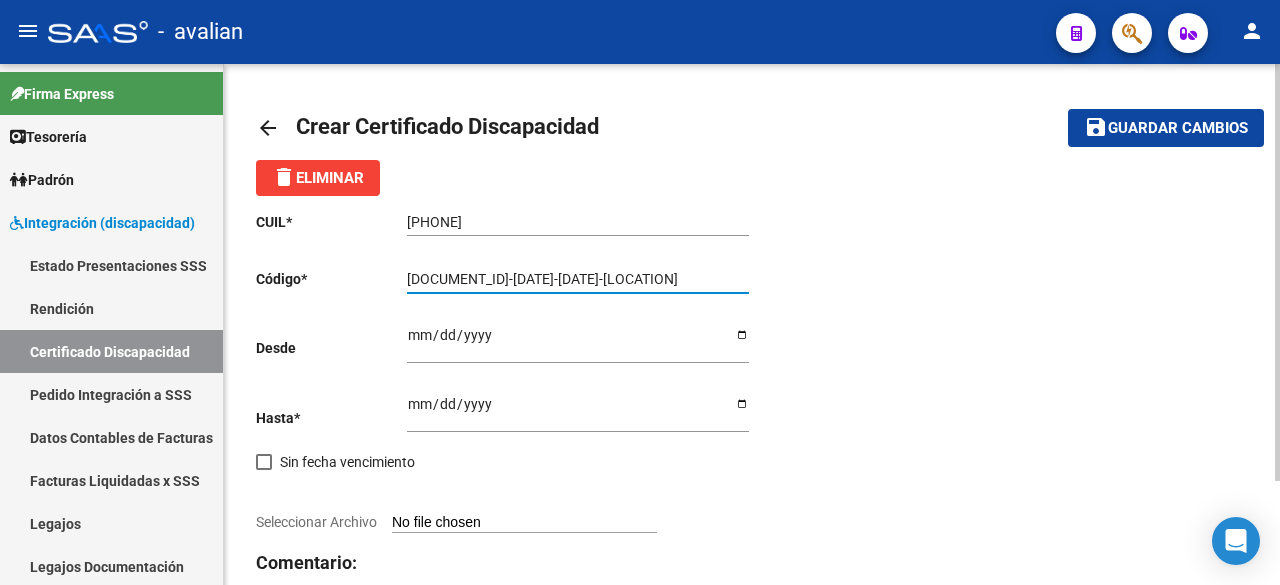 click on "ARG-02-00049573833-20220511-20261211-RIO143" at bounding box center (578, 279) 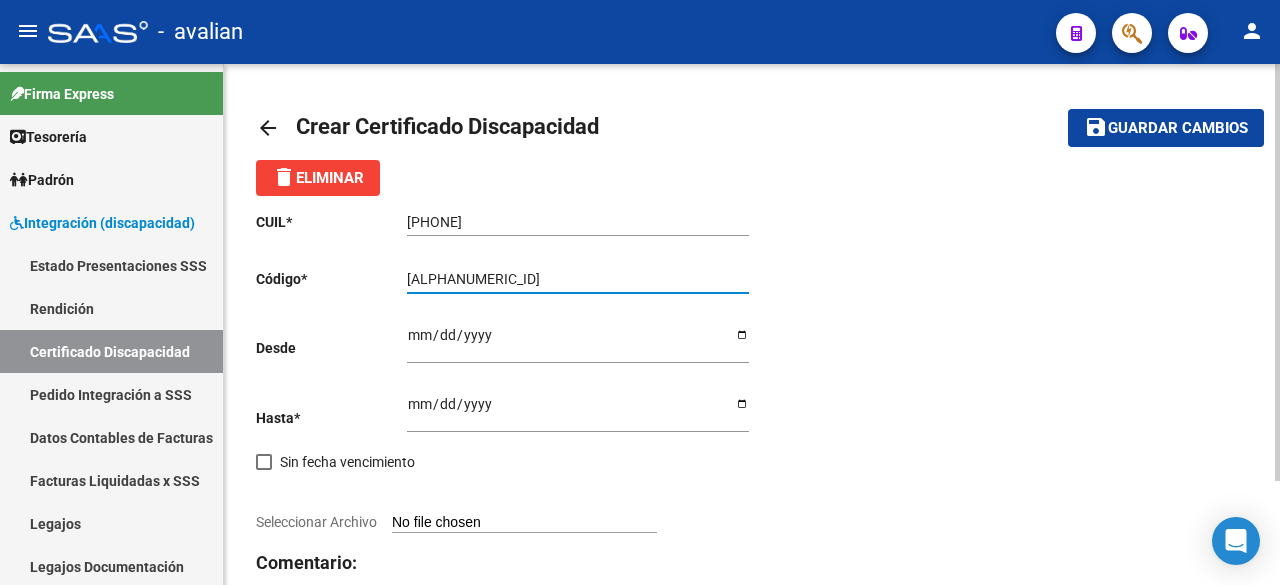 click on "ARG-02-00049573833-20220511-20261211RIO143" at bounding box center (578, 279) 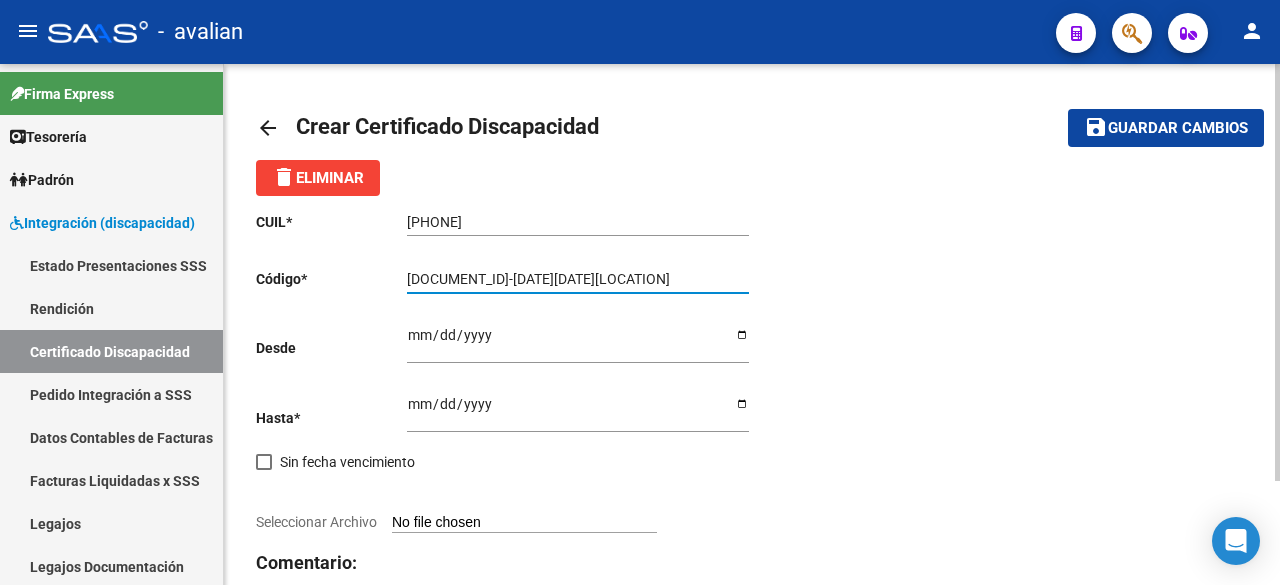 click on "ARG-02-00049573833-2022051120261211RIO143" at bounding box center (578, 279) 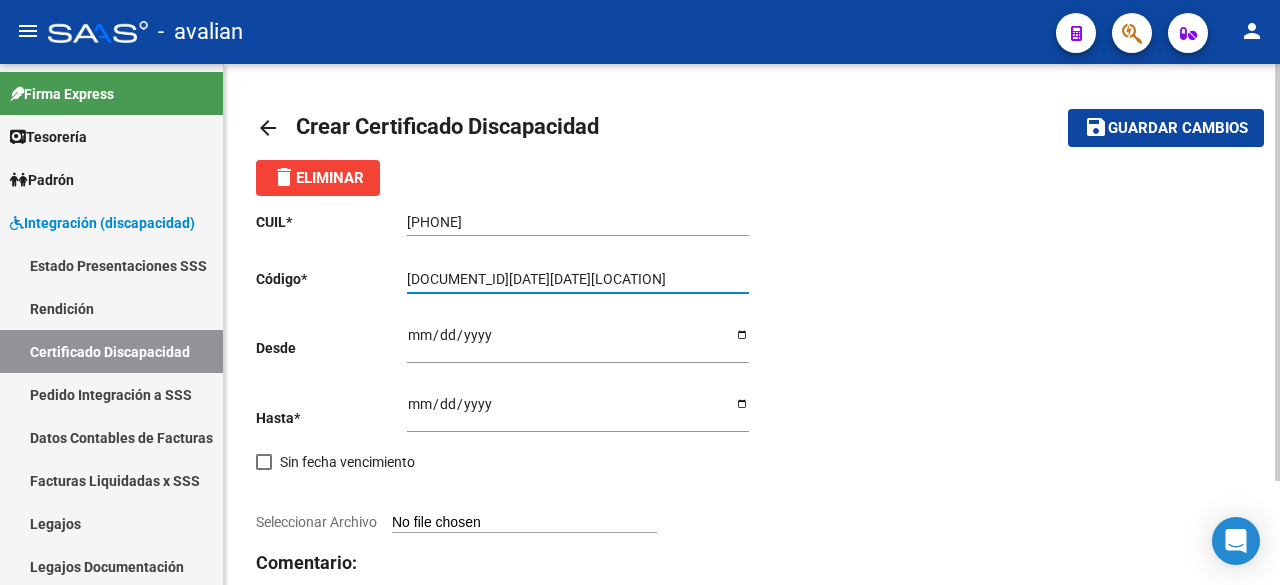 click on "ARG-02-000495738332022051120261211RIO143" at bounding box center (578, 279) 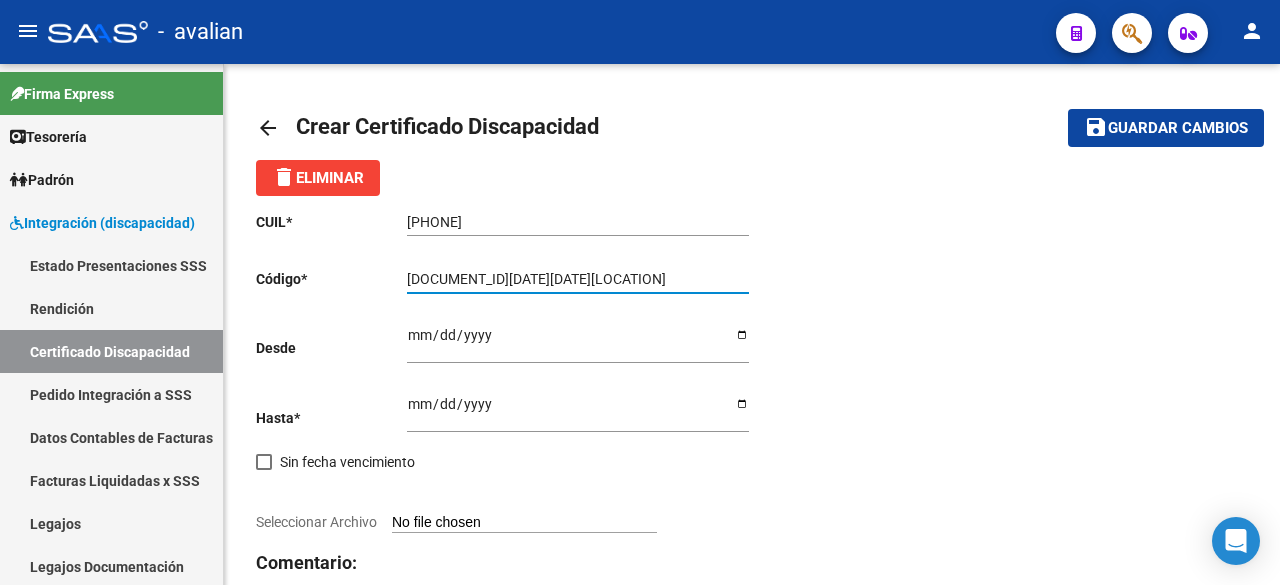 type on "ARG02000495738332022051120261211RIO143" 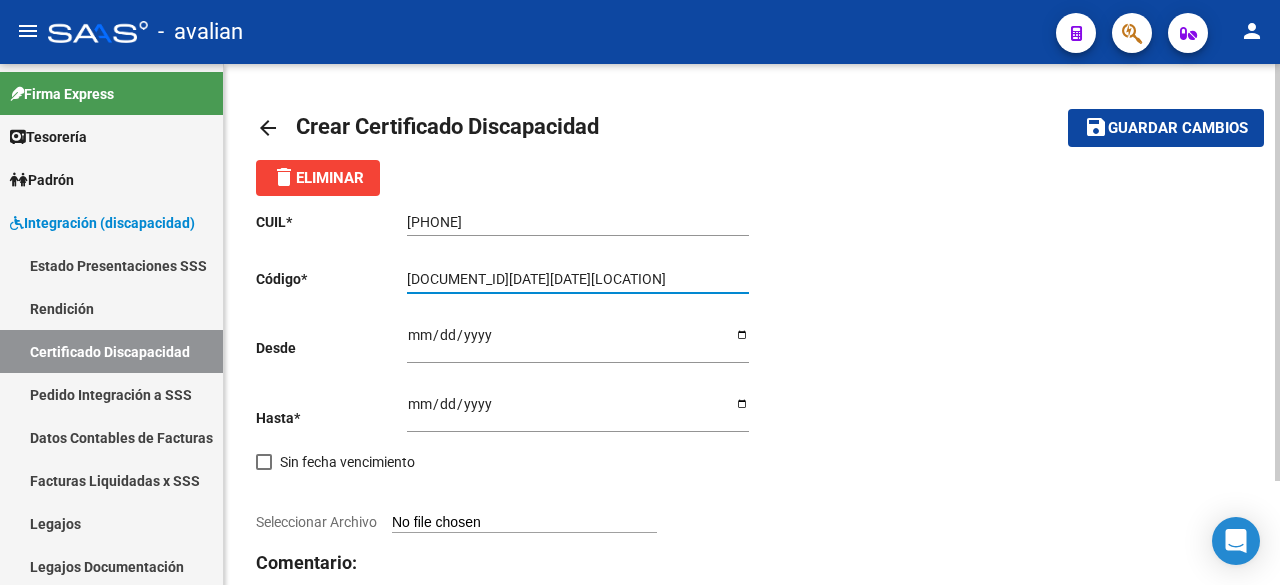 click on "Ingresar fec. Desde" at bounding box center (578, 342) 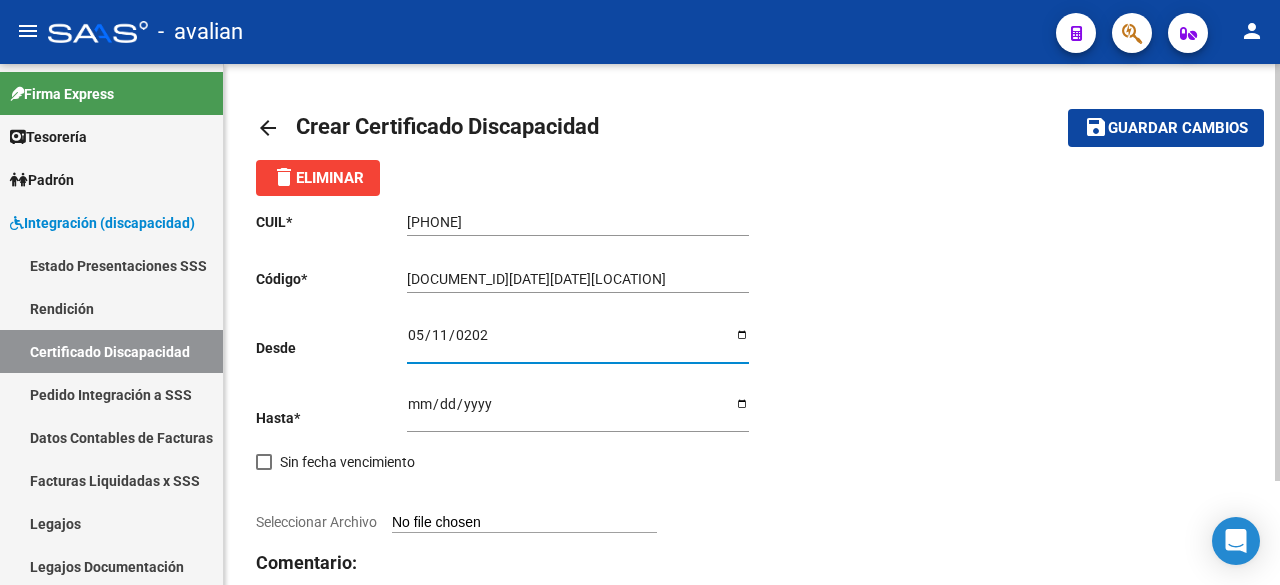 type on "2022-05-11" 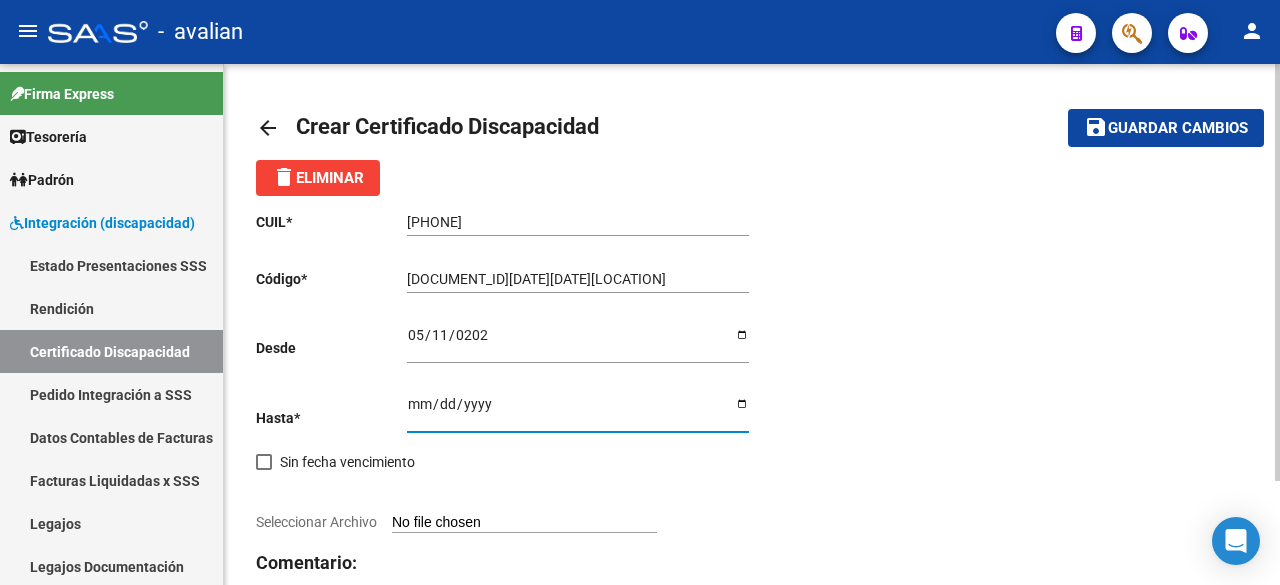 click on "Ingresar fec. Hasta" at bounding box center (578, 411) 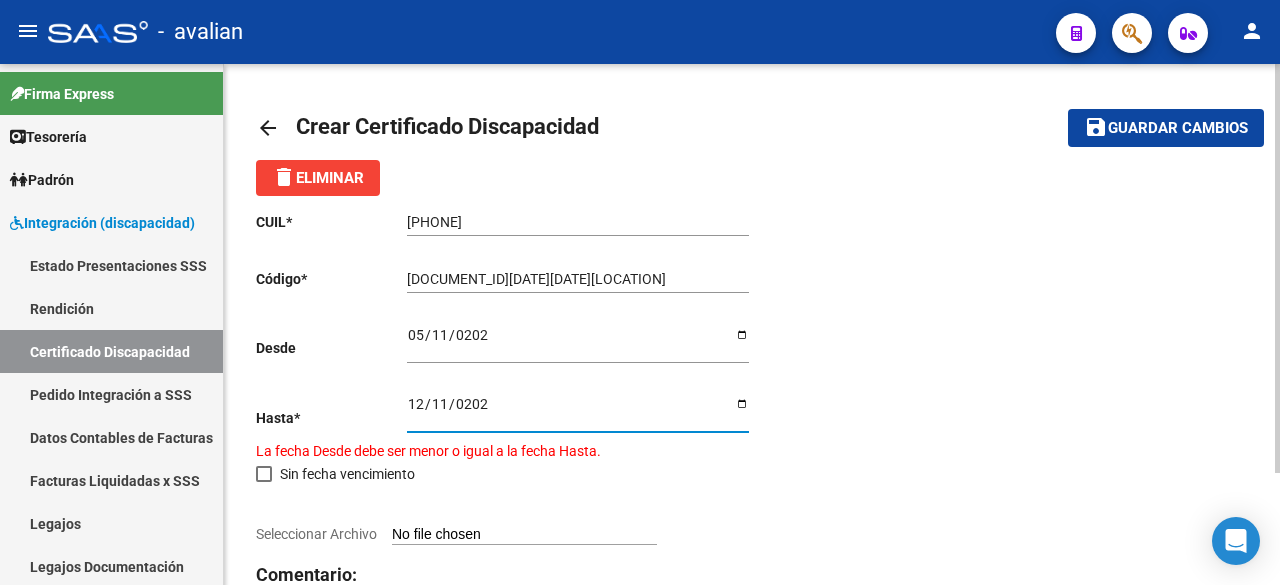 type on "2026-12-11" 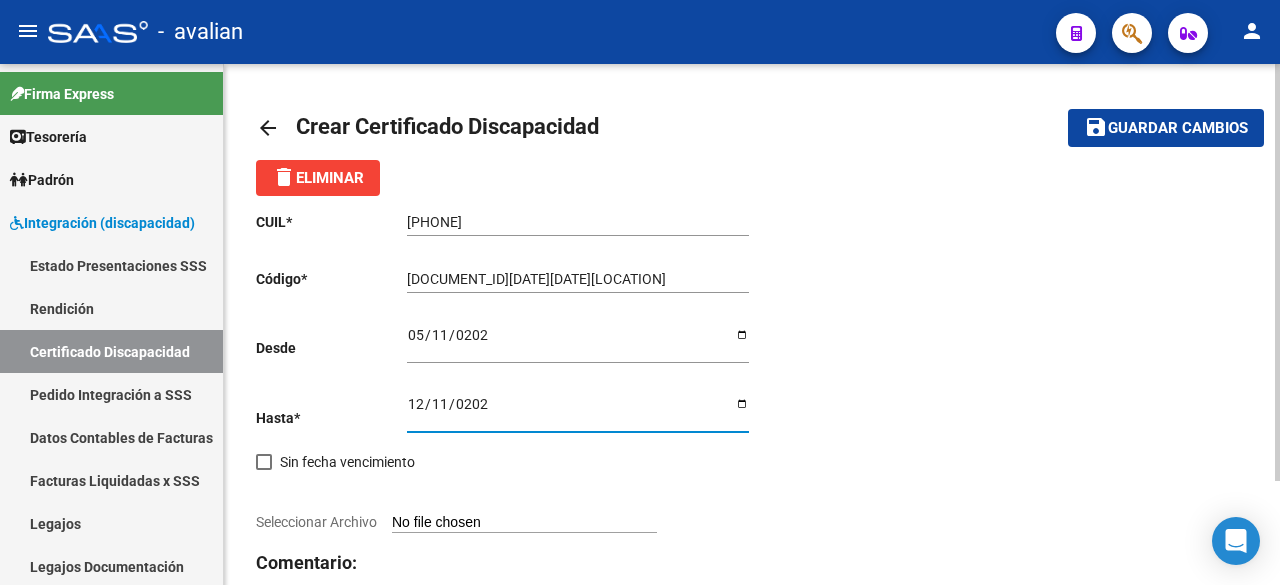 scroll, scrollTop: 130, scrollLeft: 0, axis: vertical 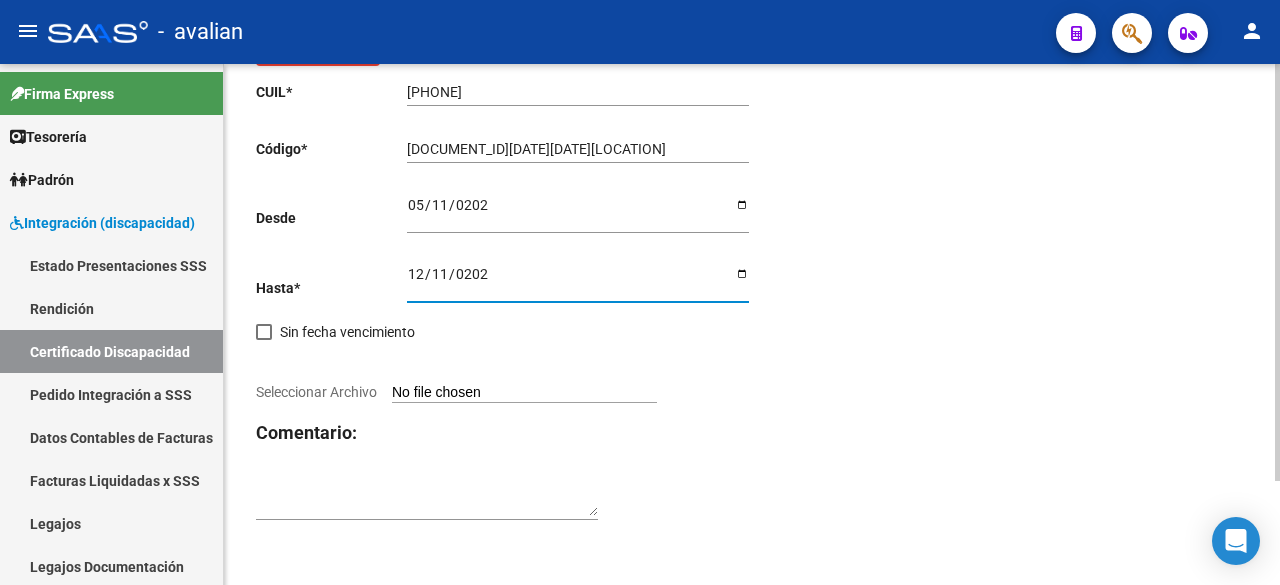 click on "Seleccionar Archivo" at bounding box center (524, 393) 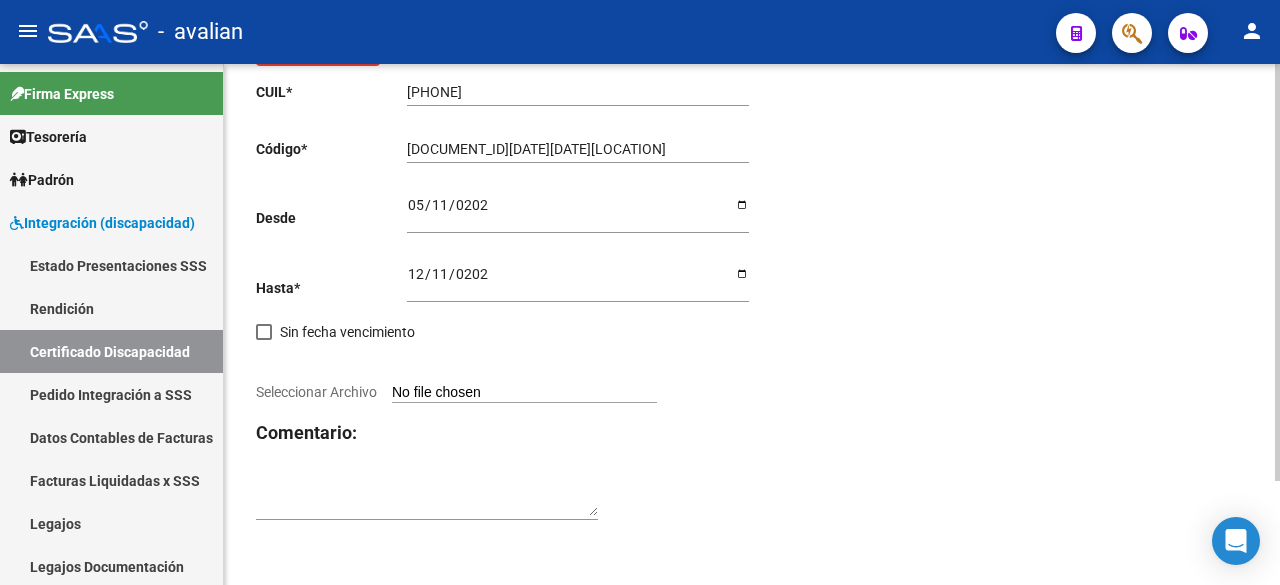 type on "C:\fakepath\CUD krause ignacio_page-0001.jpg" 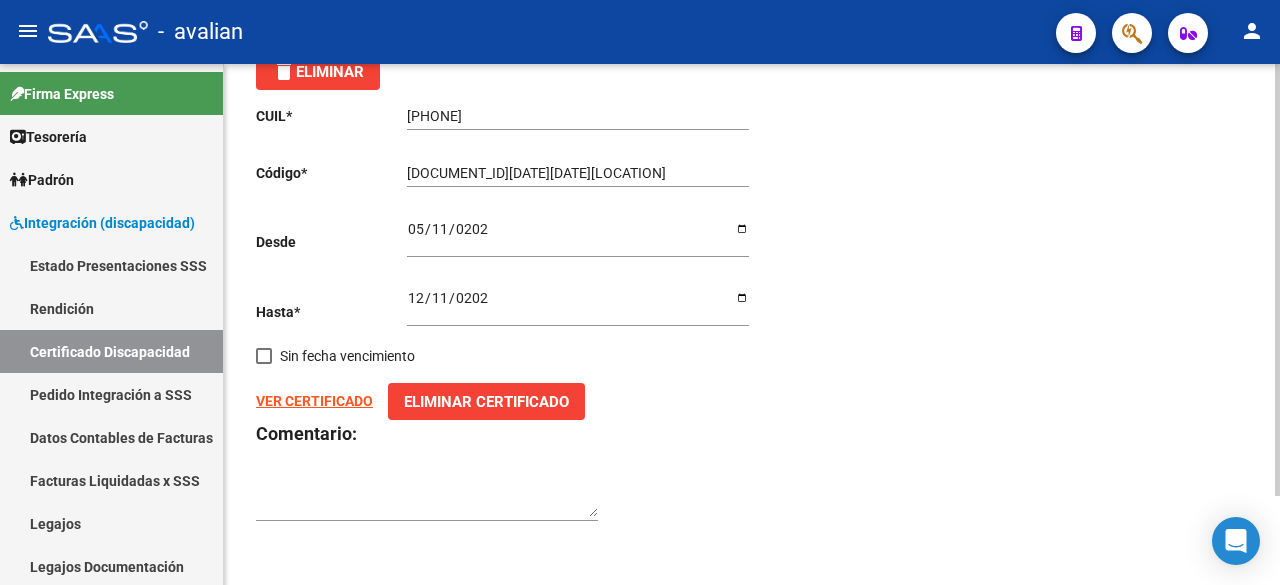 scroll, scrollTop: 0, scrollLeft: 0, axis: both 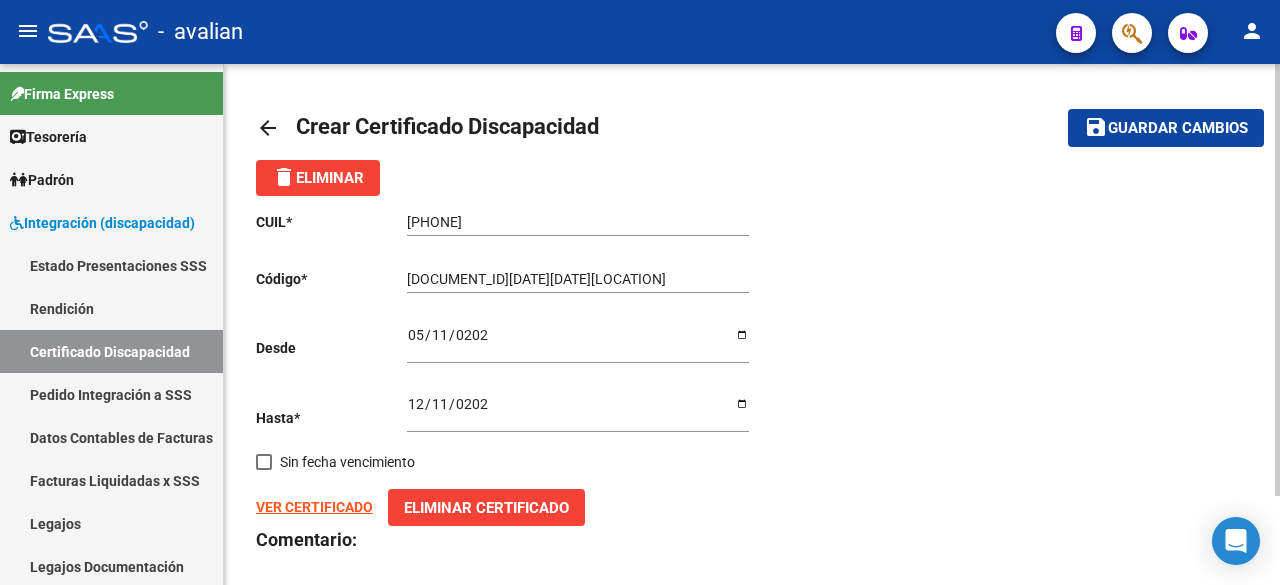 click on "save Guardar cambios" 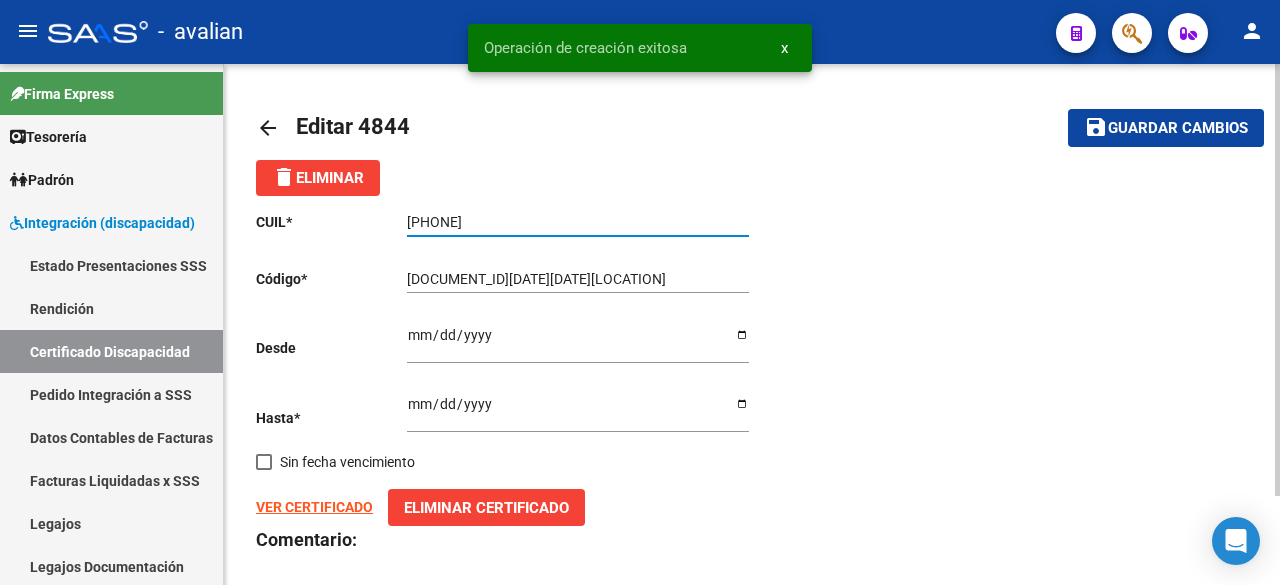 drag, startPoint x: 500, startPoint y: 219, endPoint x: 396, endPoint y: 216, distance: 104.04326 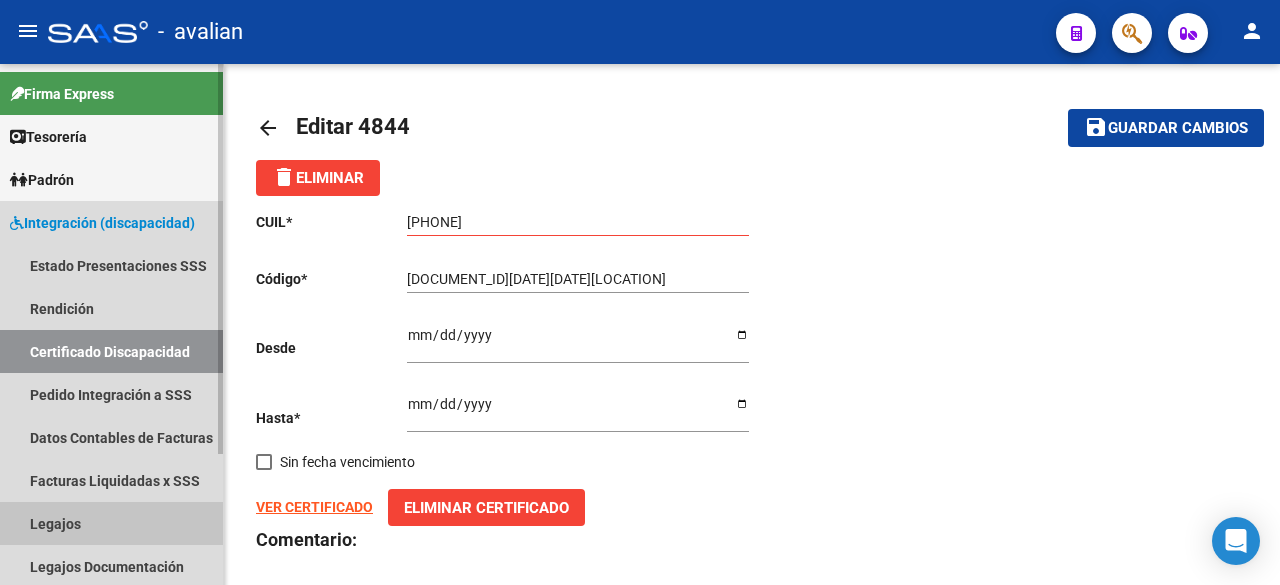 click on "Legajos" at bounding box center [111, 523] 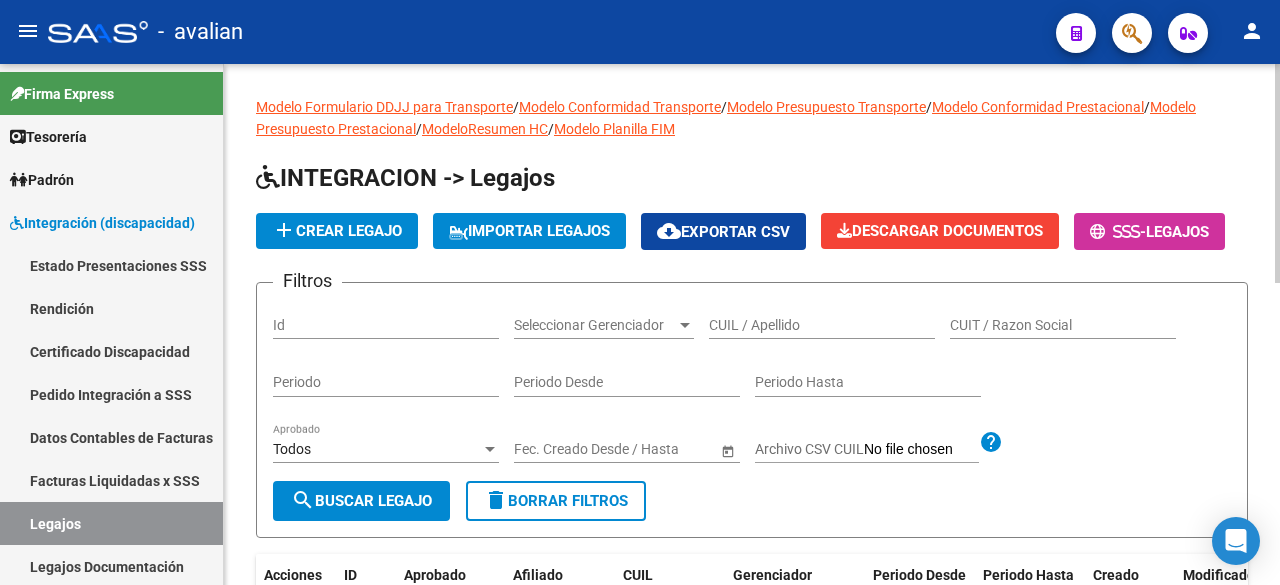 click on "CUIL / Apellido" 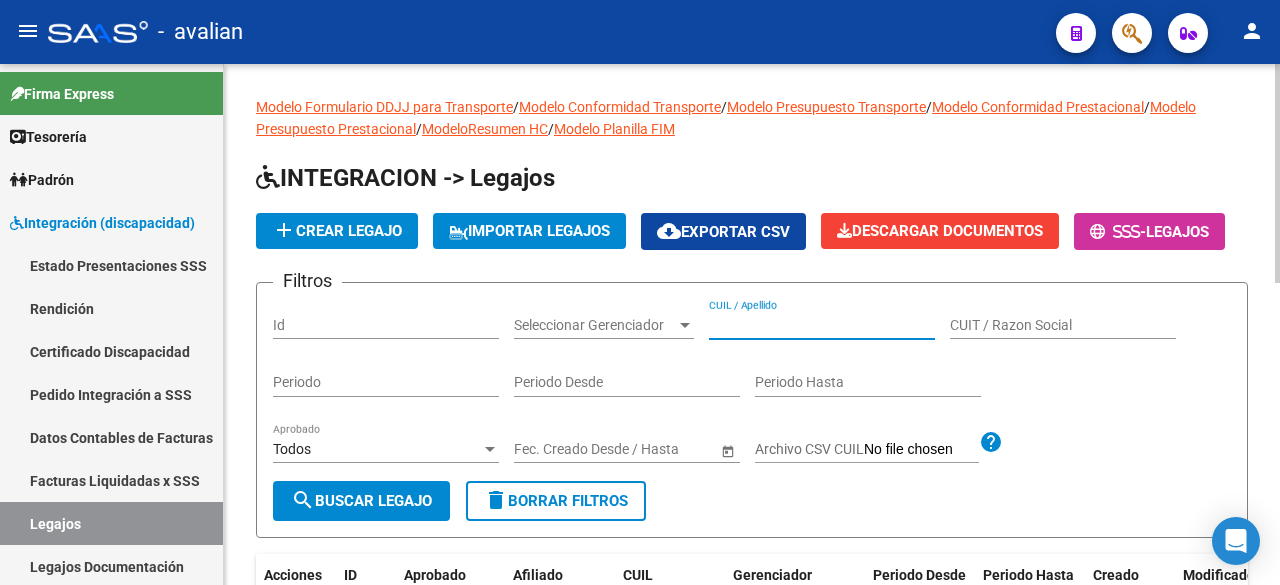 paste on "[NUMBER]" 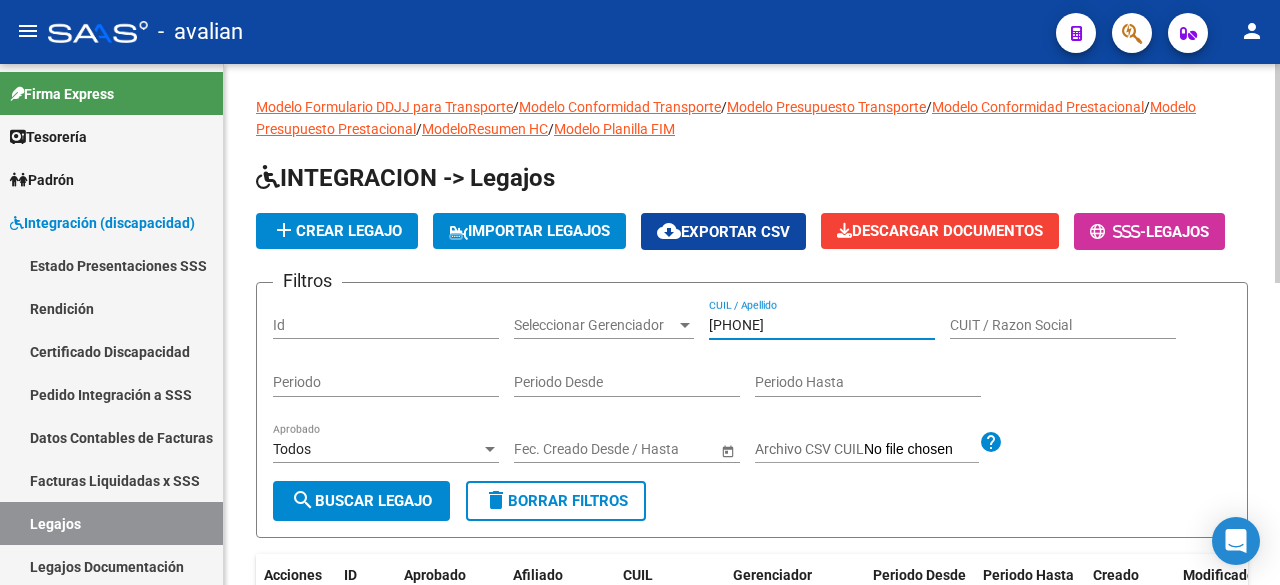 type on "[NUMBER]" 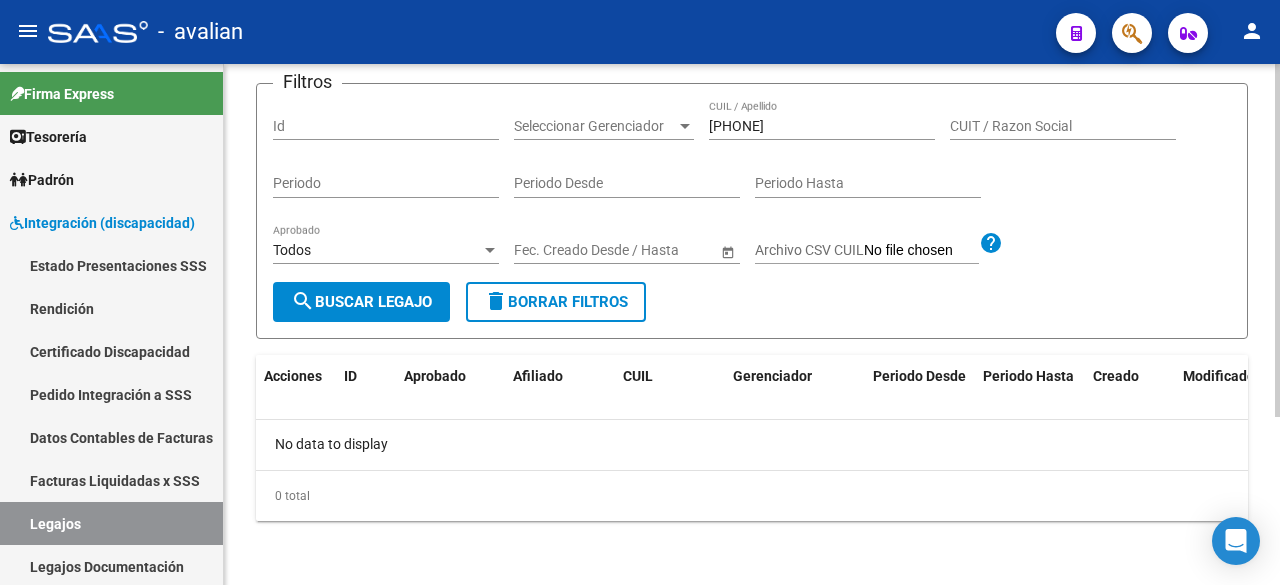 scroll, scrollTop: 0, scrollLeft: 0, axis: both 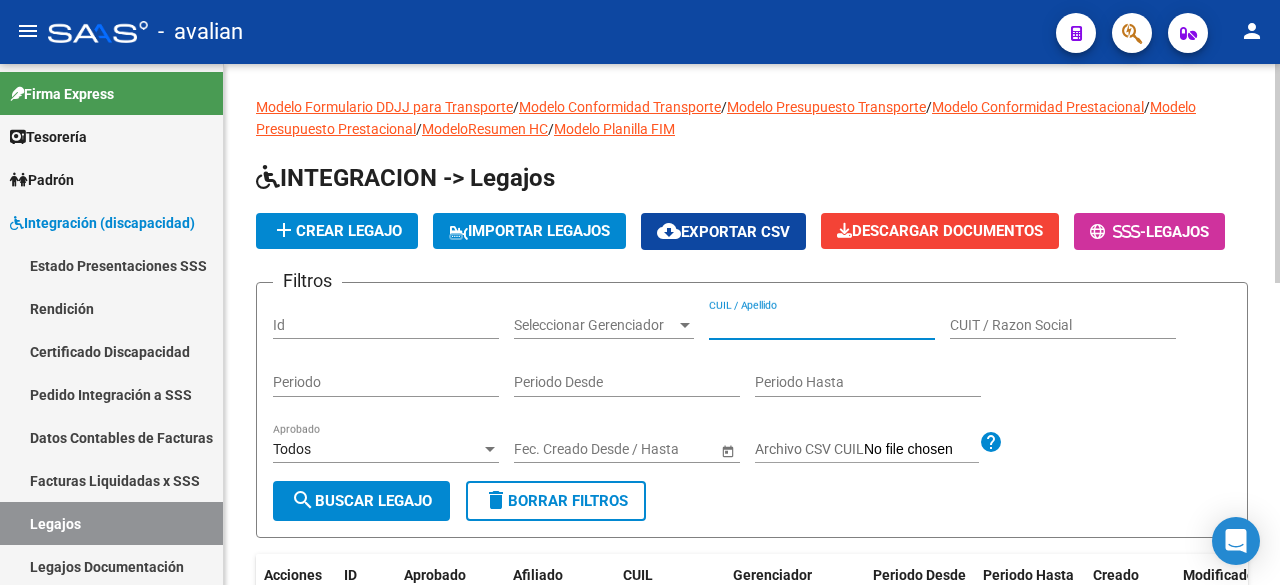 click on "CUIL / Apellido" at bounding box center (822, 325) 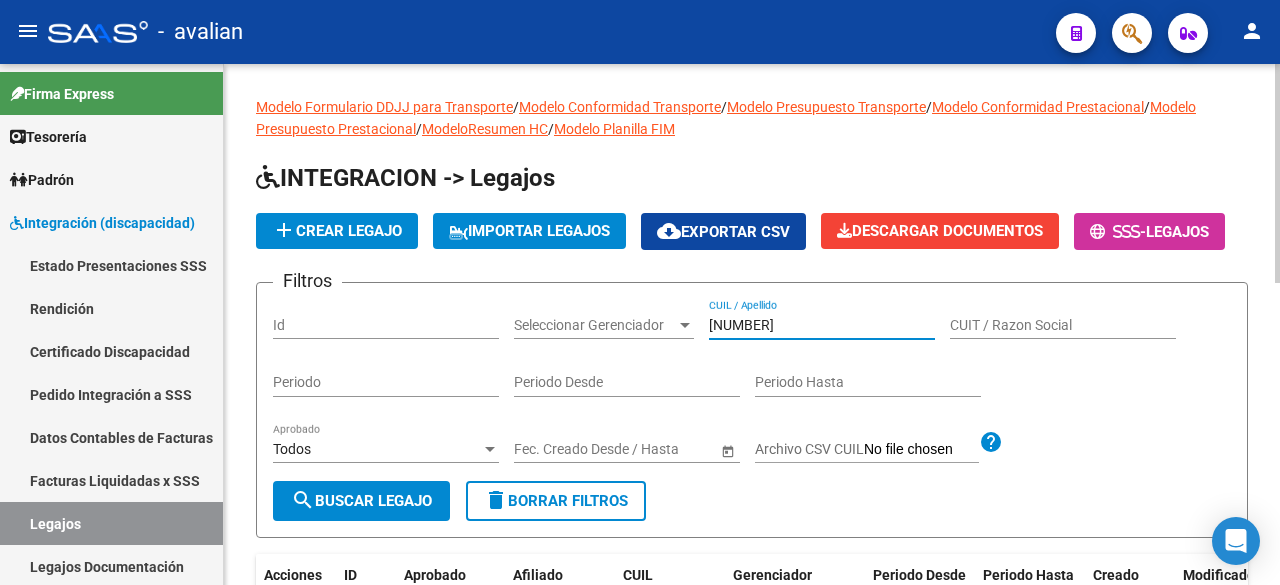click on "search  Buscar Legajo" 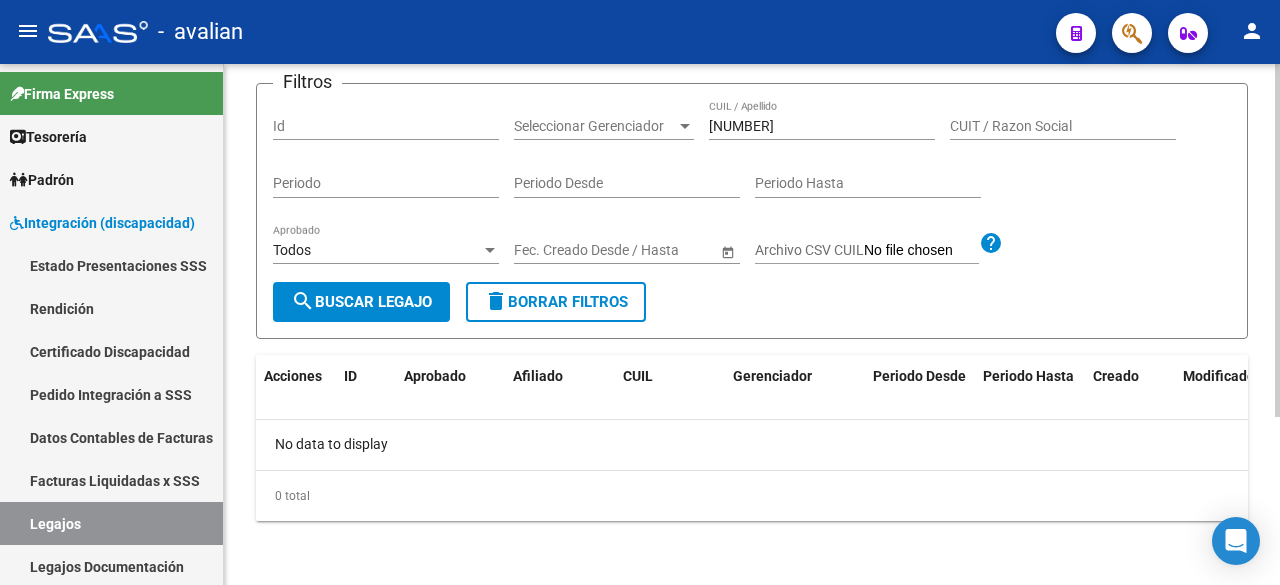 scroll, scrollTop: 48, scrollLeft: 0, axis: vertical 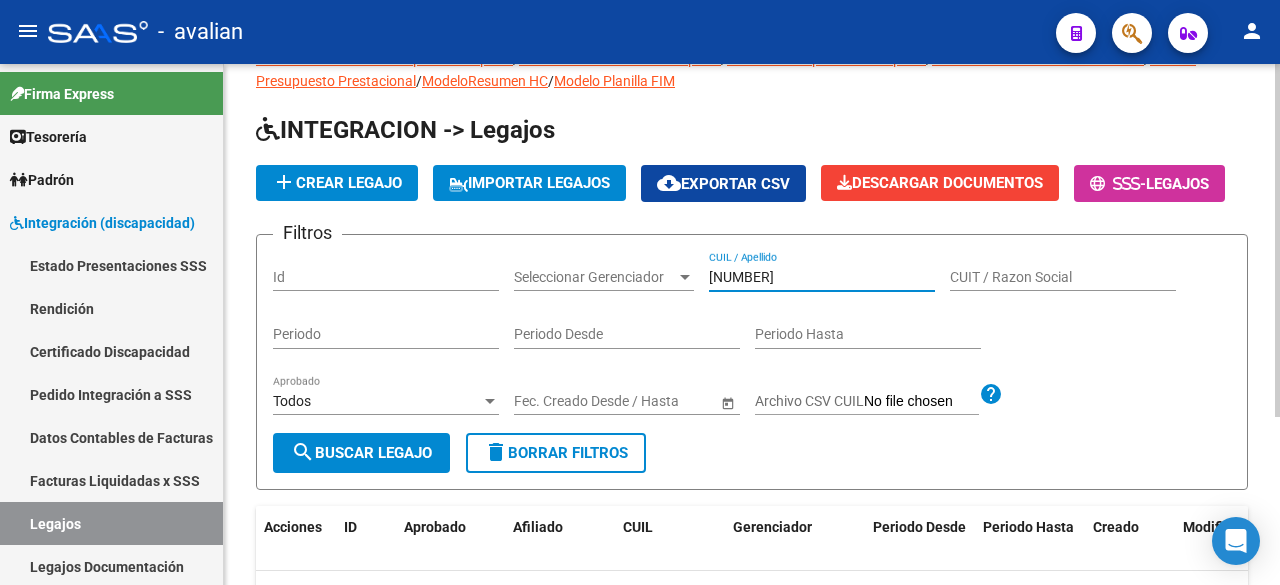 click on "[NUMBER]" at bounding box center (822, 277) 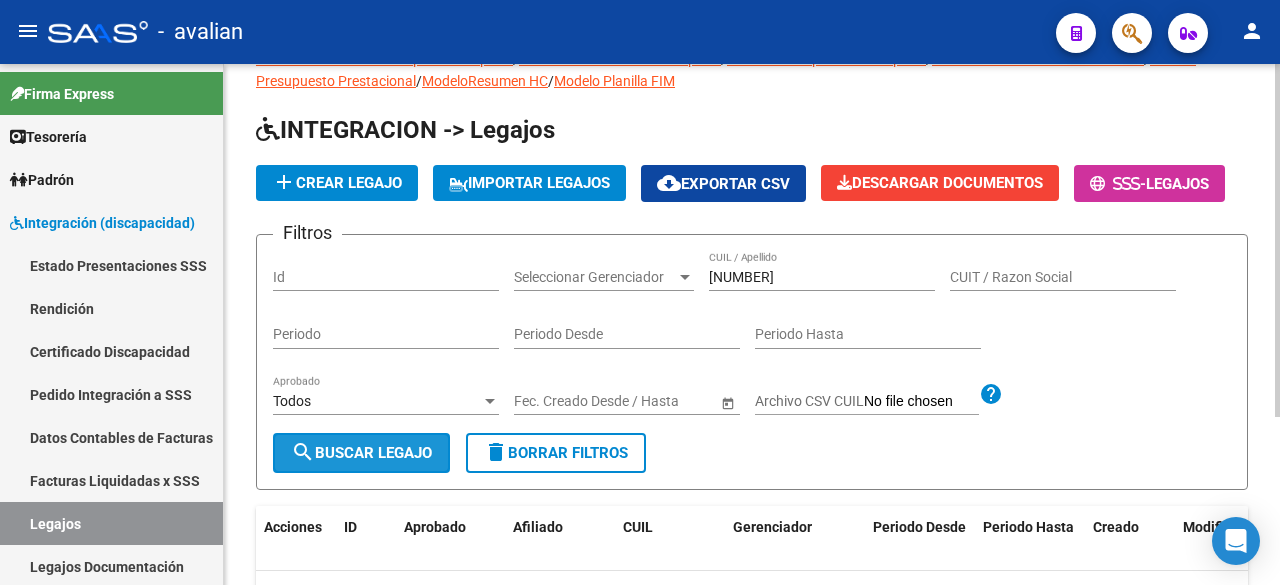 click on "search  Buscar Legajo" 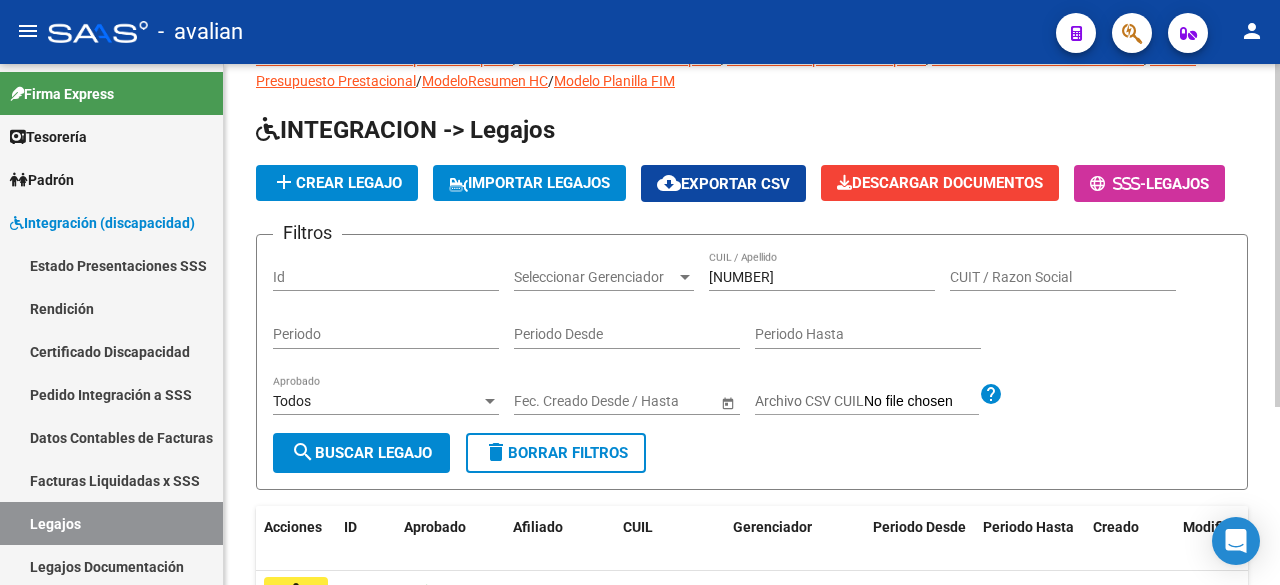 scroll, scrollTop: 270, scrollLeft: 0, axis: vertical 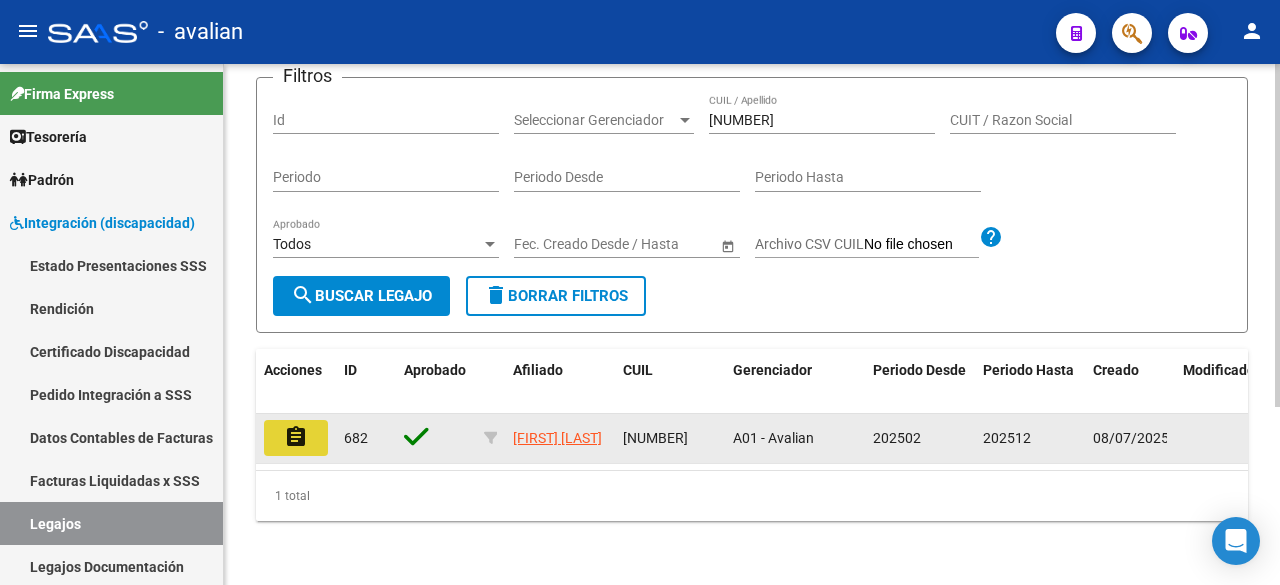 click on "assignment" 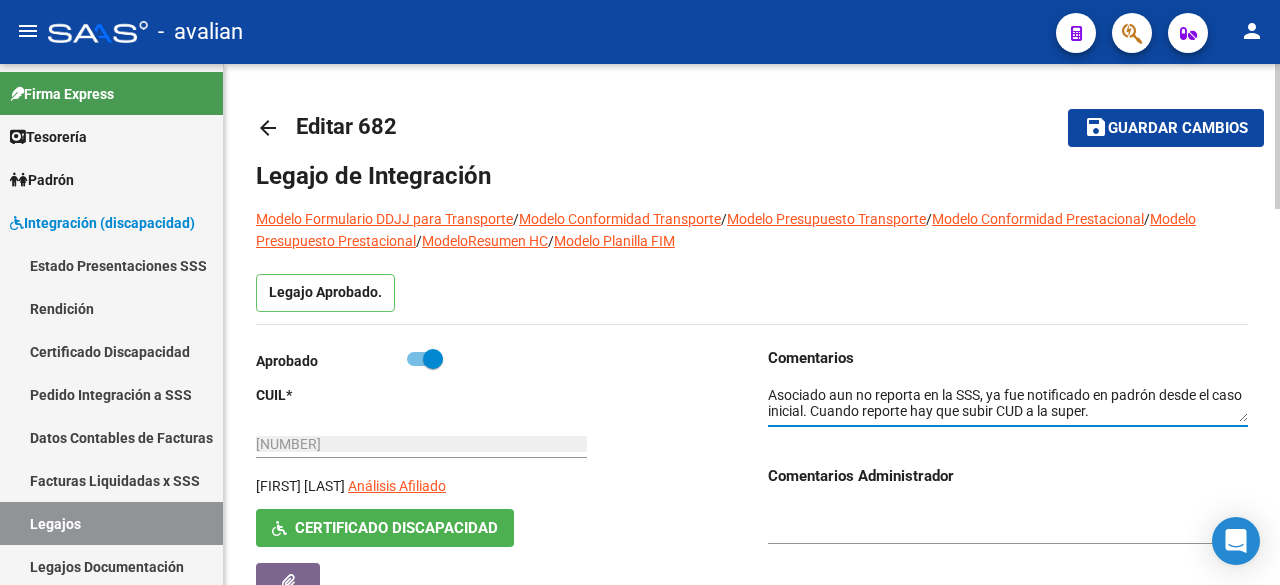 drag, startPoint x: 924, startPoint y: 389, endPoint x: 733, endPoint y: 387, distance: 191.01047 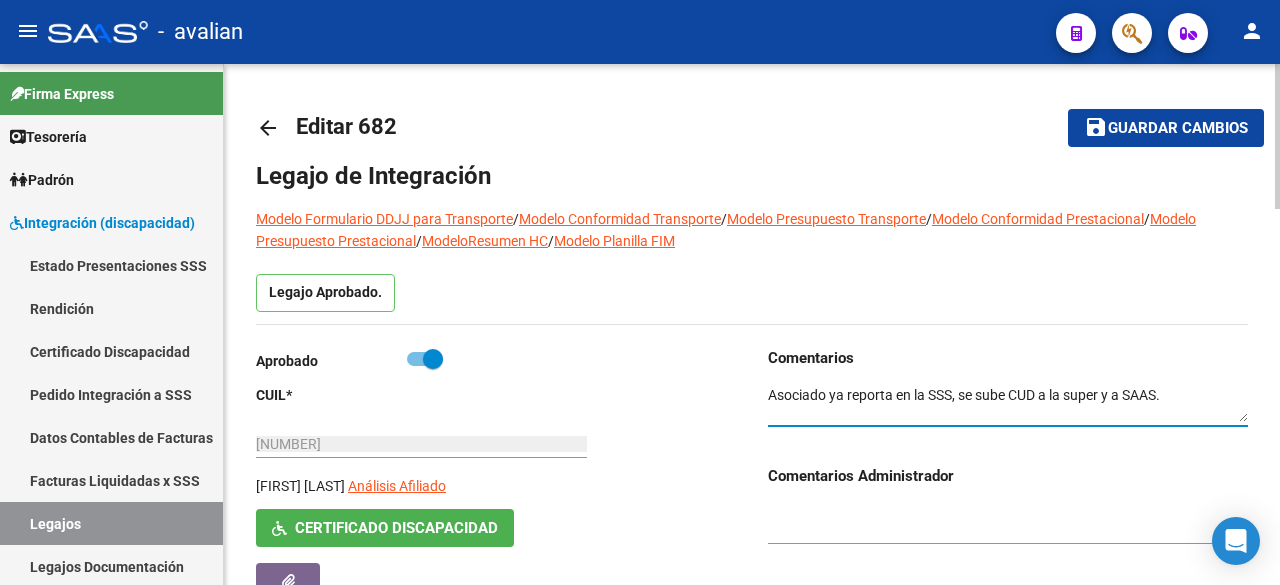 drag, startPoint x: 780, startPoint y: 410, endPoint x: 764, endPoint y: 389, distance: 26.400757 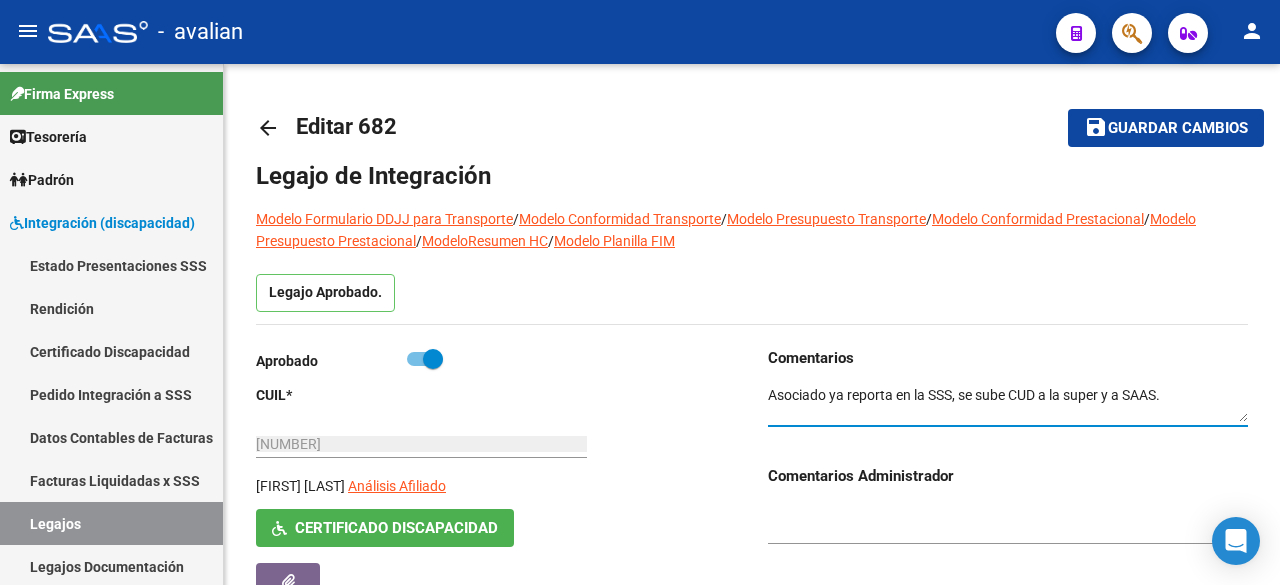 type on "Asociado ya reporta en la SSS, se sube CUD a la super y a SAAS." 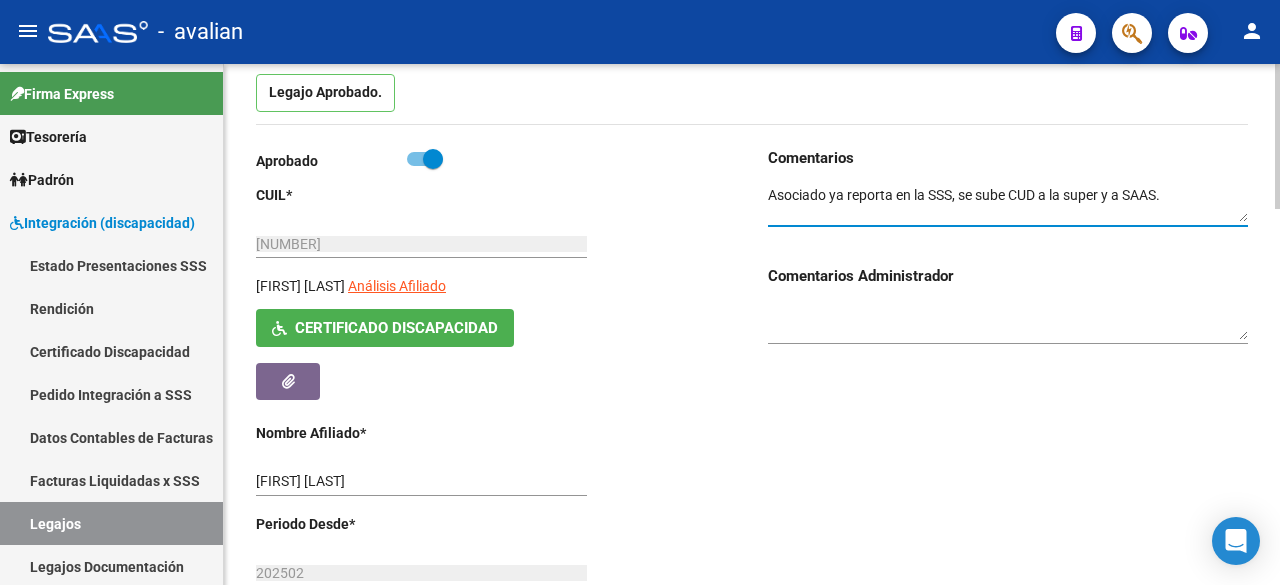 scroll, scrollTop: 0, scrollLeft: 0, axis: both 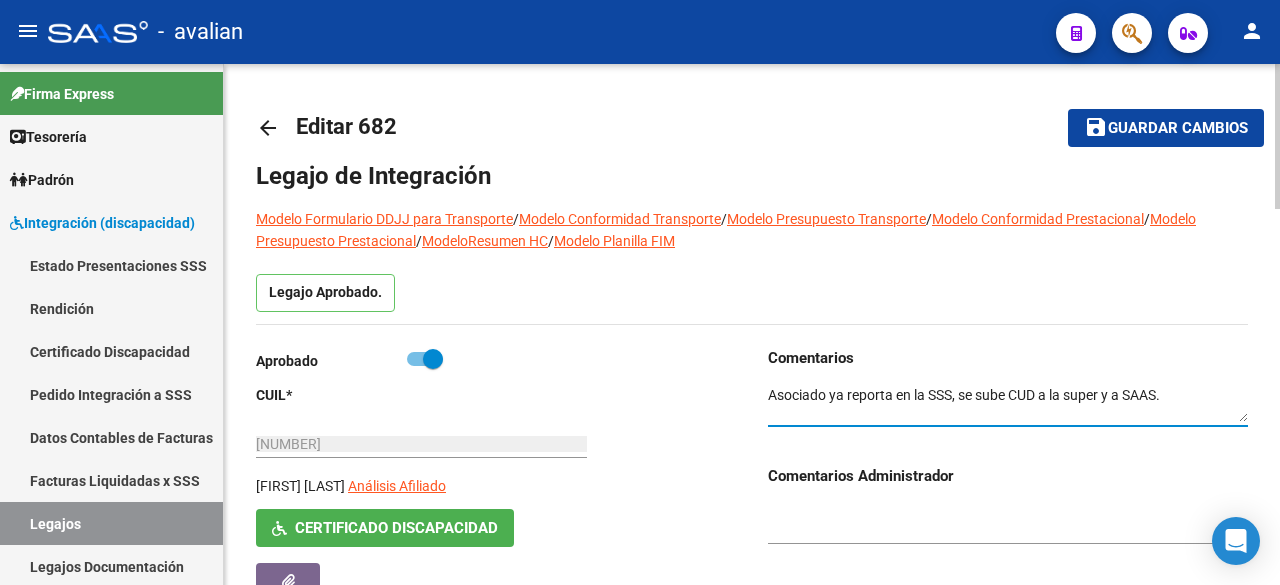 click on "arrow_back Editar 682
save Guardar cambios Legajo de Integración Modelo Formulario DDJJ para Transporte  /  Modelo Conformidad Transporte  /  Modelo Presupuesto Transporte  /  Modelo Conformidad Prestacional  /  Modelo Presupuesto Prestacional  /  ModeloResumen HC  /  Modelo Planilla FIM  Legajo Aprobado.  Aprobado
CUIL  *   [NUMBER] Ingresar CUIL  [FIRST] [LAST]
Análisis Afiliado
Certificado Discapacidad ARCA Padrón Nombre Afiliado  *   [FIRST] [LAST] Ingresar el nombre  Periodo Desde  *   202502 Ej: 202203  Periodo Hasta  *   202512 Ej: 202212  Admite Dependencia
Comentarios                                  Comentarios Administrador  Prestadores asociados al legajo Agregar Prestador Aprobado Prestador CUIT Comentario Presupuesto Periodo Desde Periodo Hasta Usuario Admite Dependencia
[FIRST] [FIRST] [LAST] [NUMBER]
- Modulo maestra de apoyo: [FIRST], [FIRST] - Valor resol. vigente.
$ 307.654,34  202502 202512 [FIRST] [LAST]
08/07/2025
1 total Aprobado Creado" 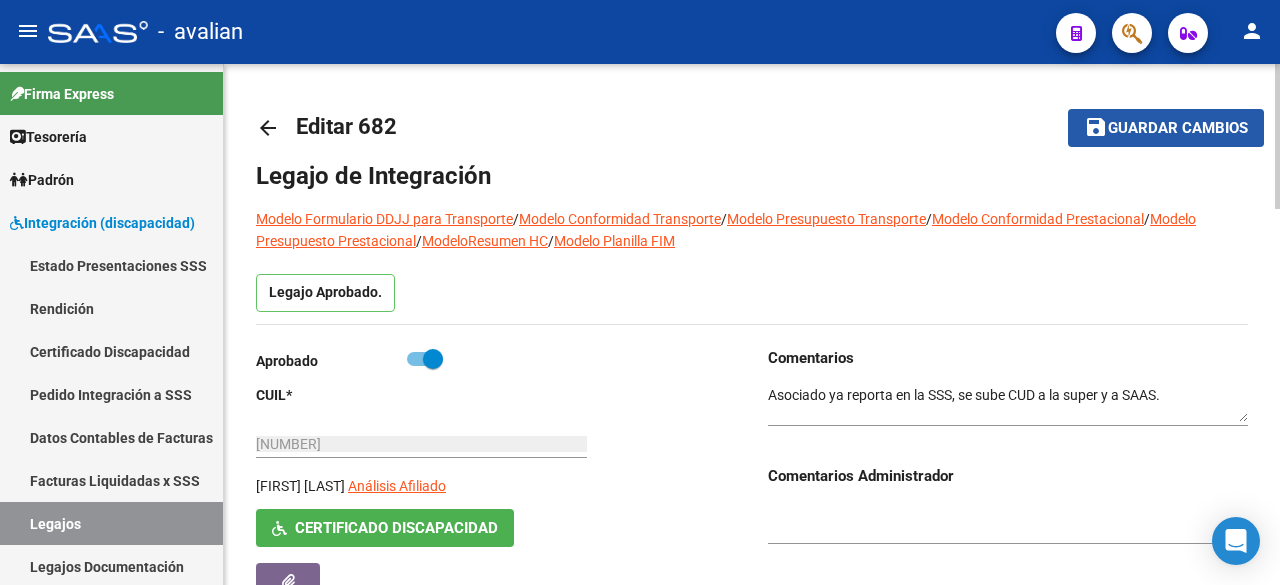 click on "Guardar cambios" 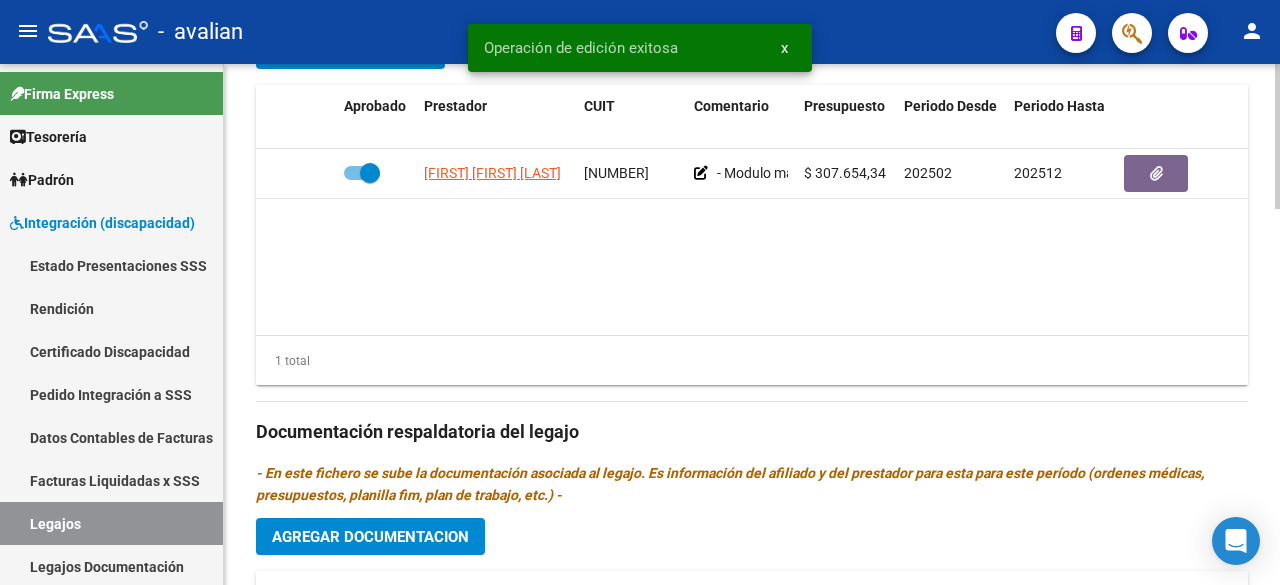 scroll, scrollTop: 1200, scrollLeft: 0, axis: vertical 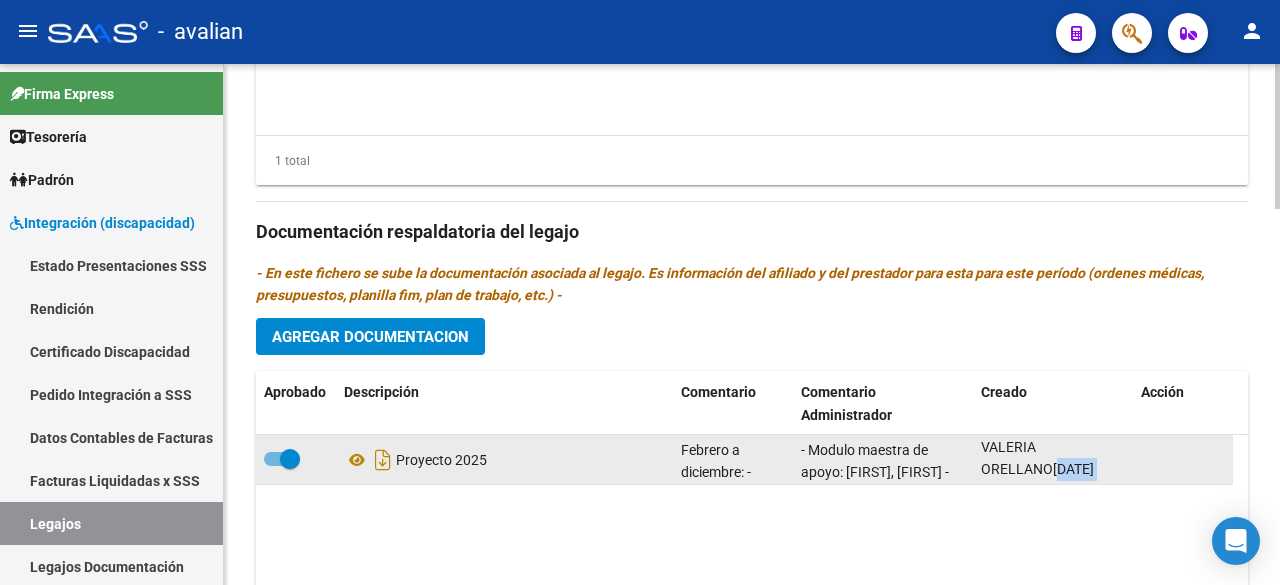 drag, startPoint x: 983, startPoint y: 467, endPoint x: 1052, endPoint y: 463, distance: 69.115845 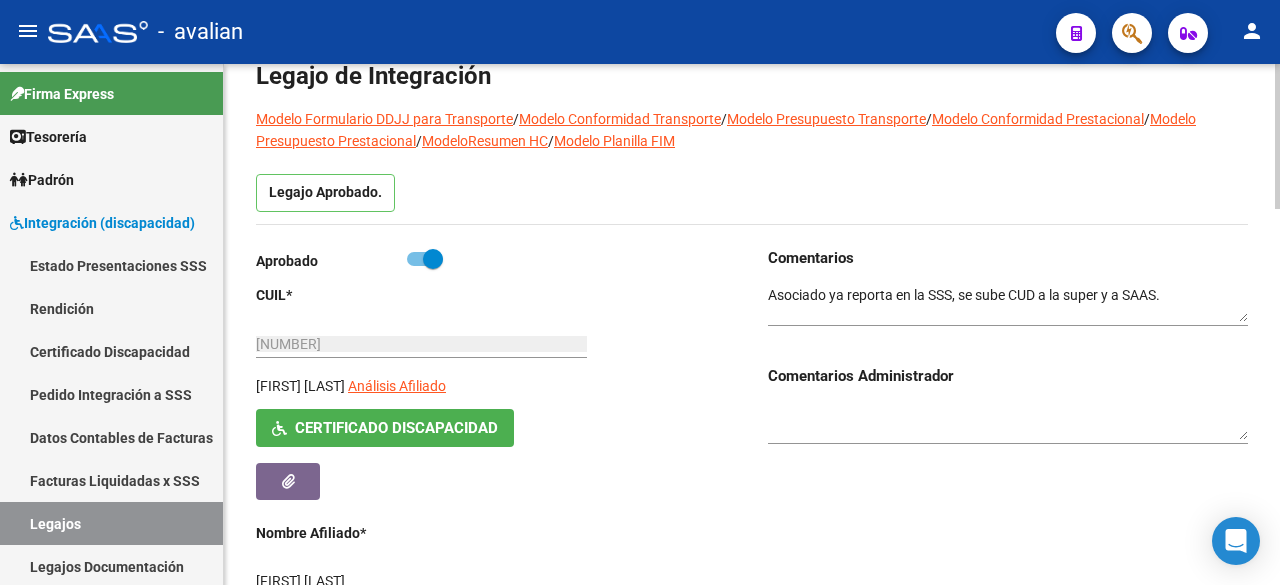 scroll, scrollTop: 0, scrollLeft: 0, axis: both 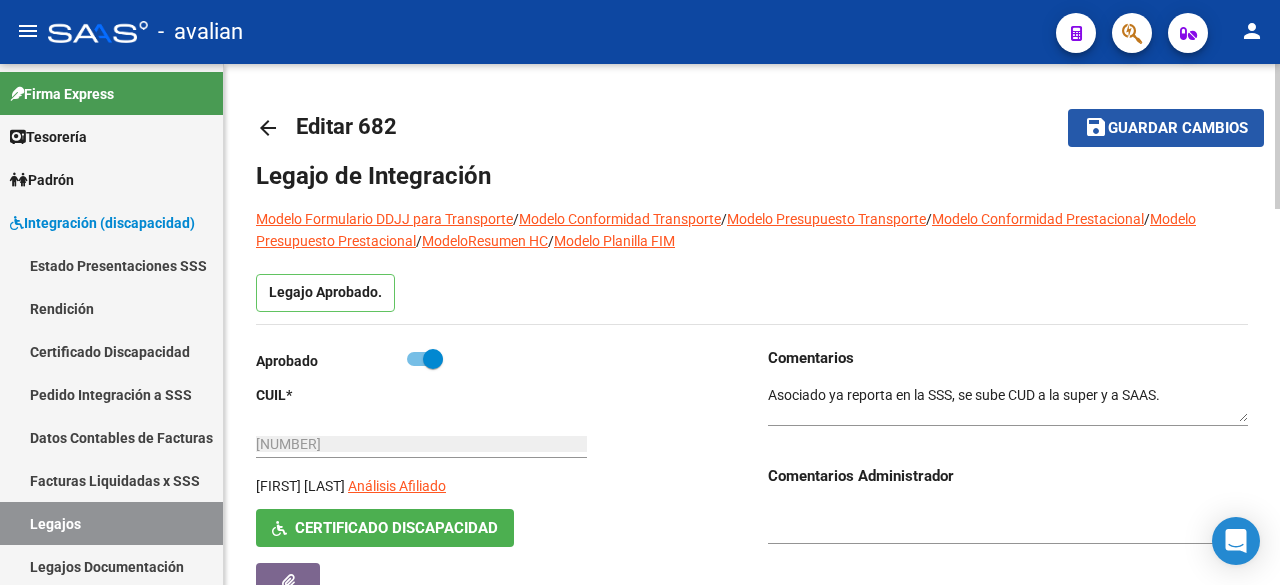 click on "Guardar cambios" 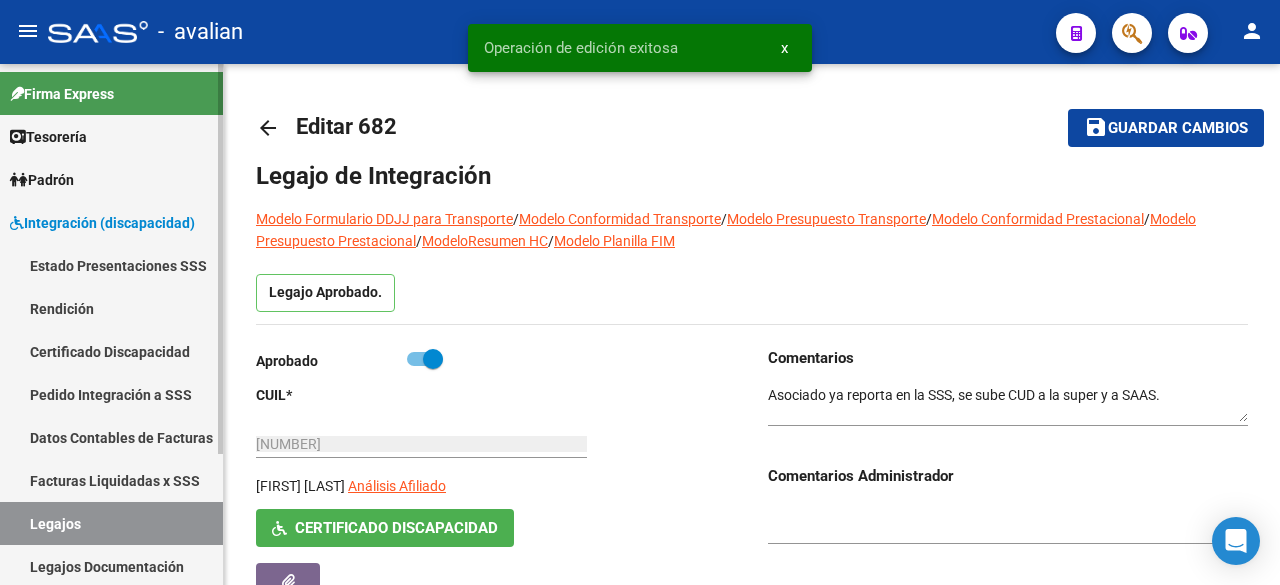 click on "Legajos" at bounding box center (111, 523) 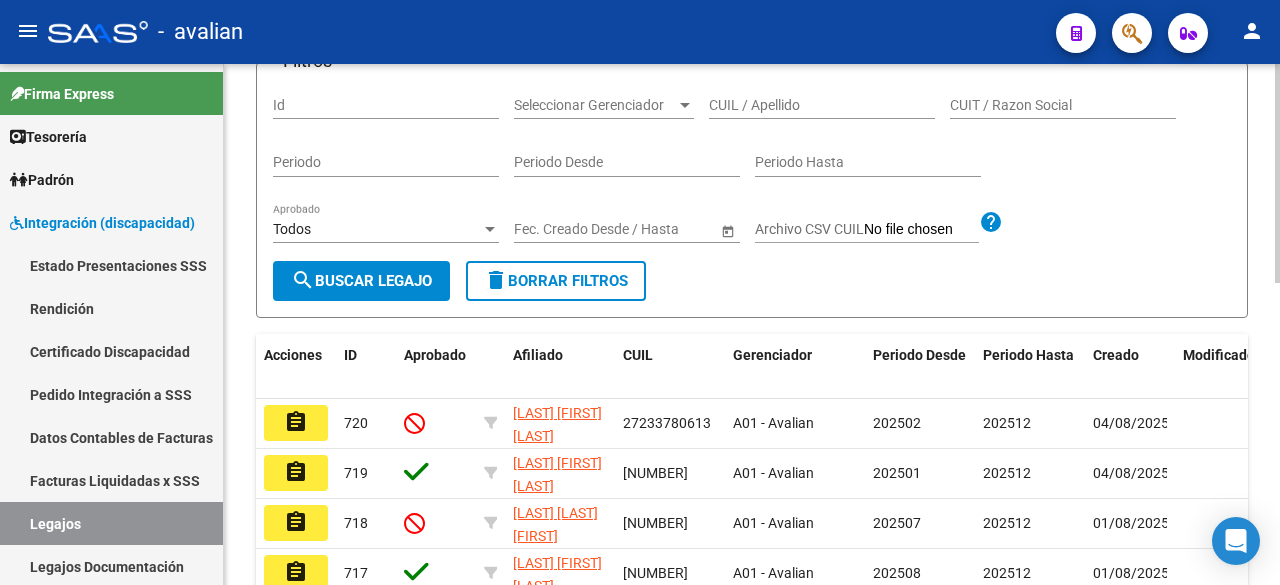 scroll, scrollTop: 0, scrollLeft: 0, axis: both 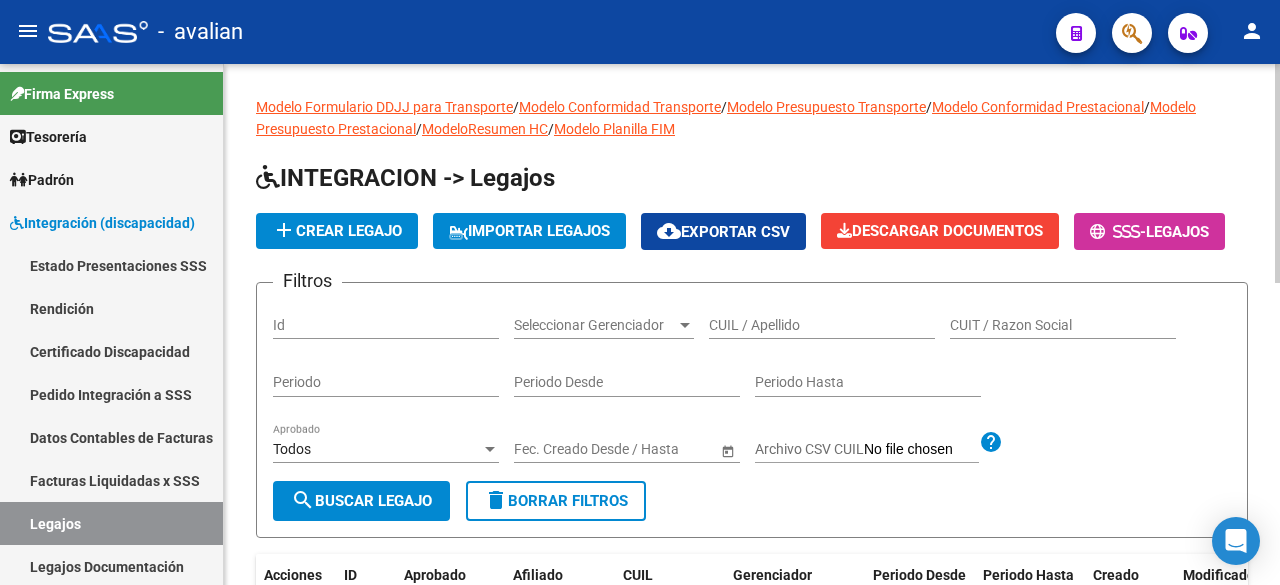 click on "CUIL / Apellido" at bounding box center (822, 325) 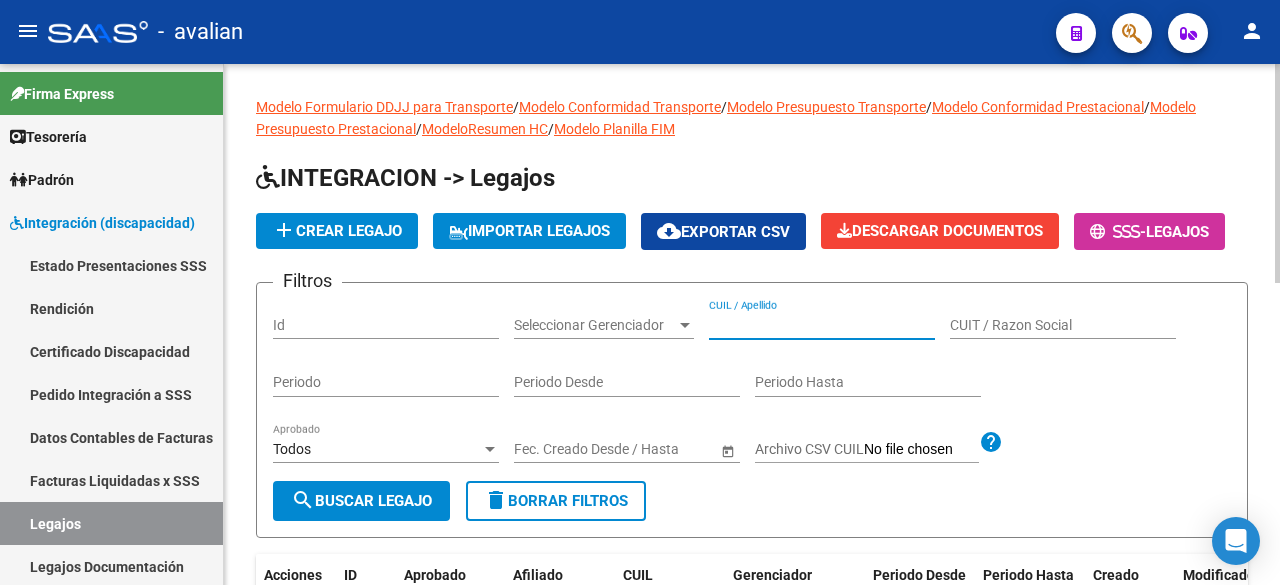 paste on "[NUMBER]" 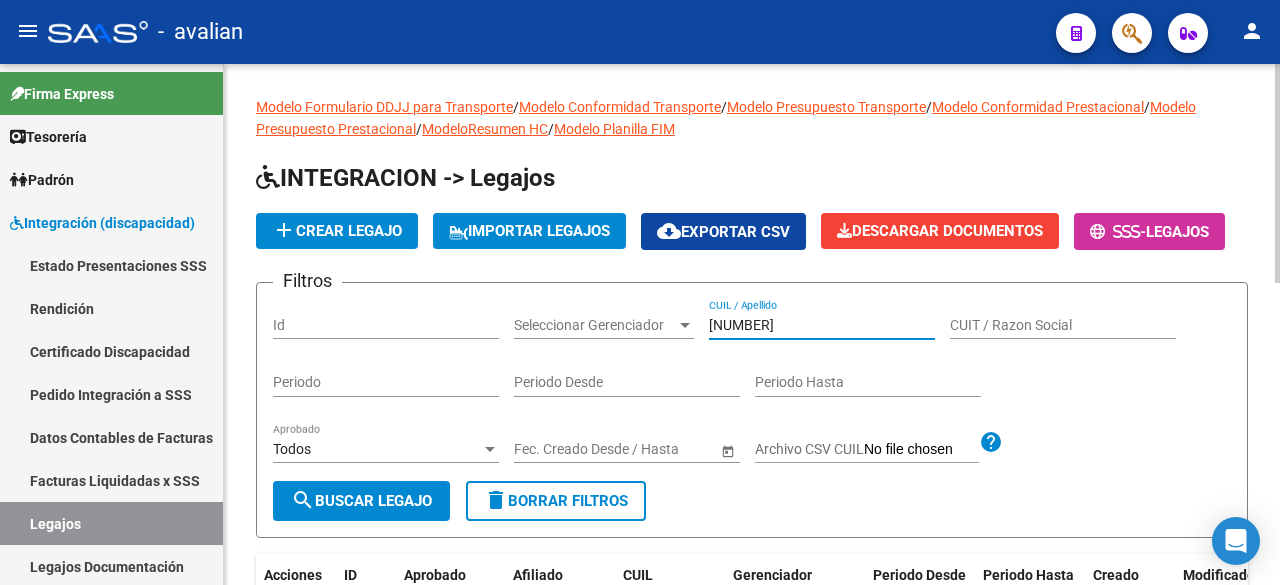 type on "[NUMBER]" 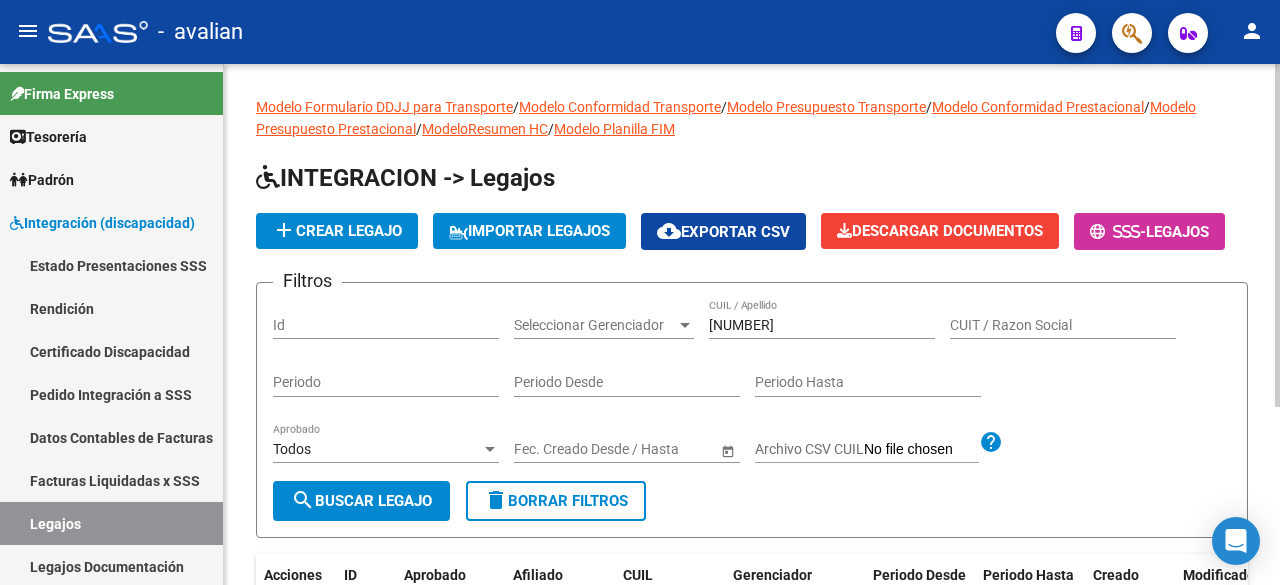 scroll, scrollTop: 200, scrollLeft: 0, axis: vertical 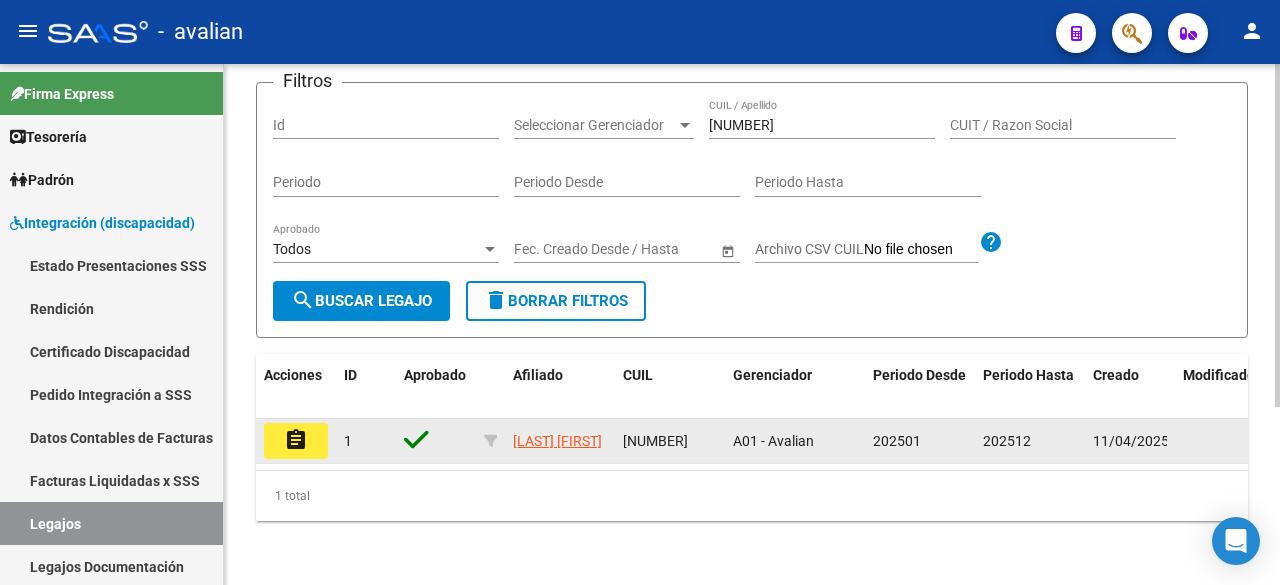 click on "assignment" 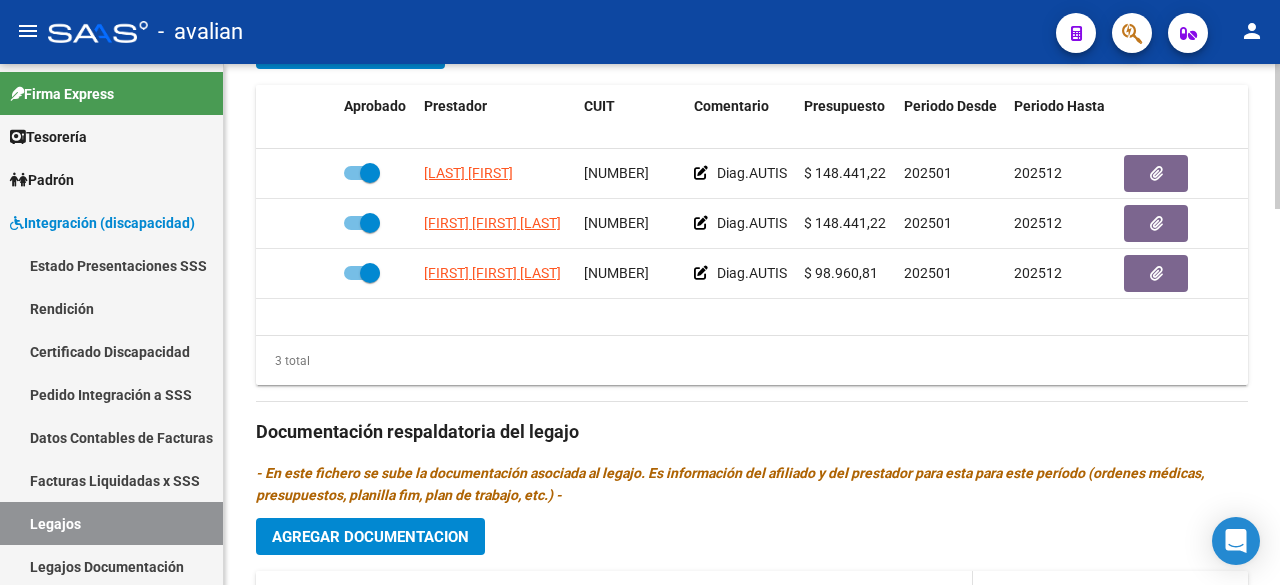 scroll, scrollTop: 1300, scrollLeft: 0, axis: vertical 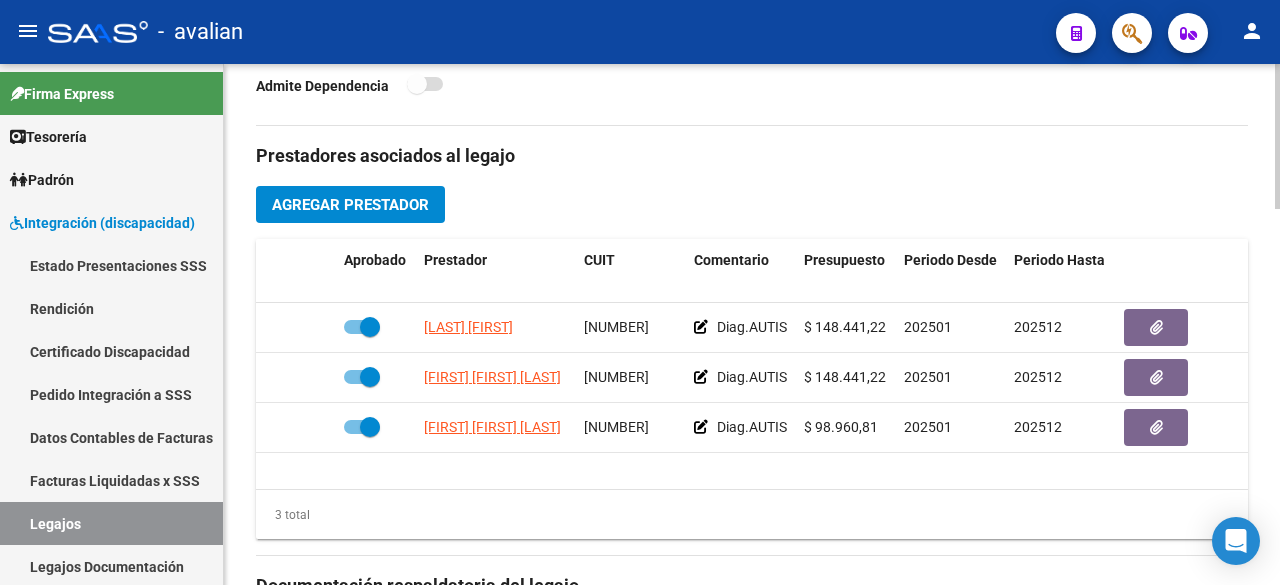 click on "Agregar Prestador" 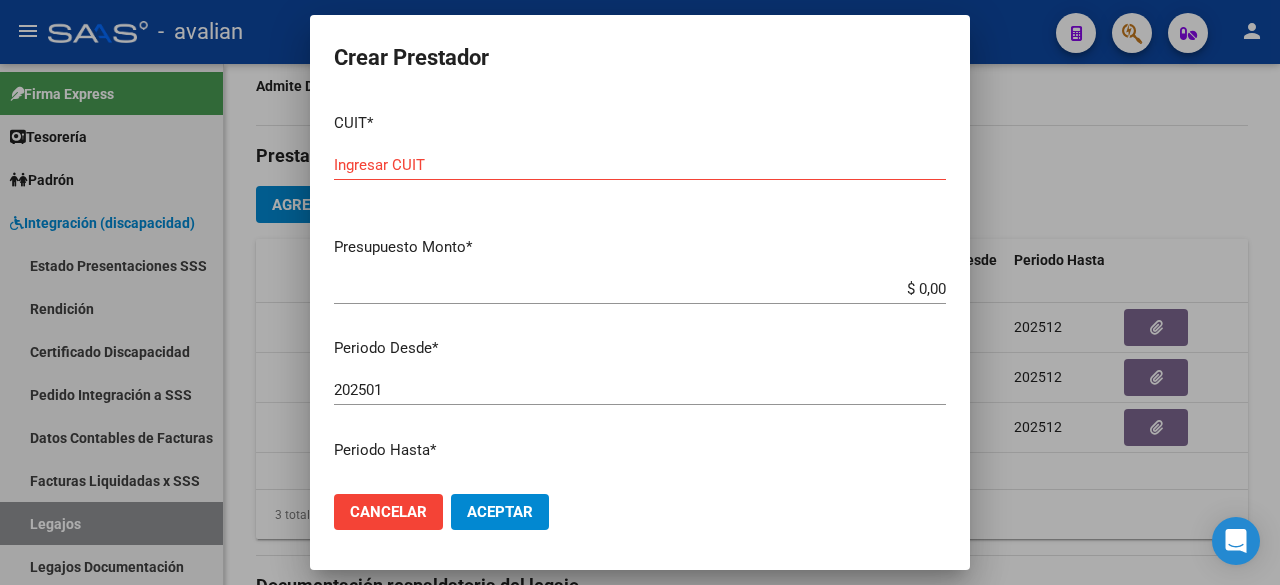 drag, startPoint x: 466, startPoint y: 153, endPoint x: 409, endPoint y: 168, distance: 58.940647 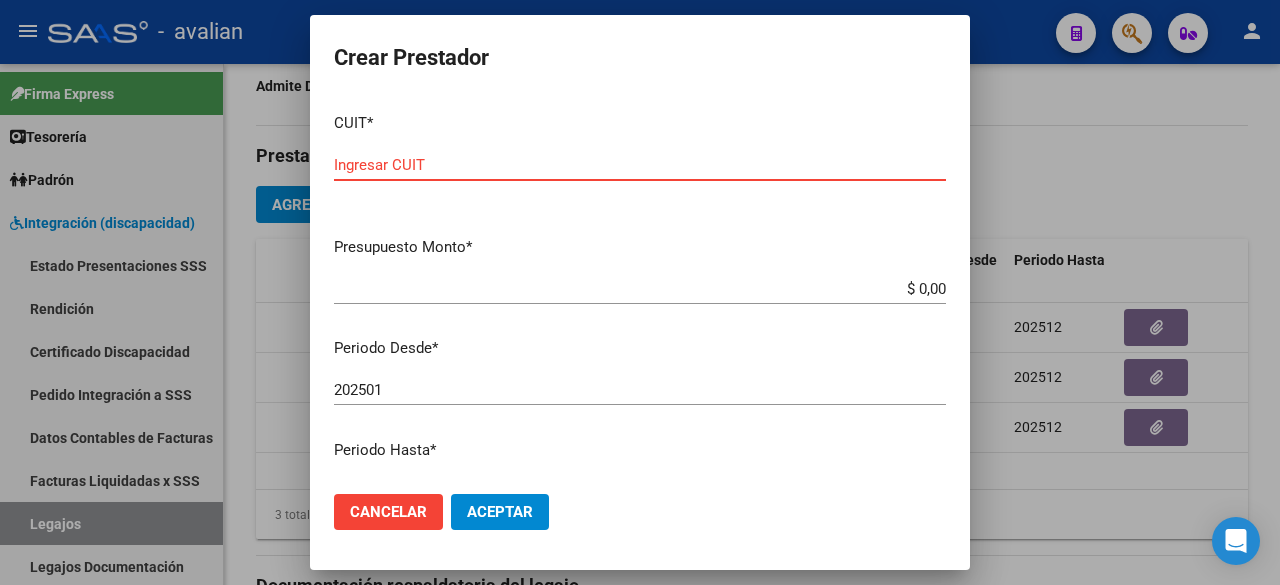 paste on "[NUMBER]" 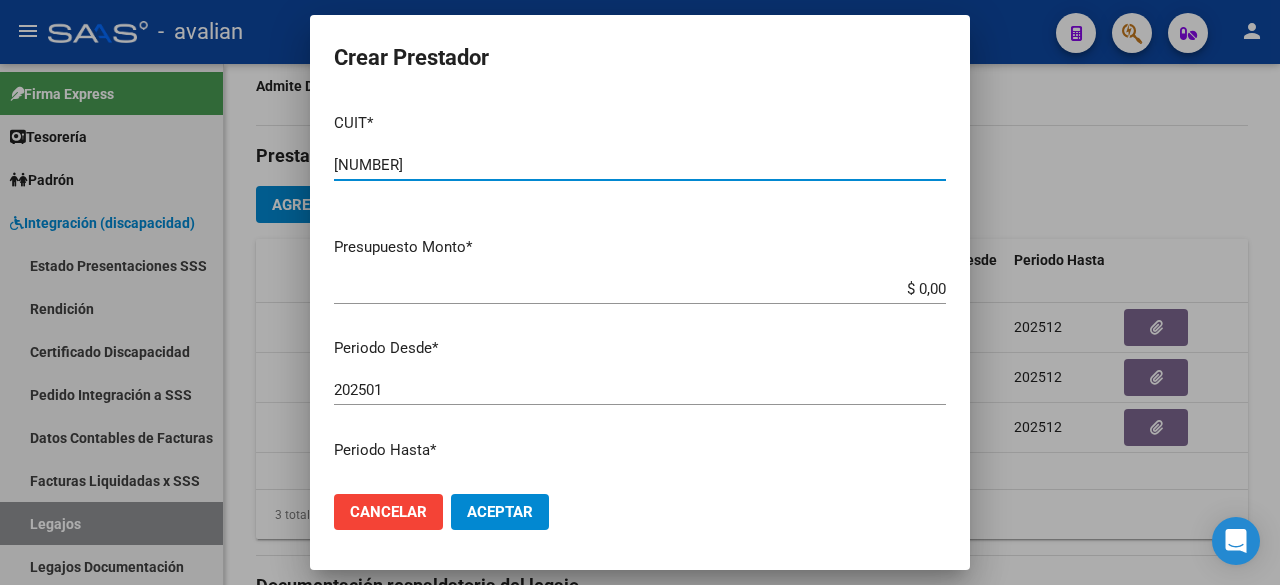 type on "[NUMBER]" 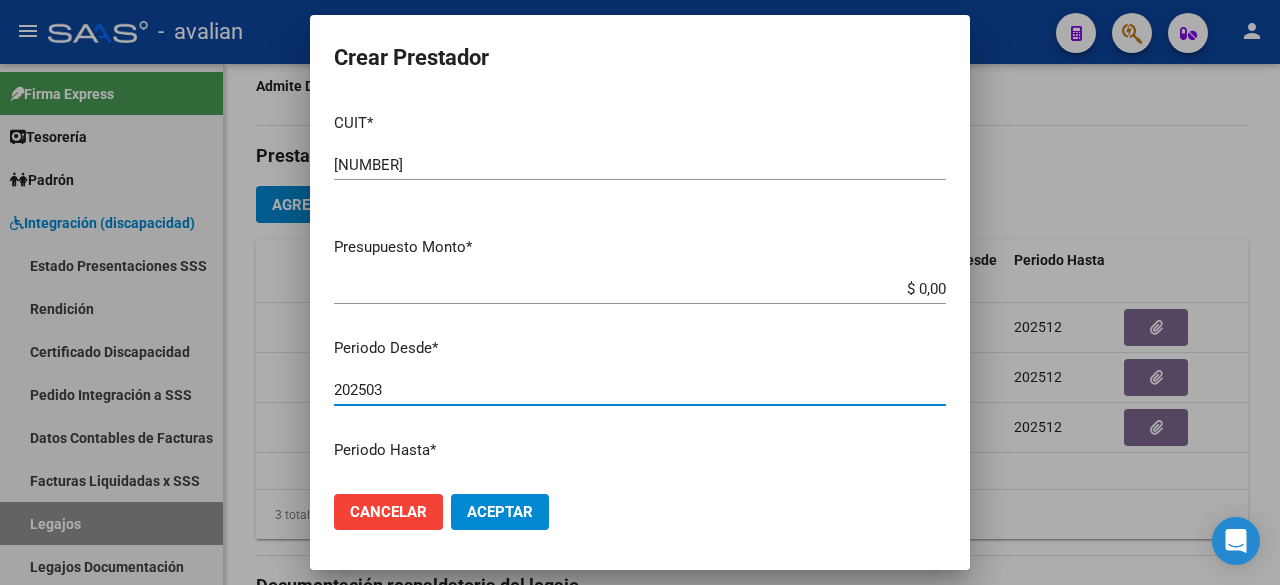 type on "202503" 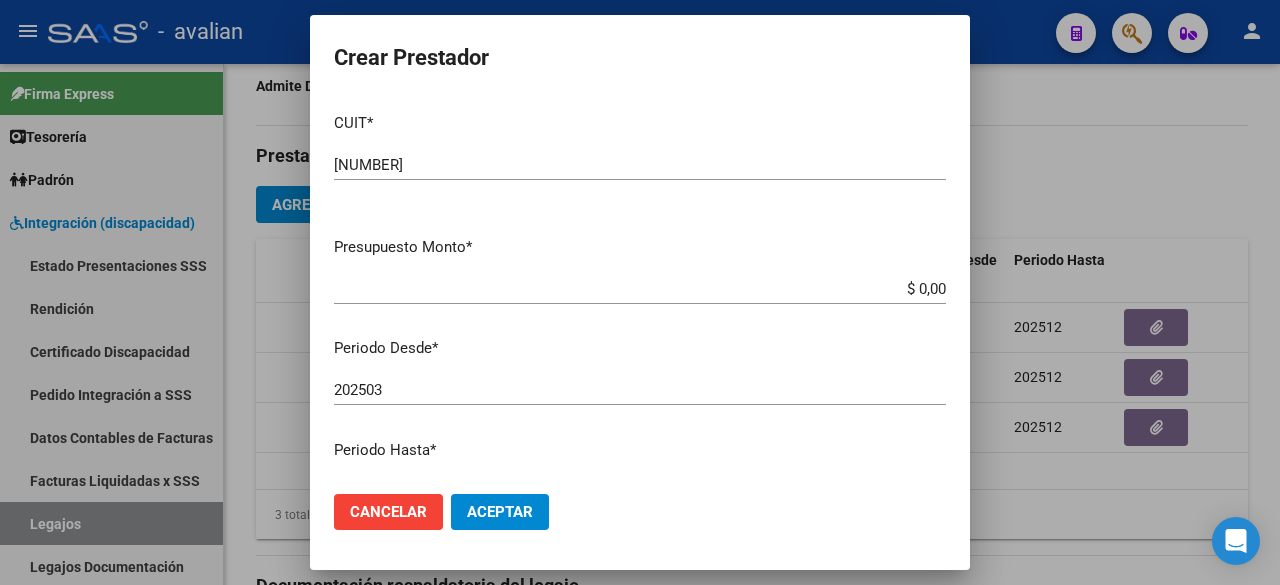 scroll, scrollTop: 300, scrollLeft: 0, axis: vertical 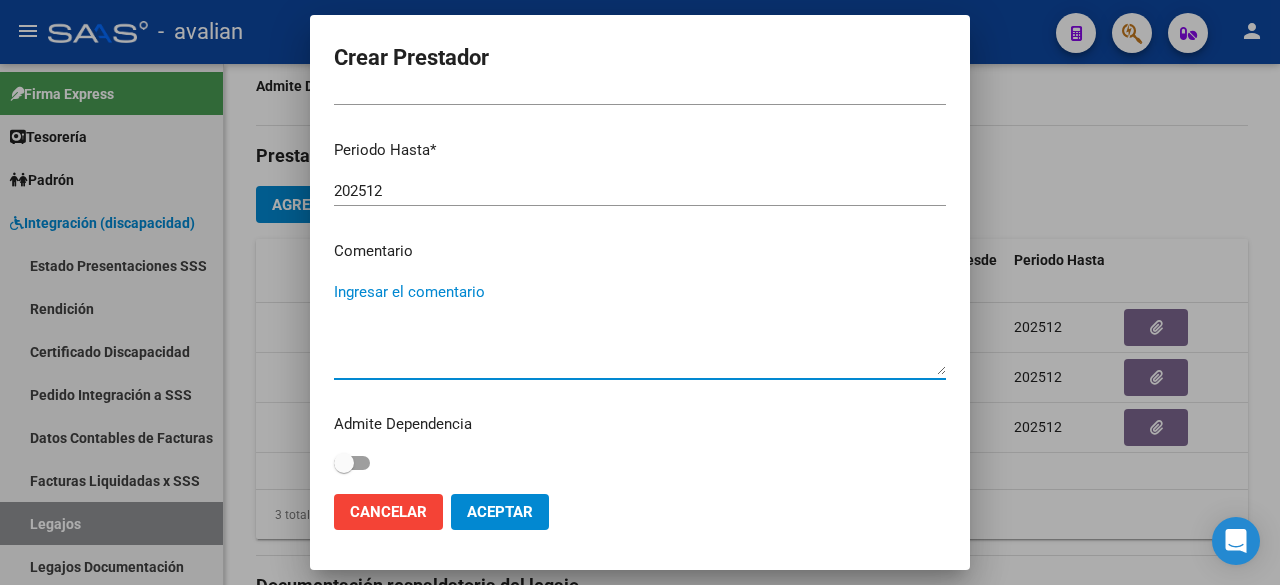 click on "Ingresar el comentario" at bounding box center [640, 328] 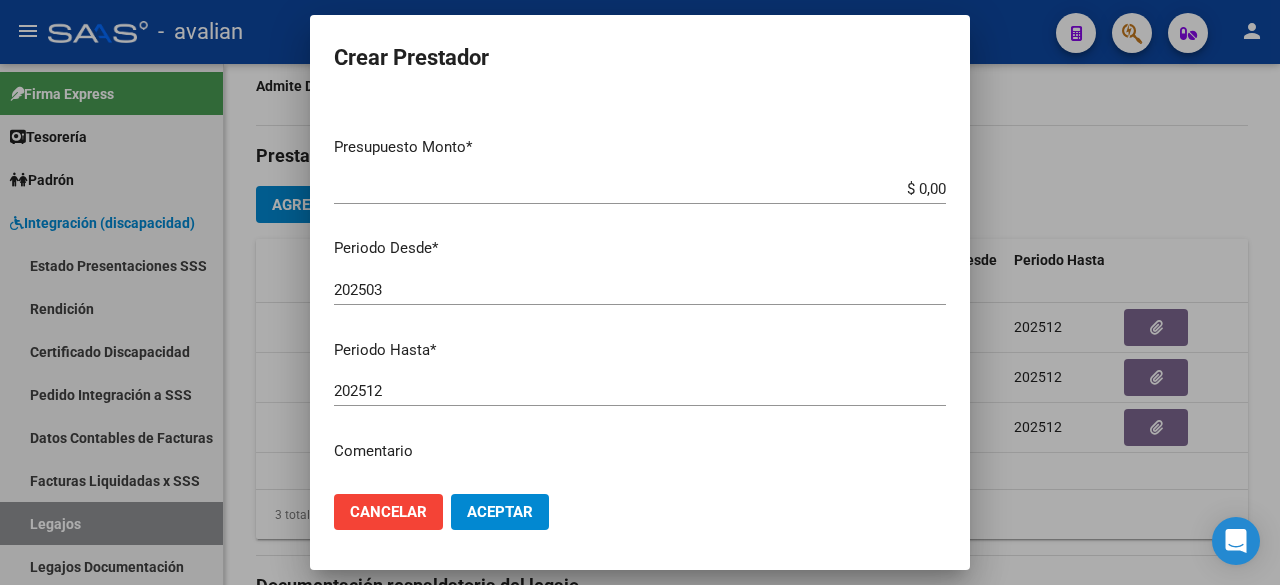 scroll, scrollTop: 300, scrollLeft: 0, axis: vertical 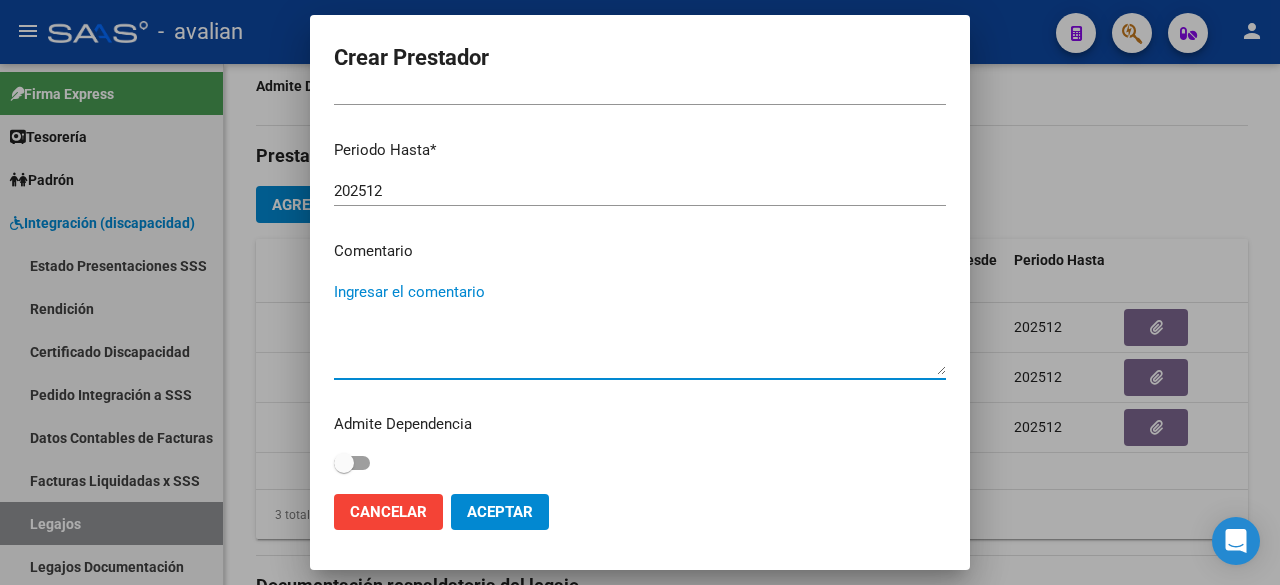 paste on "Módulo maestra de Apoyo 2 (dos)
[LAST] [FIRST] [LAST]" 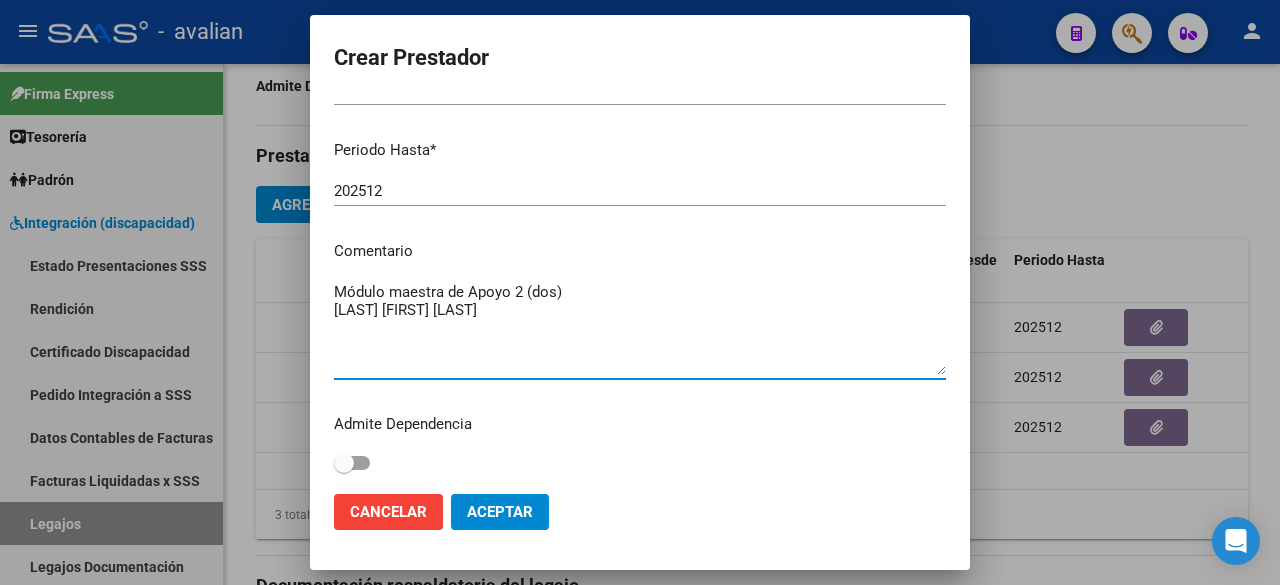 click on "Módulo maestra de Apoyo 2 (dos)
[LAST] [FIRST] [LAST]" at bounding box center (640, 328) 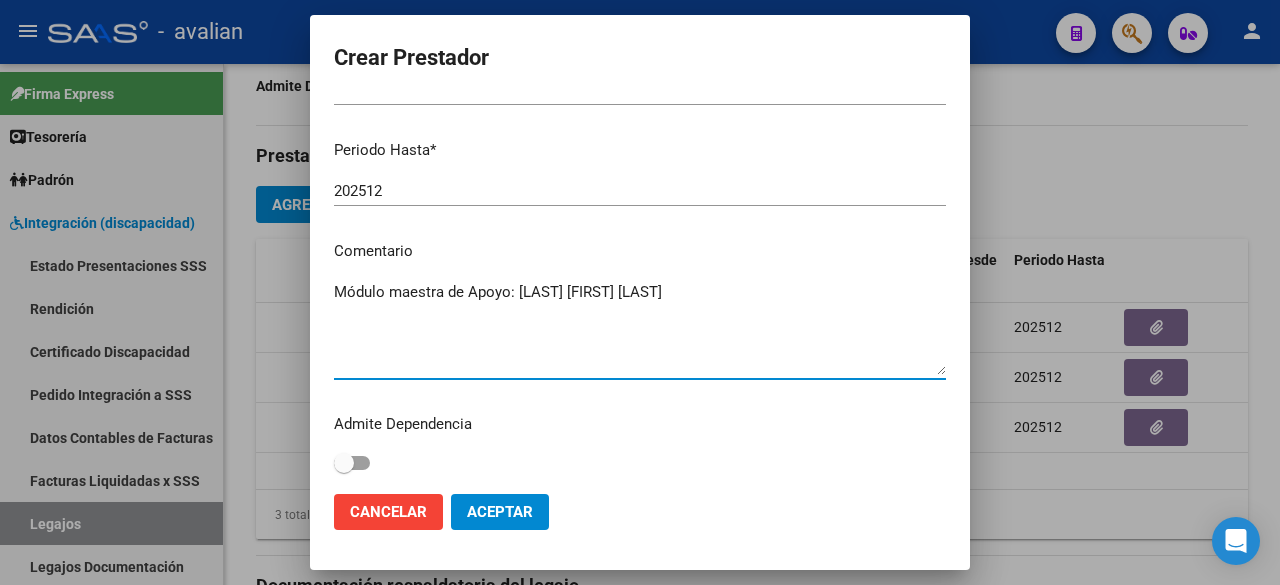 click on "Módulo maestra de Apoyo: [LAST] [FIRST] [LAST]" at bounding box center [640, 328] 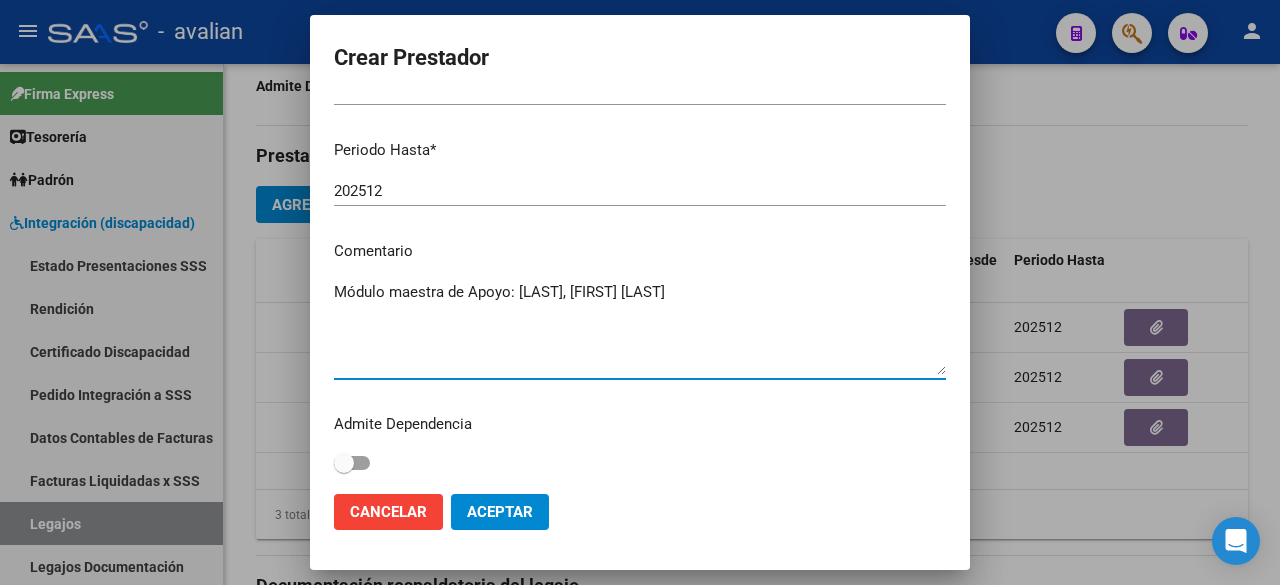 click on "Módulo maestra de Apoyo: [LAST], [FIRST] [LAST]" at bounding box center (640, 328) 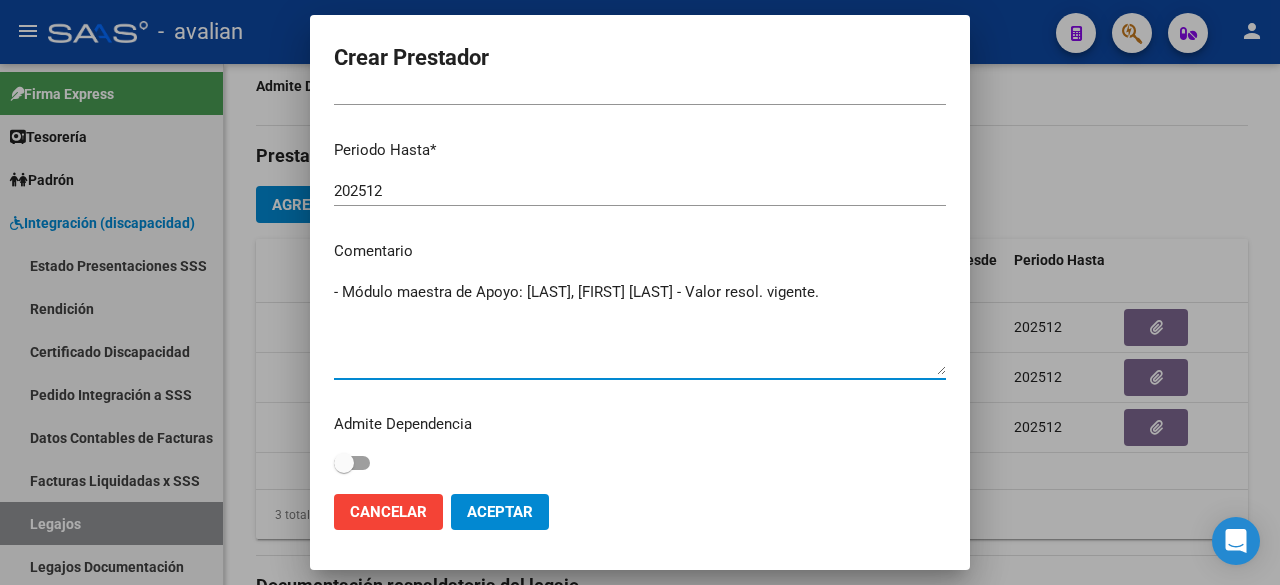 type on "- Módulo maestra de Apoyo: [LAST], [FIRST] [LAST] - Valor resol. vigente." 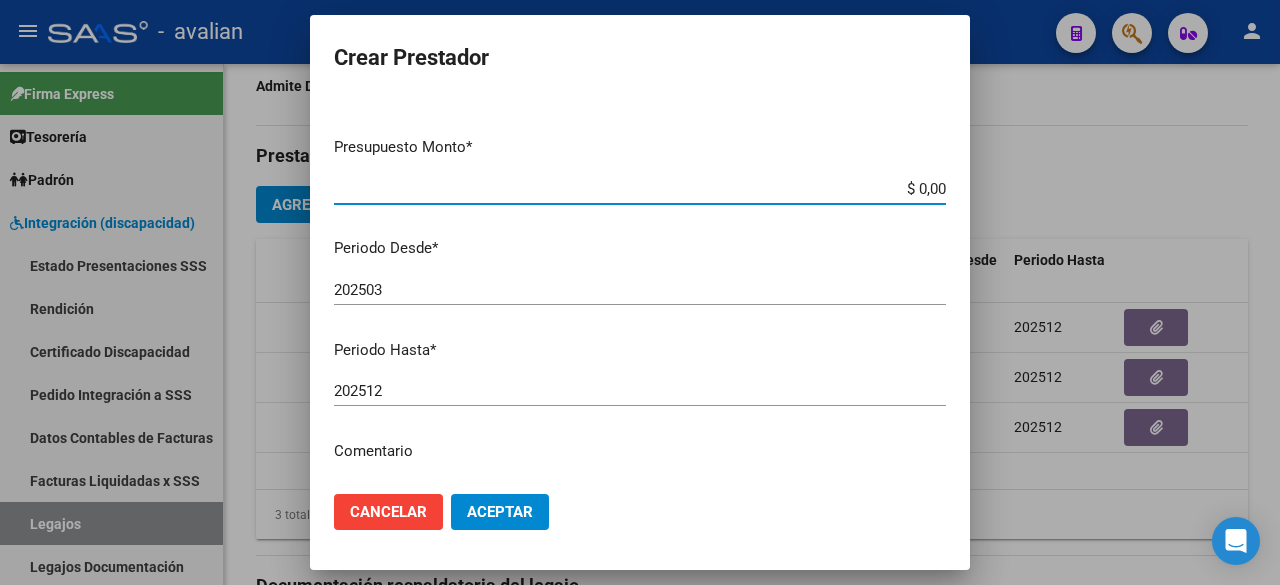 click on "$ 0,00" at bounding box center [640, 189] 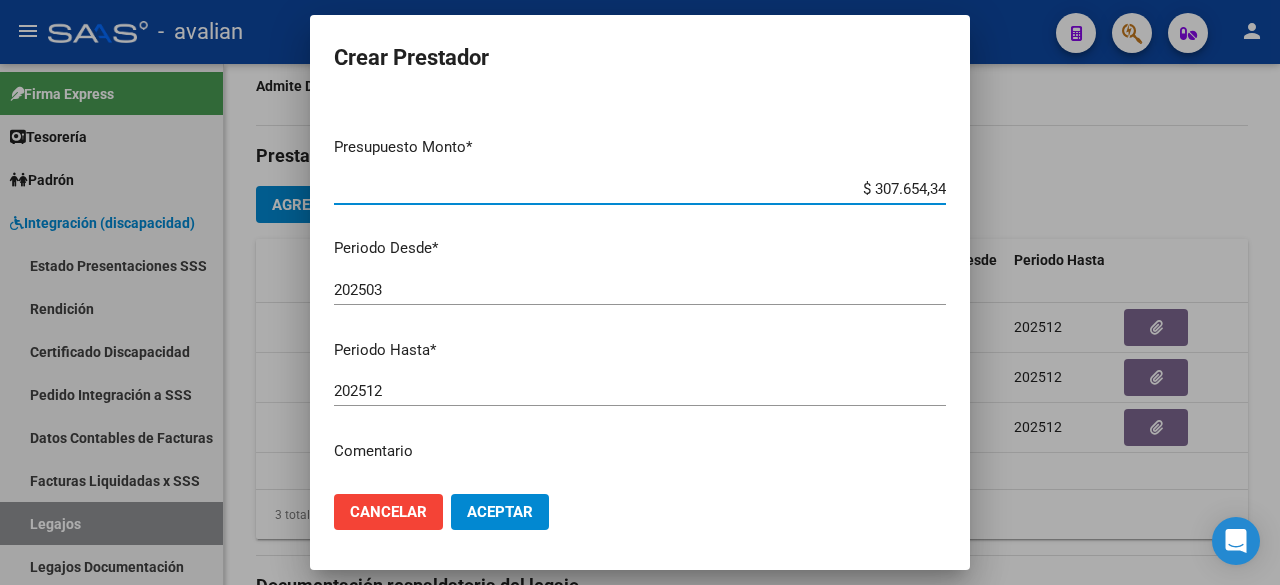 type on "$ 307.654,34" 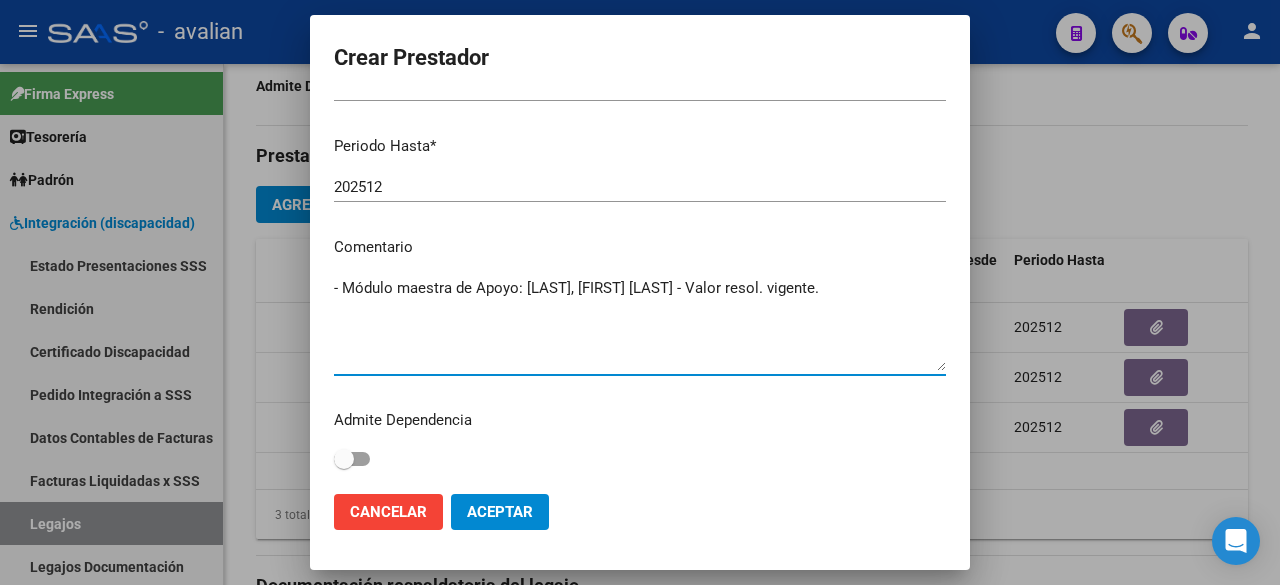 drag, startPoint x: 850, startPoint y: 291, endPoint x: 328, endPoint y: 283, distance: 522.0613 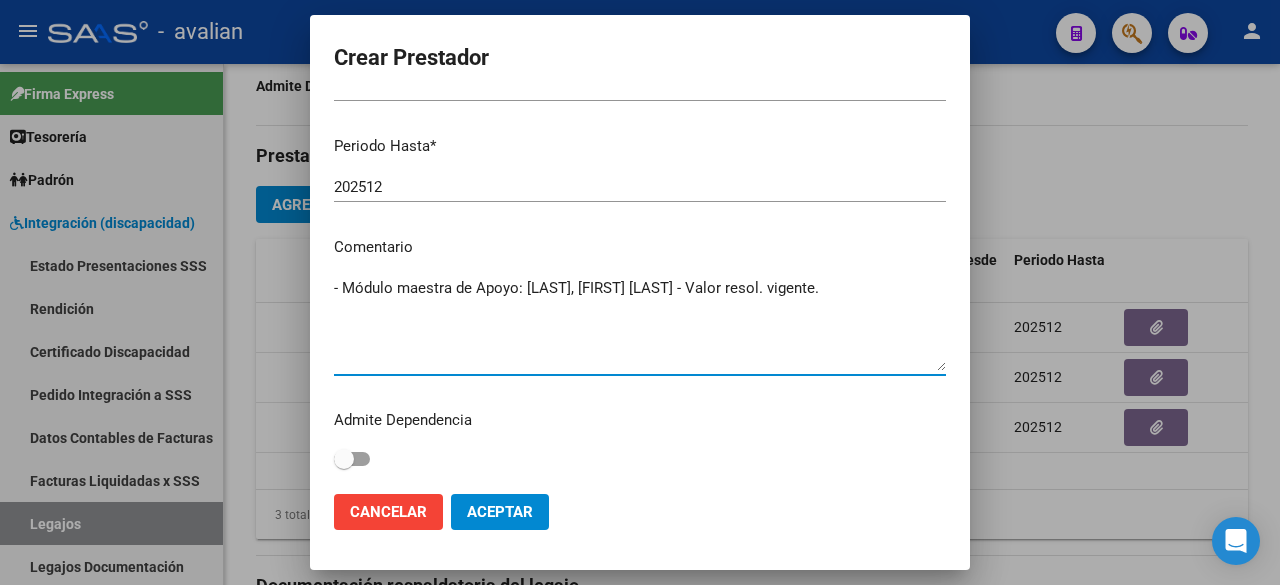drag, startPoint x: 606, startPoint y: 290, endPoint x: 517, endPoint y: 295, distance: 89.140335 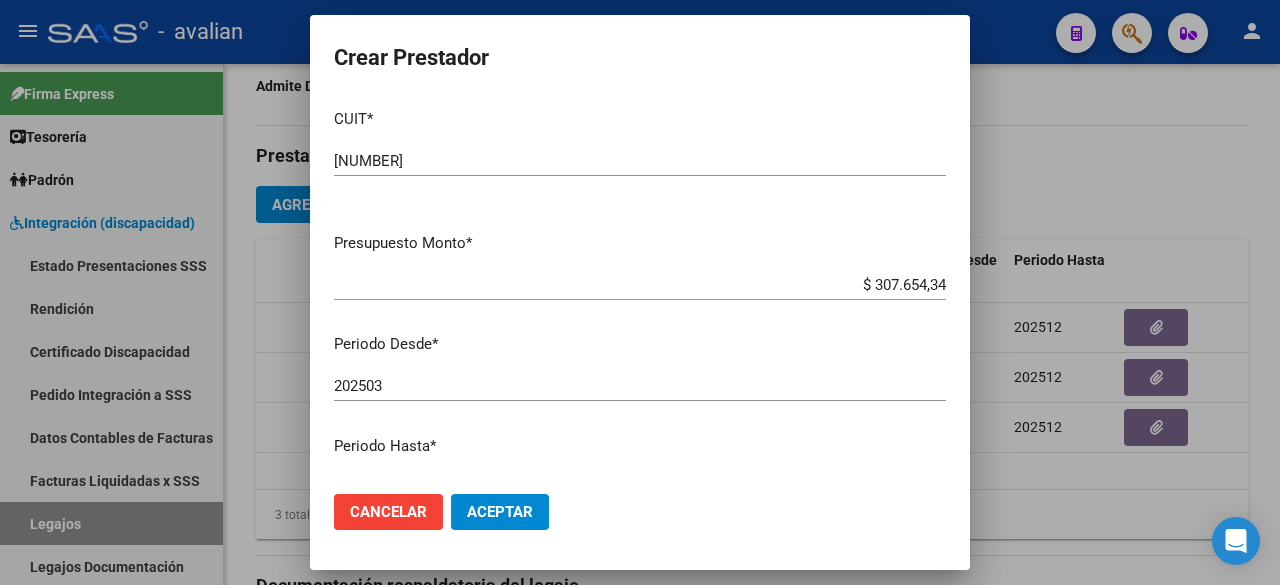 scroll, scrollTop: 0, scrollLeft: 0, axis: both 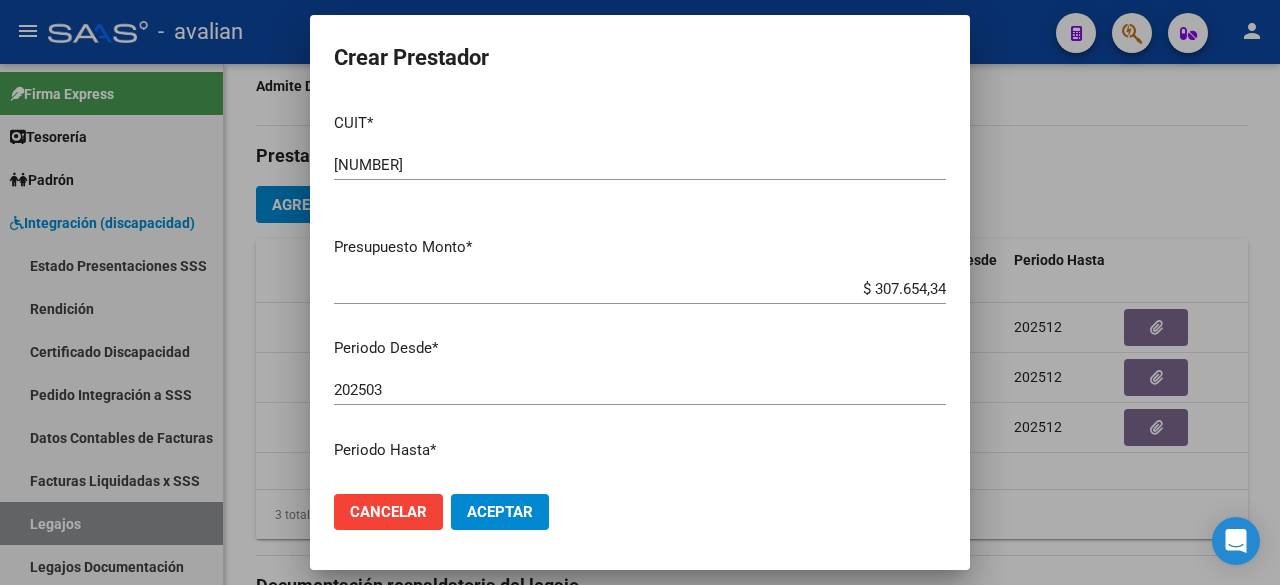 click on "Aceptar" 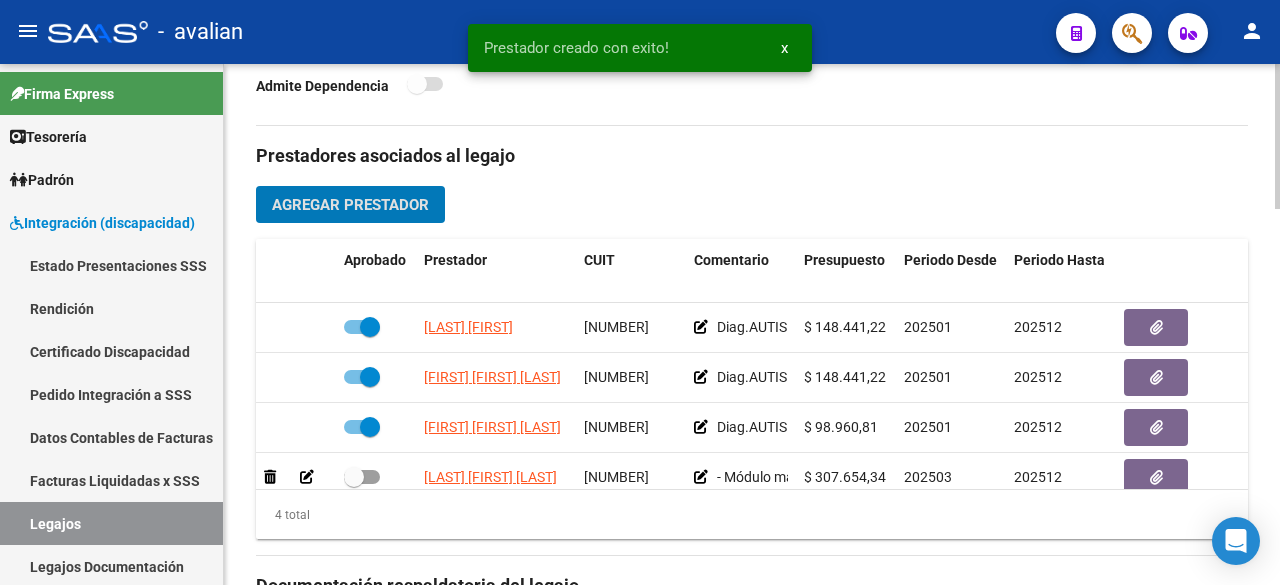 scroll, scrollTop: 35, scrollLeft: 0, axis: vertical 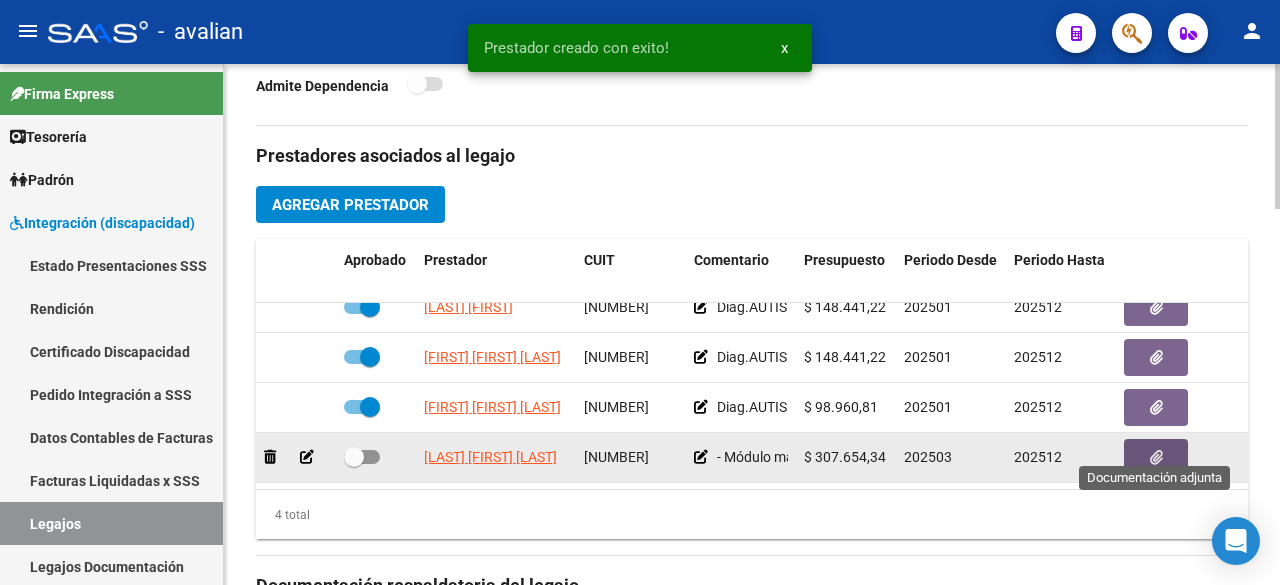 click 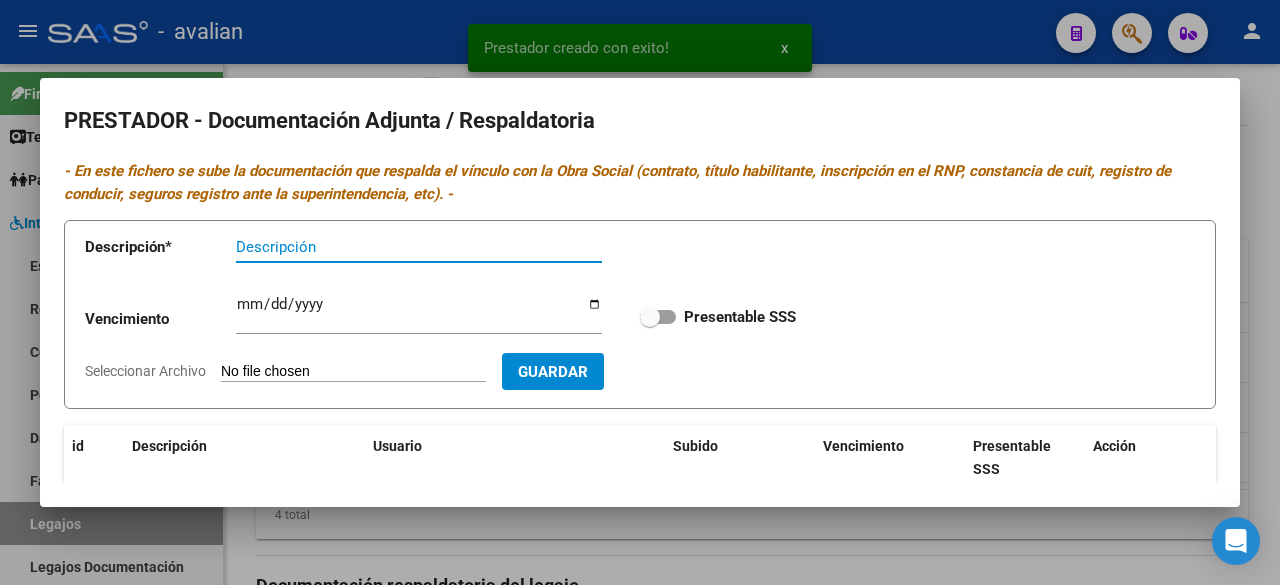 scroll, scrollTop: 256, scrollLeft: 0, axis: vertical 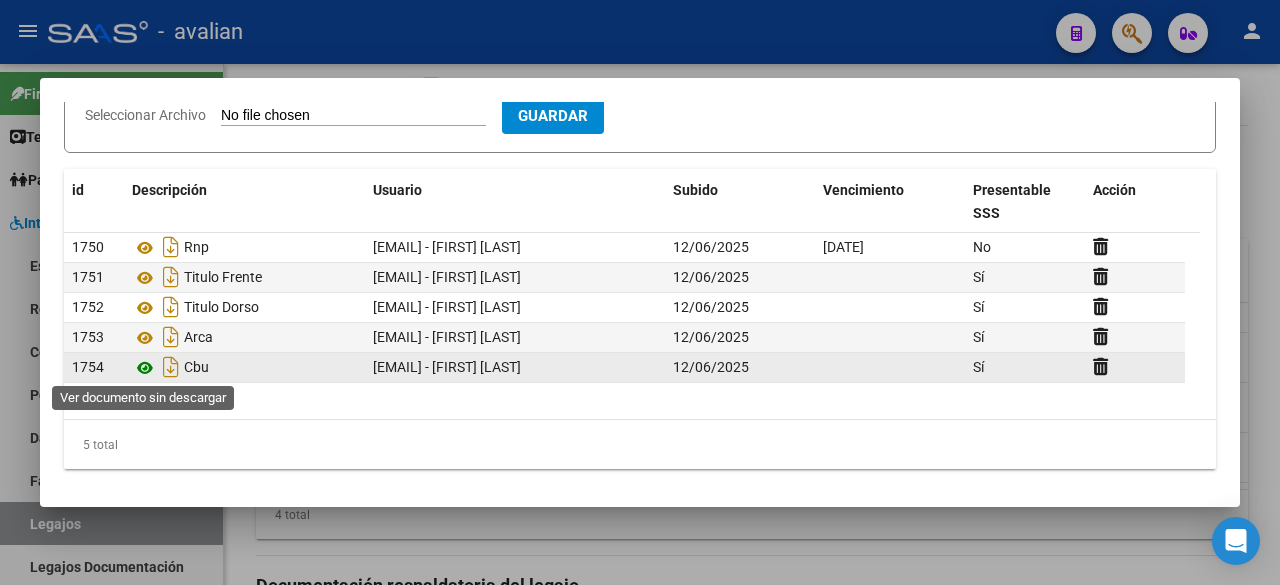 click 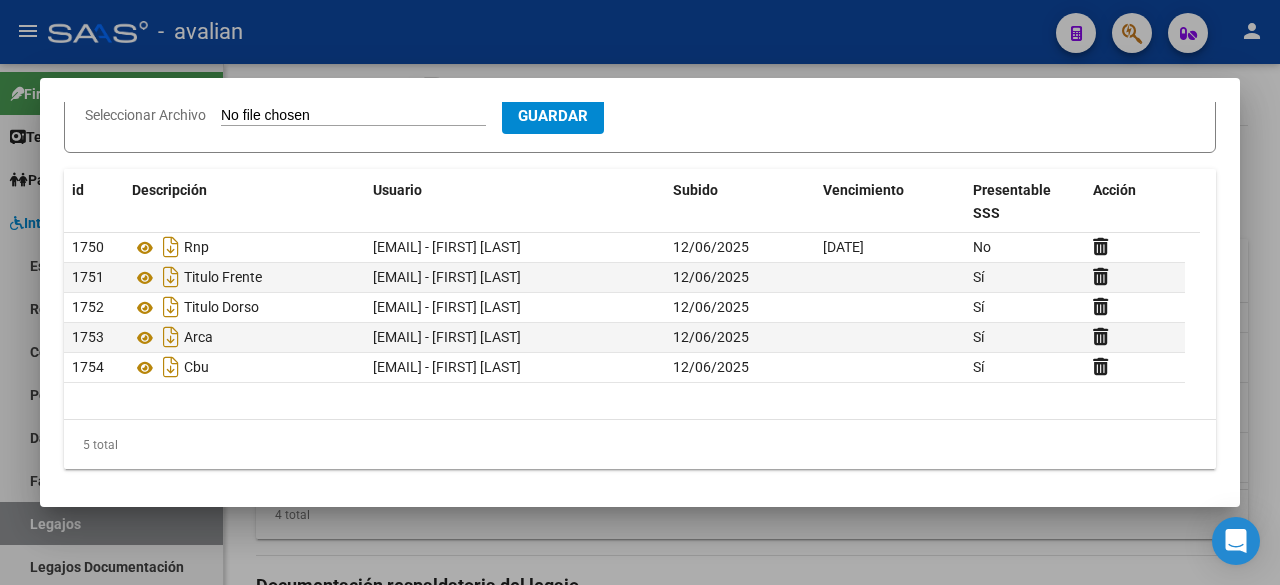 click at bounding box center (640, 292) 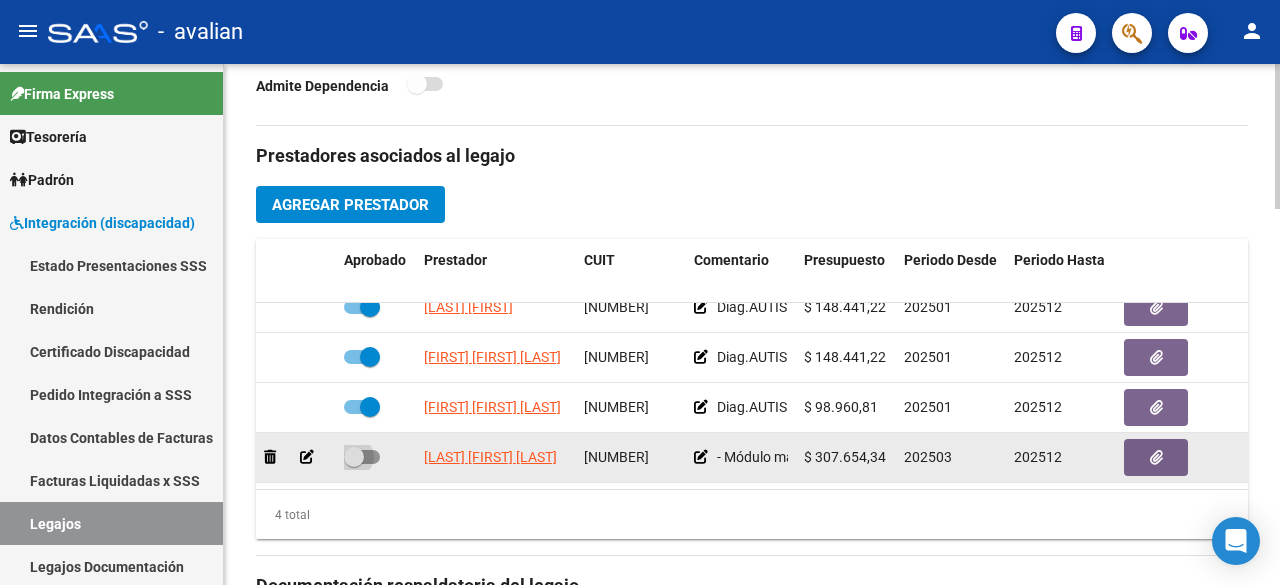 click at bounding box center [362, 457] 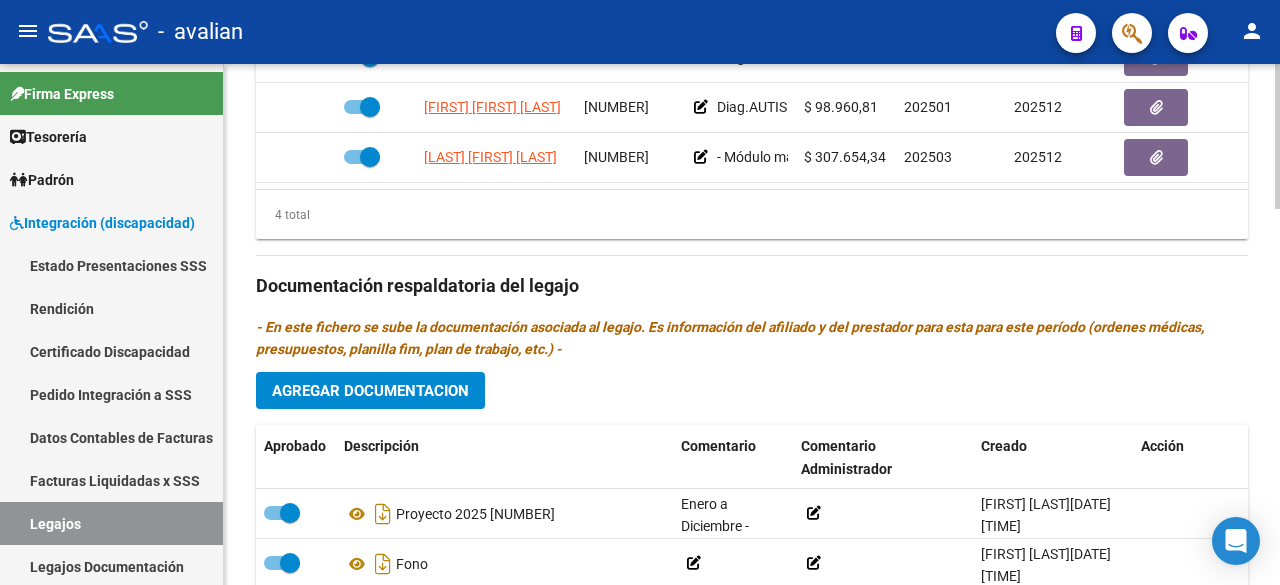 scroll, scrollTop: 1346, scrollLeft: 0, axis: vertical 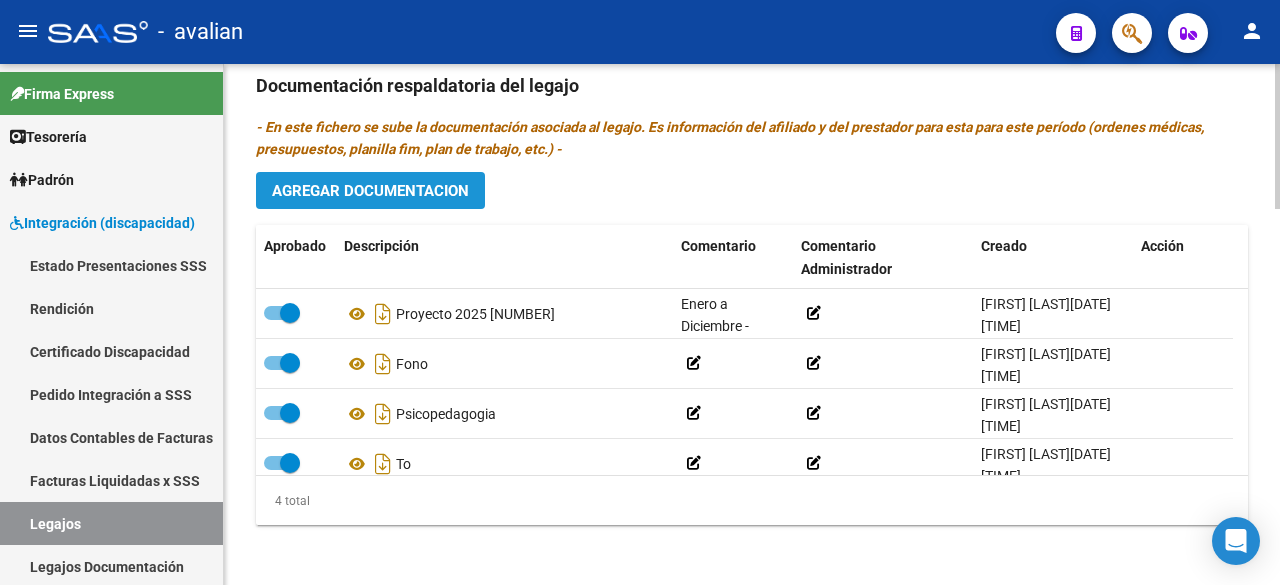 click on "Agregar Documentacion" 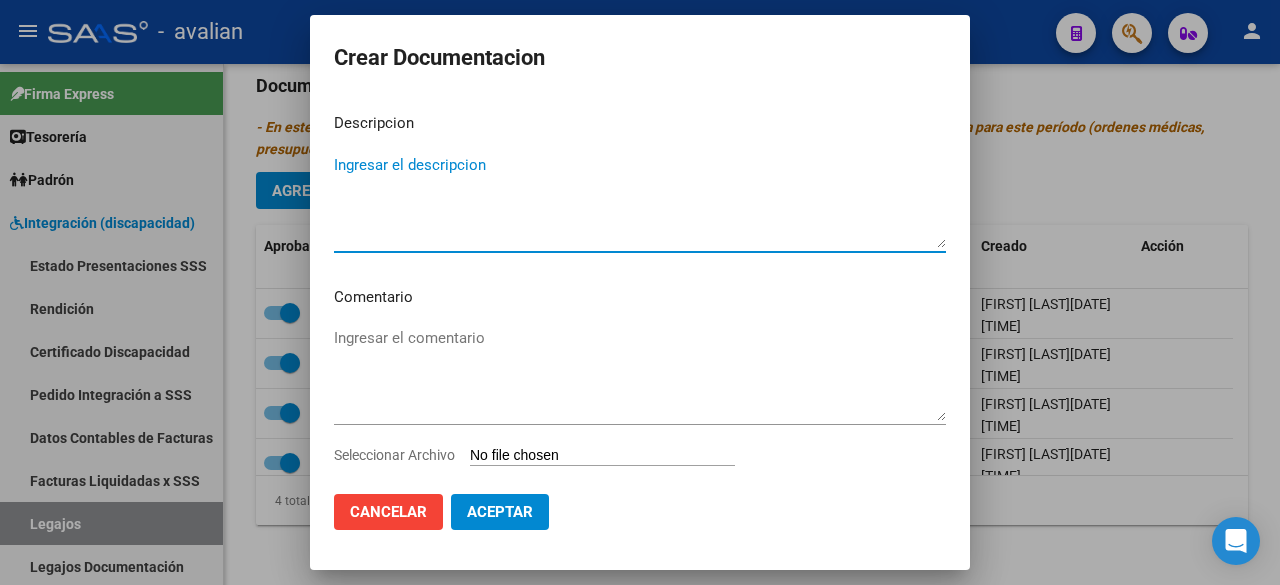 click on "Ingresar el descripcion" at bounding box center [640, 201] 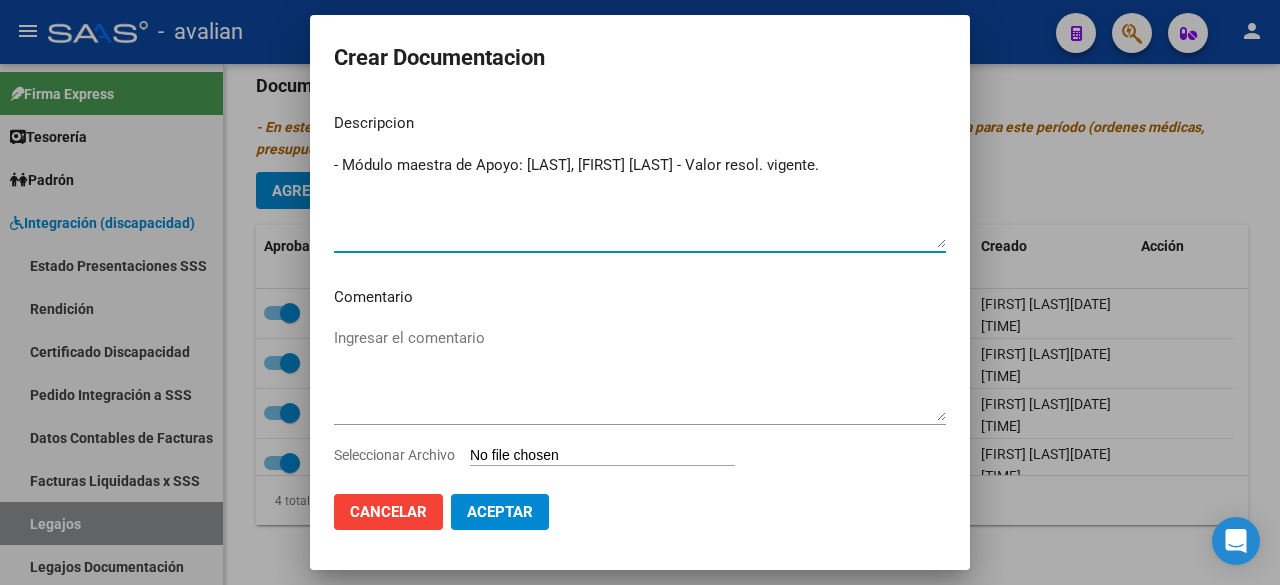 drag, startPoint x: 342, startPoint y: 159, endPoint x: 277, endPoint y: 155, distance: 65.12296 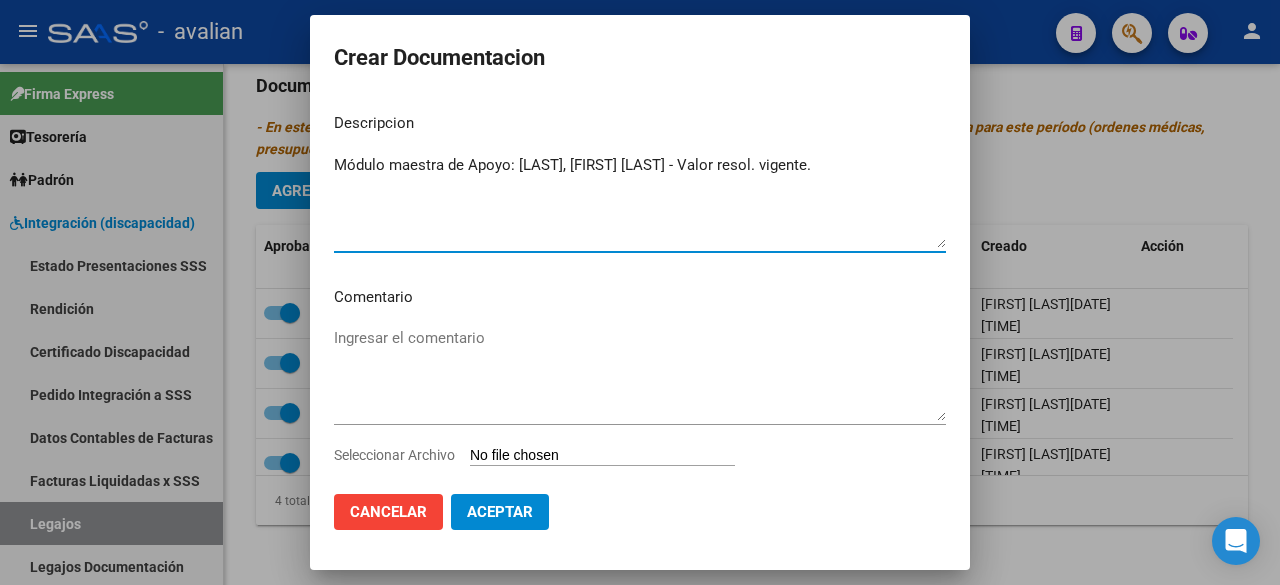 drag, startPoint x: 843, startPoint y: 165, endPoint x: 510, endPoint y: 181, distance: 333.38416 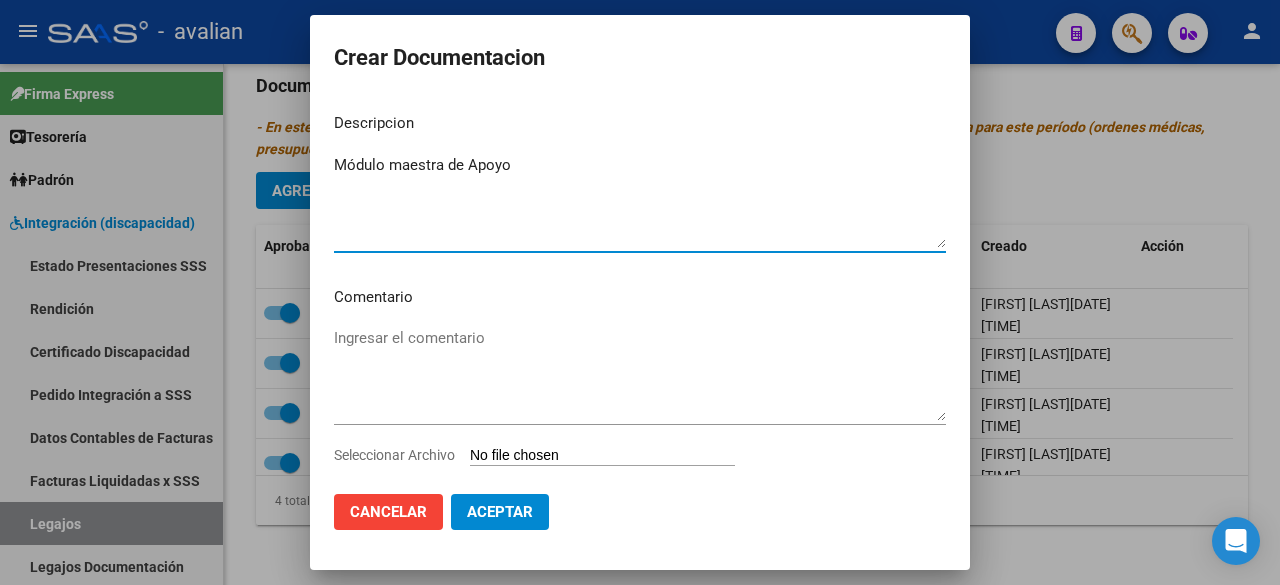 type on "Módulo maestra de Apoyo" 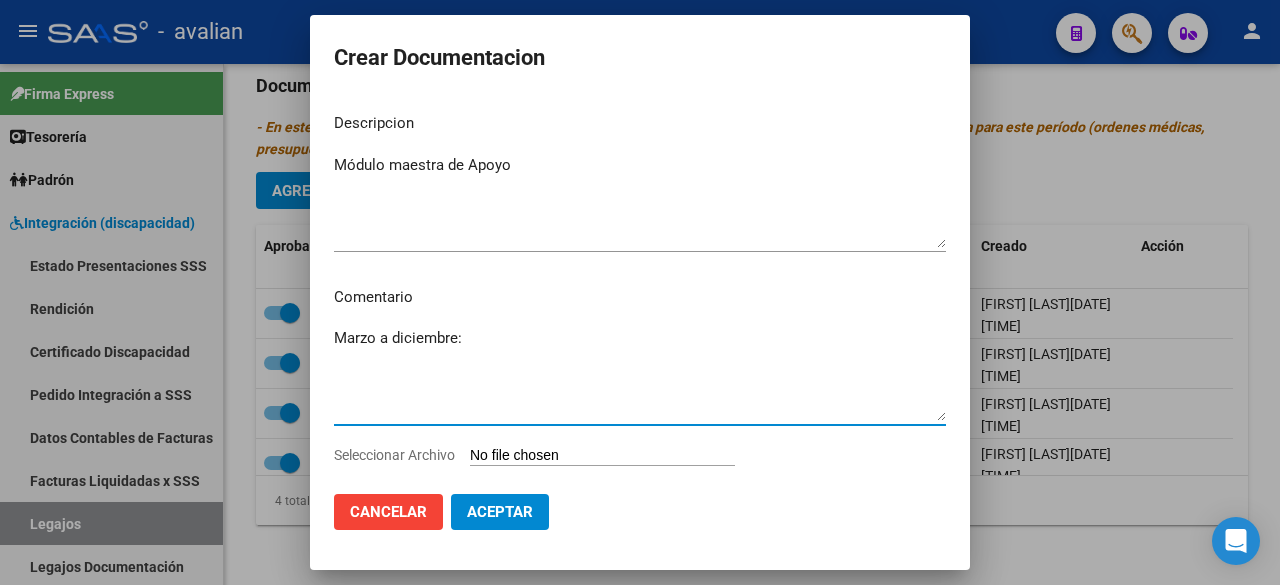 paste on "- Módulo maestra de Apoyo: [LAST], [FIRST] [LAST] - Valor resol. vigente." 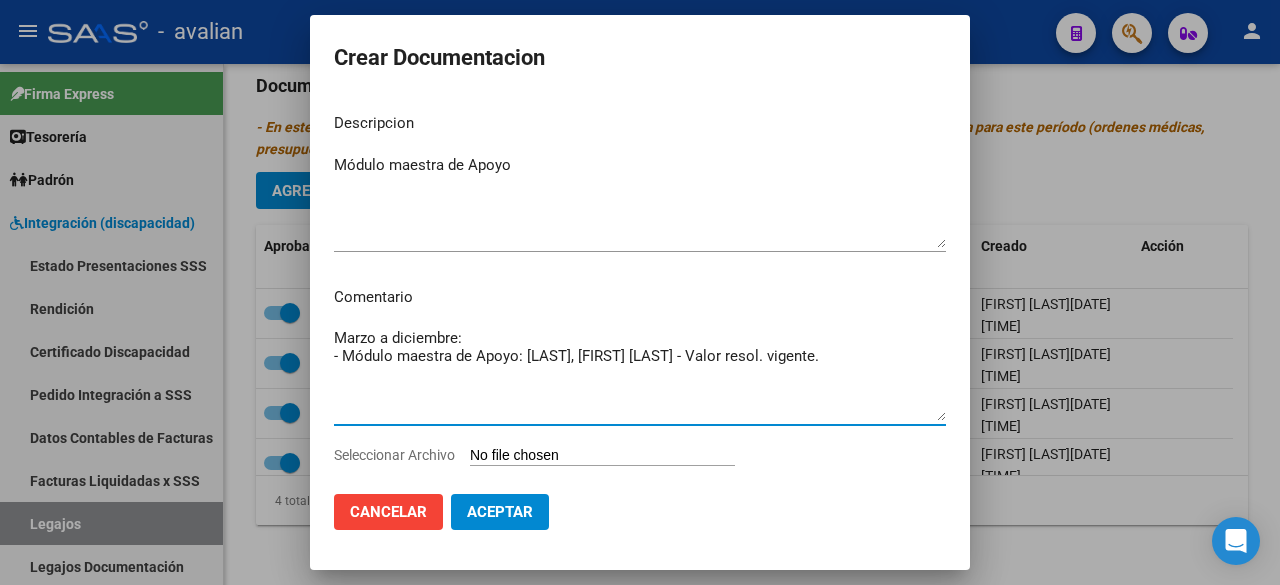 type on "Marzo a diciembre:
- Módulo maestra de Apoyo: [LAST], [FIRST] [LAST] - Valor resol. vigente." 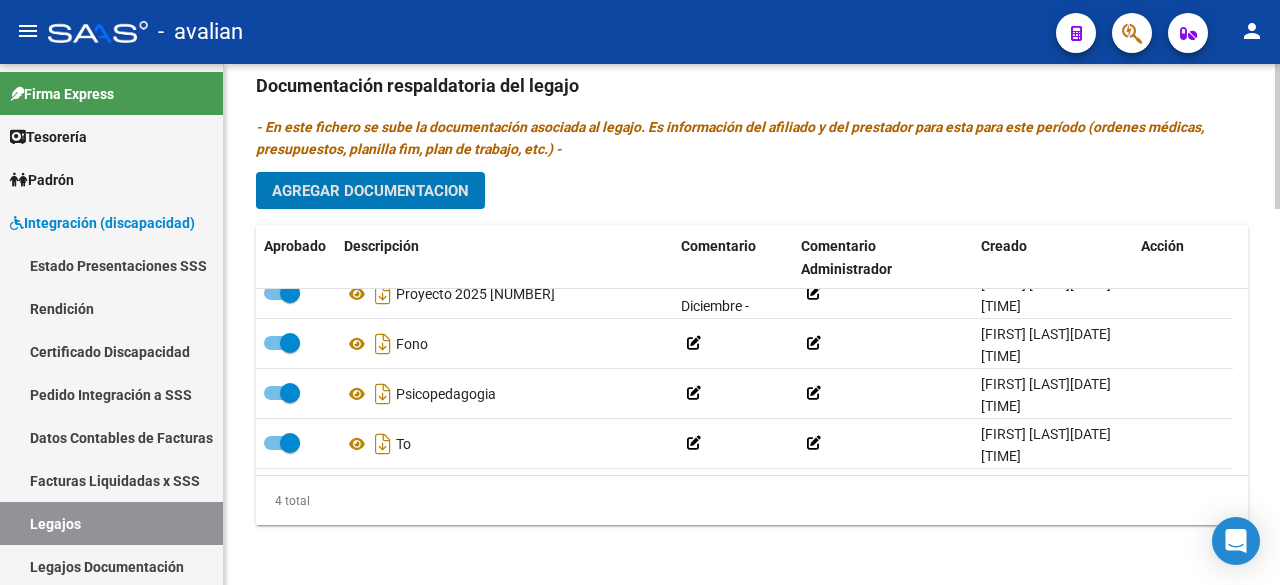 scroll, scrollTop: 0, scrollLeft: 0, axis: both 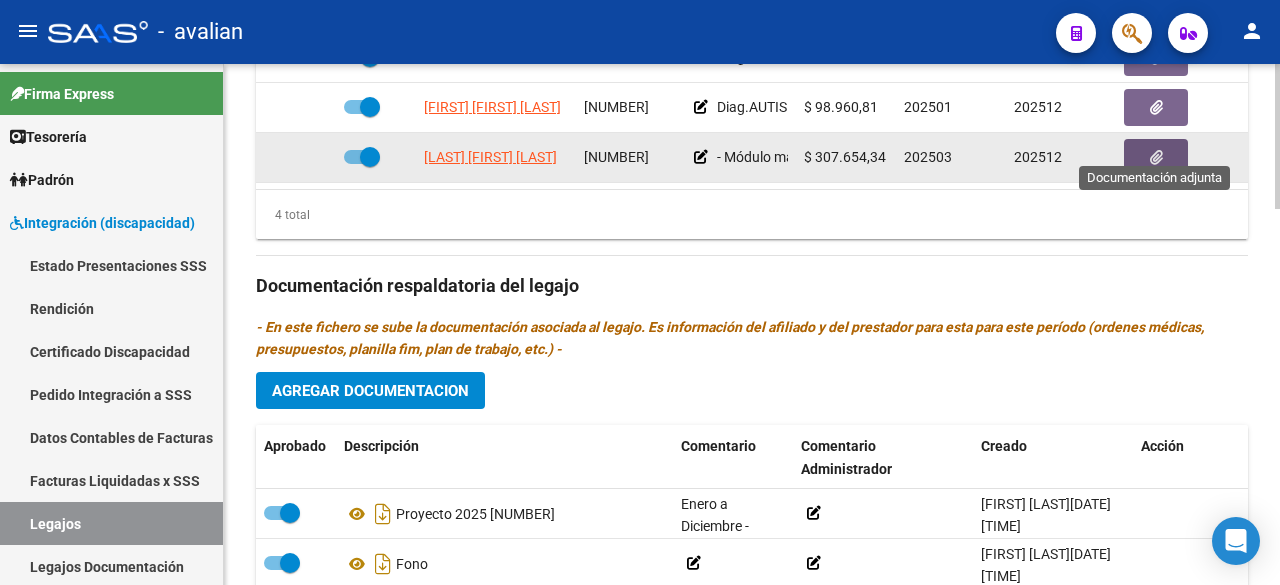click 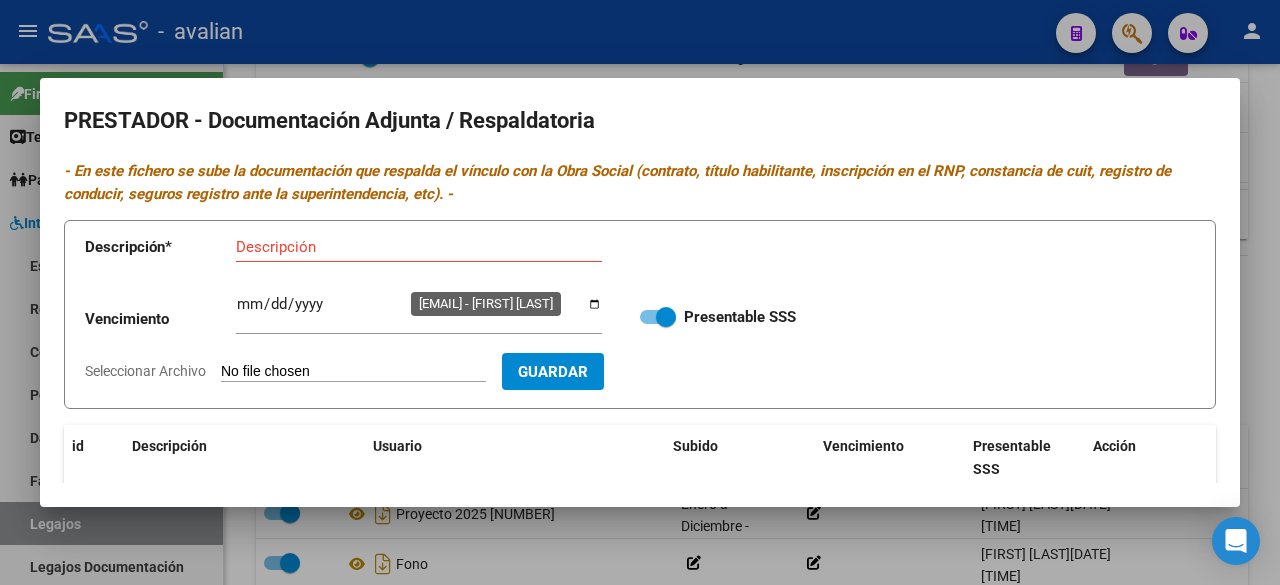 scroll, scrollTop: 256, scrollLeft: 0, axis: vertical 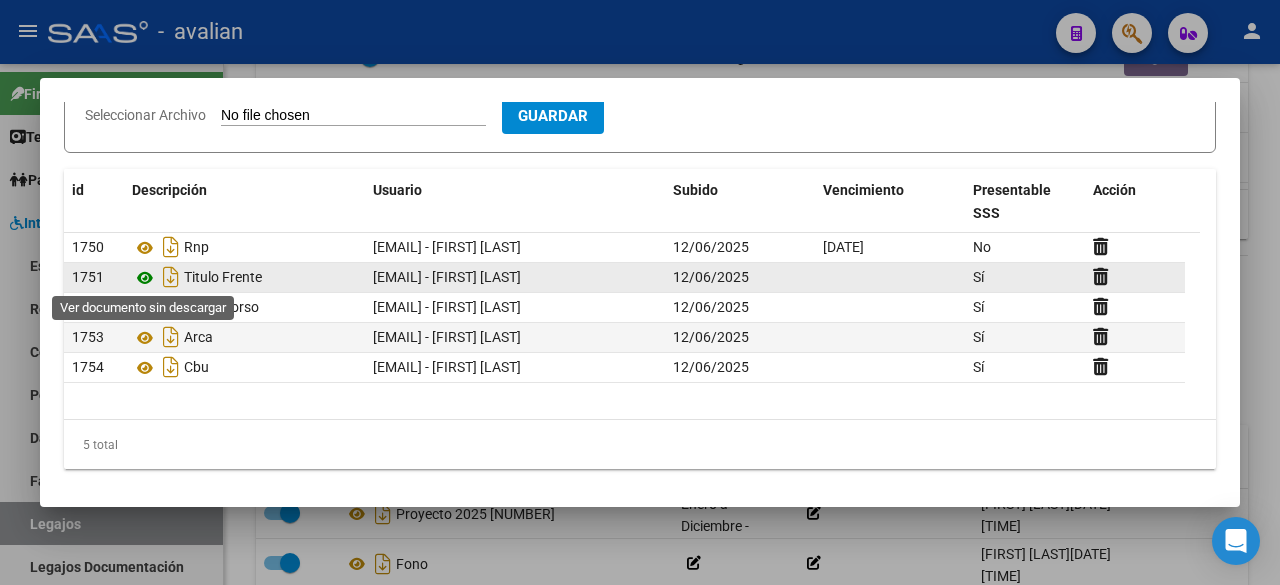 click 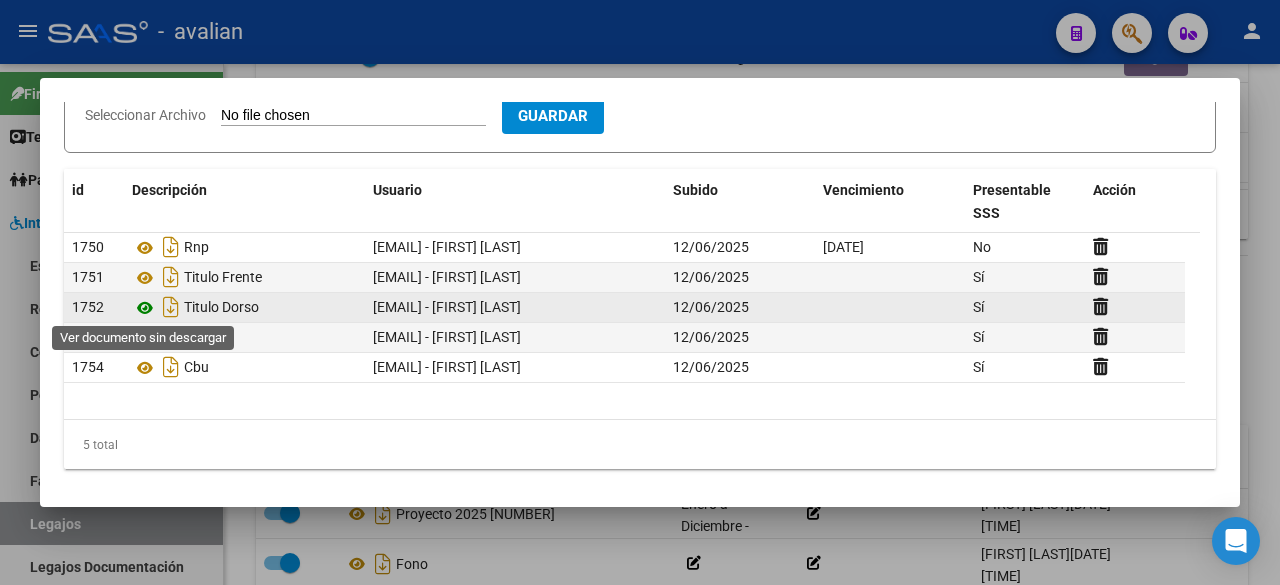 click 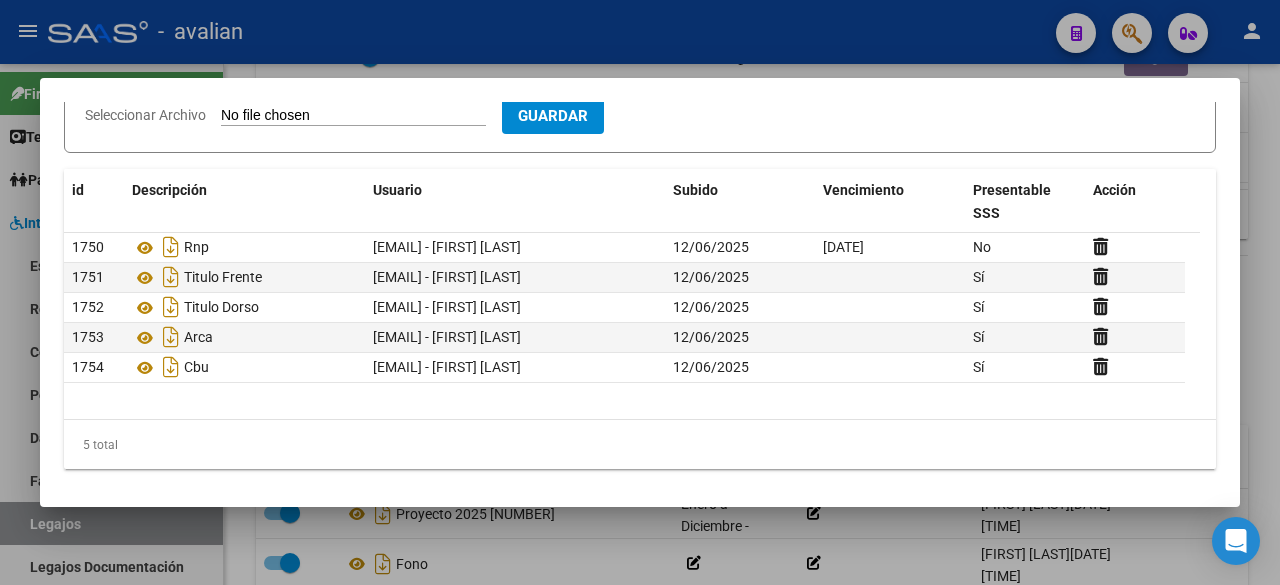 click at bounding box center [640, 292] 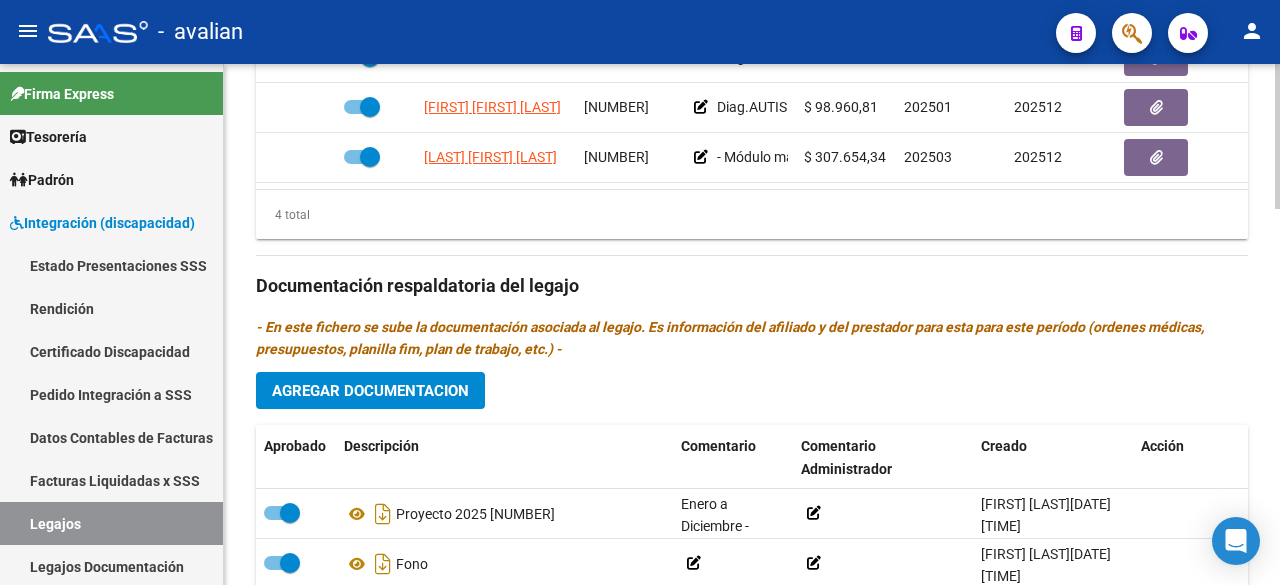 scroll, scrollTop: 1346, scrollLeft: 0, axis: vertical 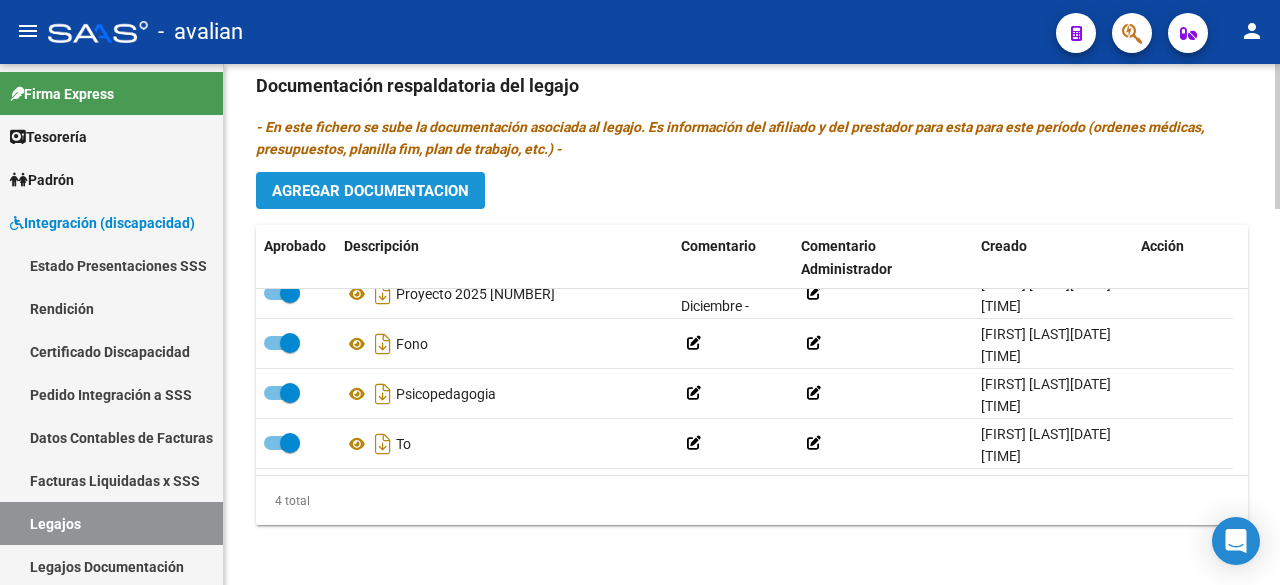 click on "Agregar Documentacion" 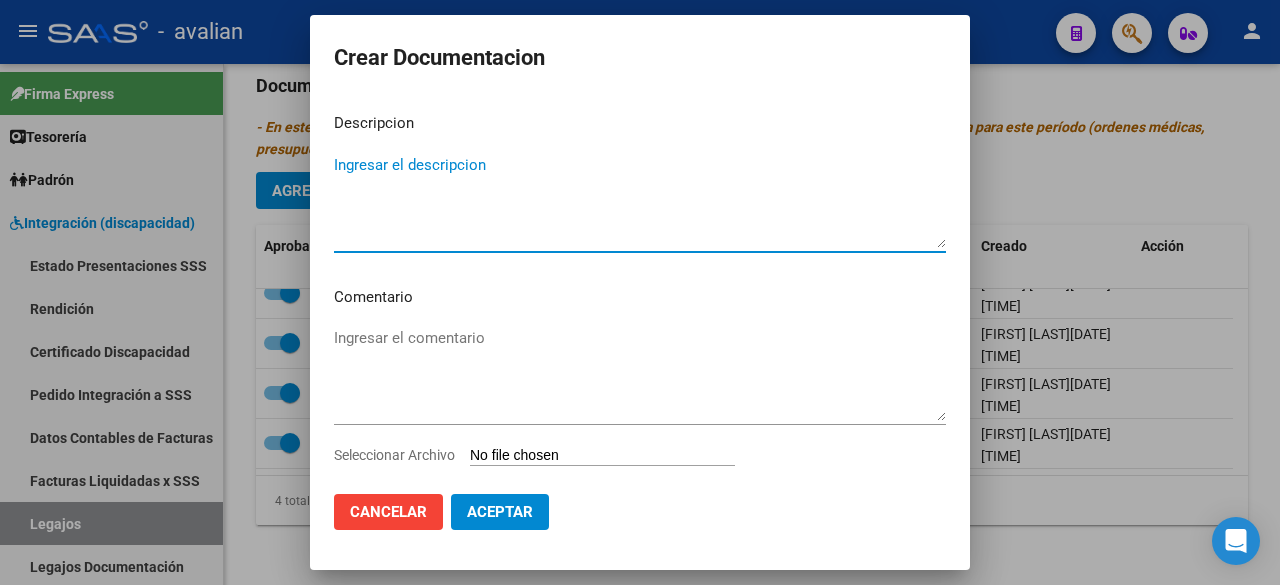 click on "Ingresar el descripcion" at bounding box center (640, 201) 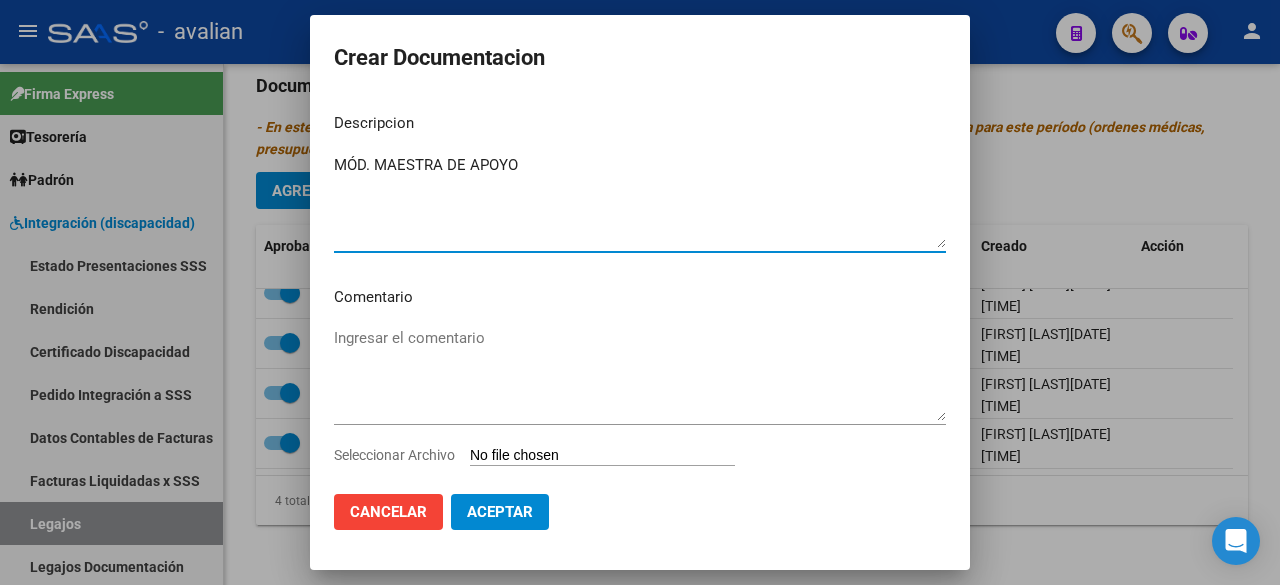 type on "MÓD. MAESTRA DE APOYO" 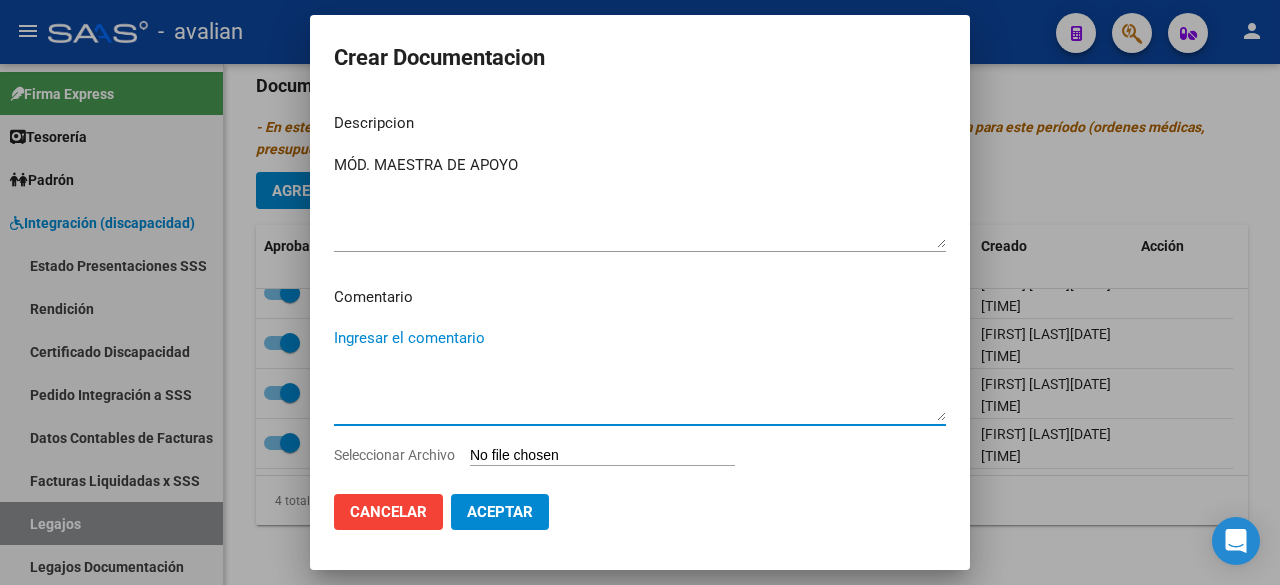 paste on "Marzo a diciembre:
- Módulo maestra de Apoyo: [LAST], [FIRST] [LAST] - Valor resol. vigente." 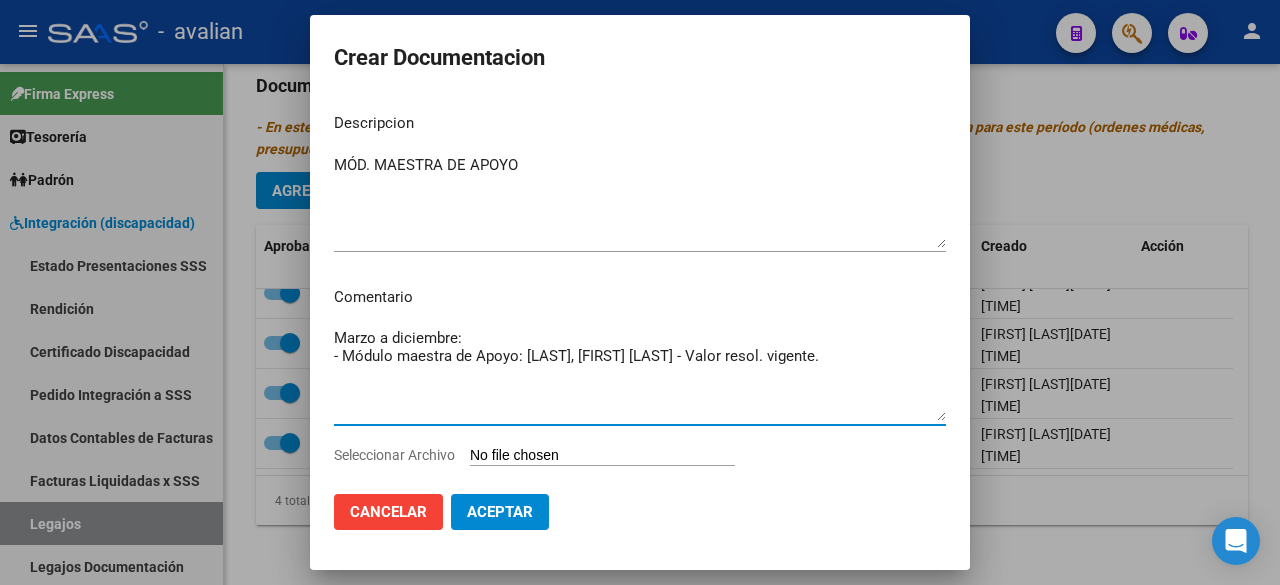 drag, startPoint x: 858, startPoint y: 350, endPoint x: 309, endPoint y: 400, distance: 551.27216 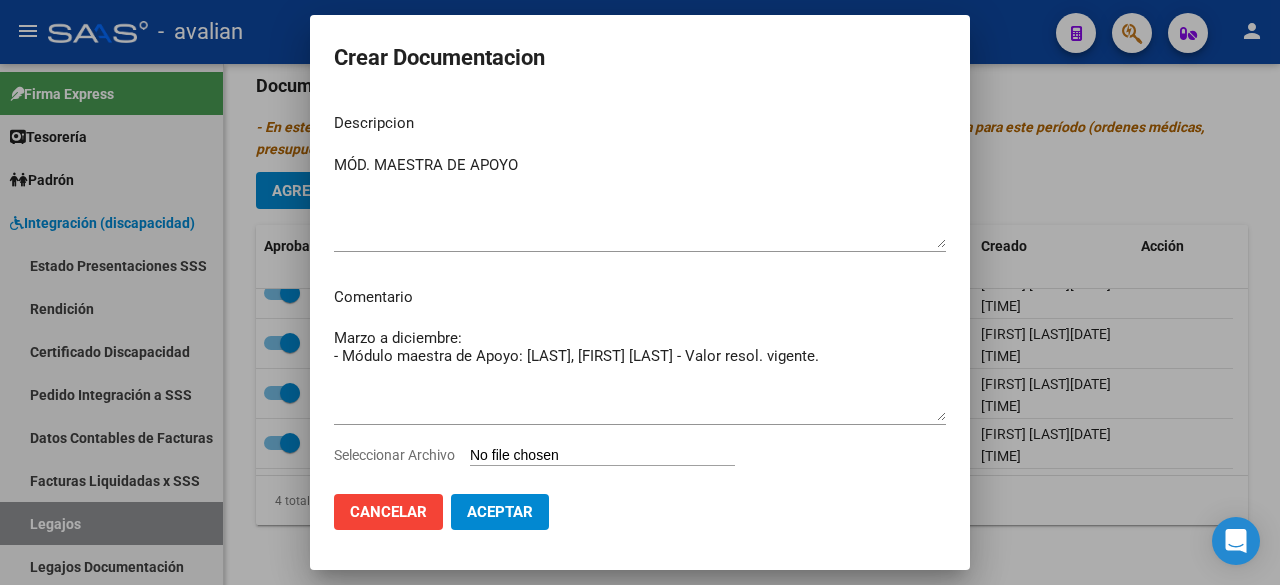 type on "C:\fakepath\MÓD. MAESTRA DE APOYO 2025.pdf" 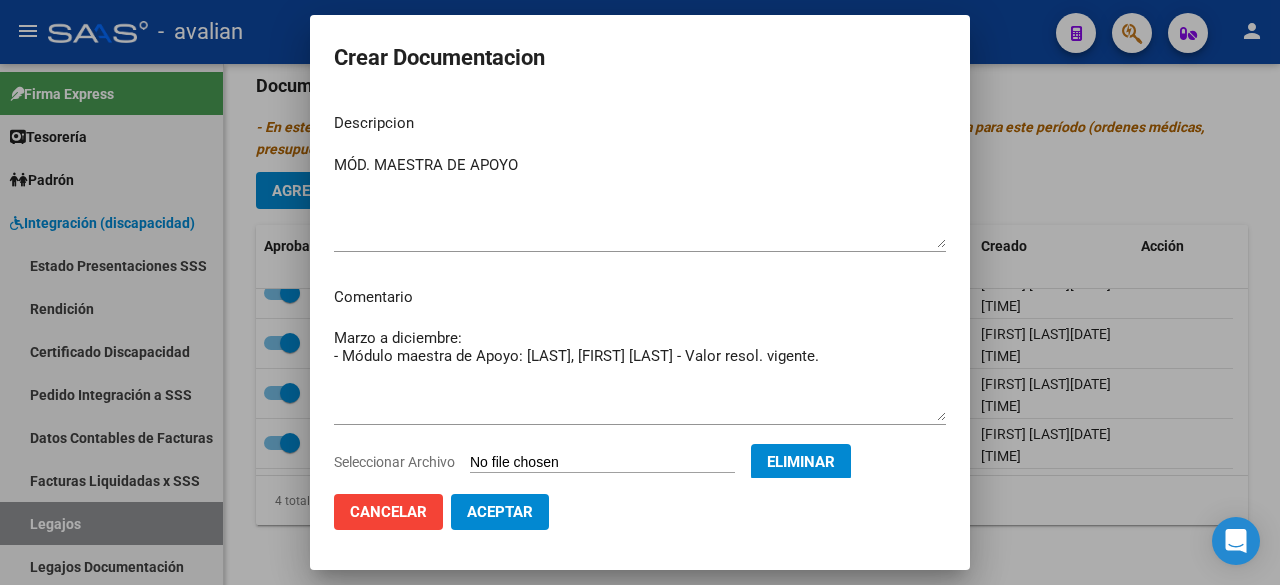 click on "Aceptar" 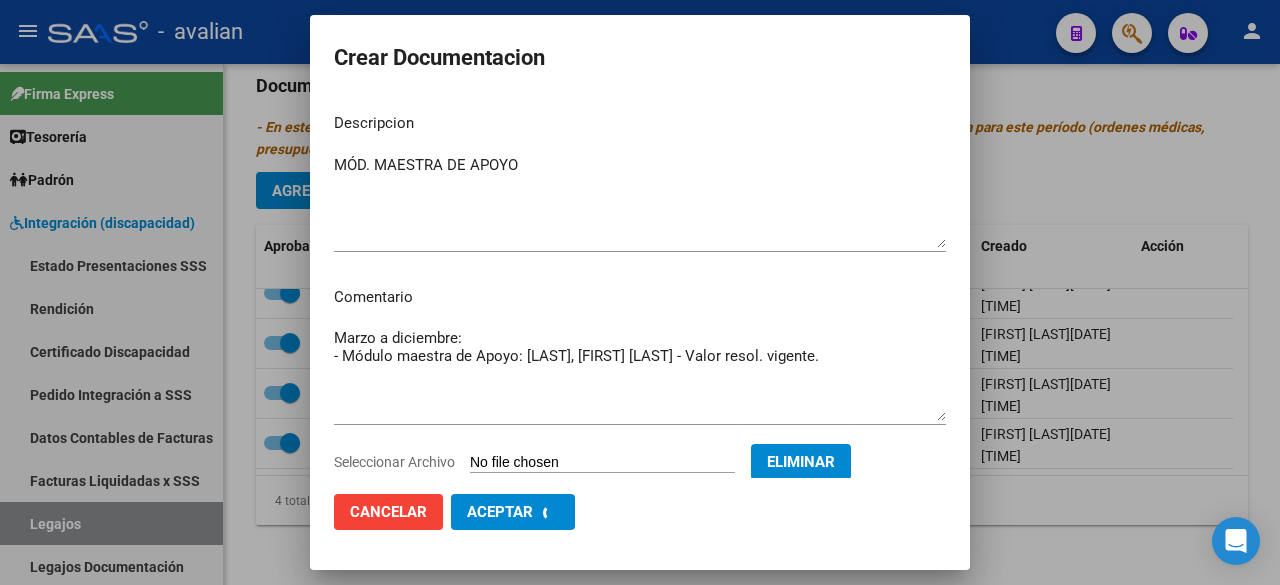 checkbox on "false" 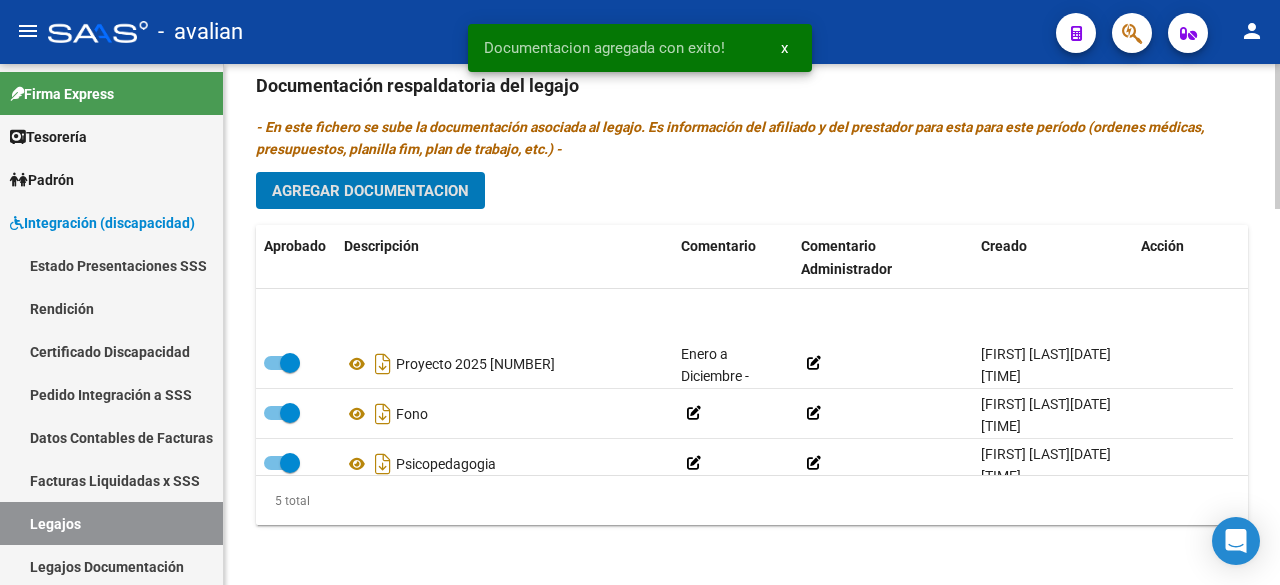 scroll, scrollTop: 85, scrollLeft: 0, axis: vertical 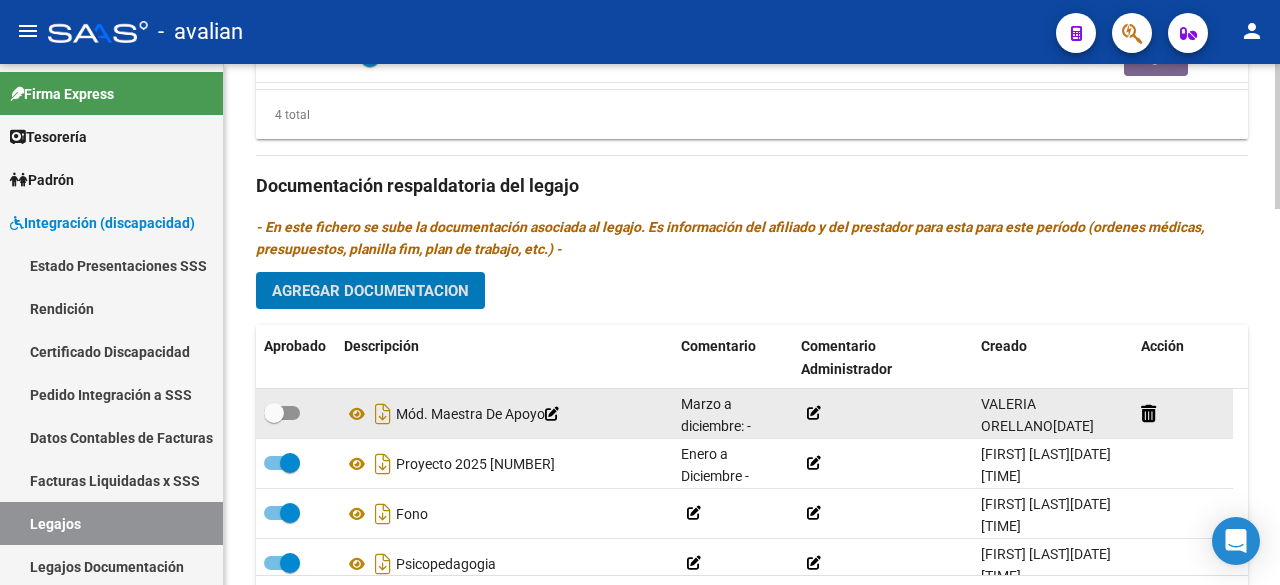 click 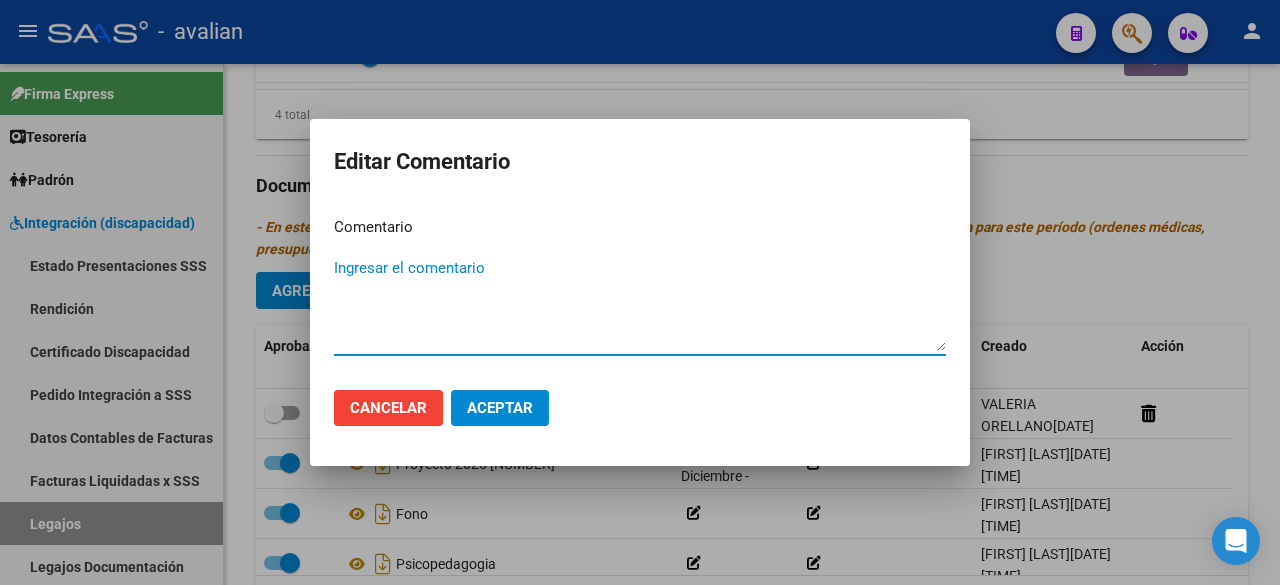 paste on "- Módulo maestra de Apoyo: [LAST], [FIRST] [LAST] - Valor resol. vigente." 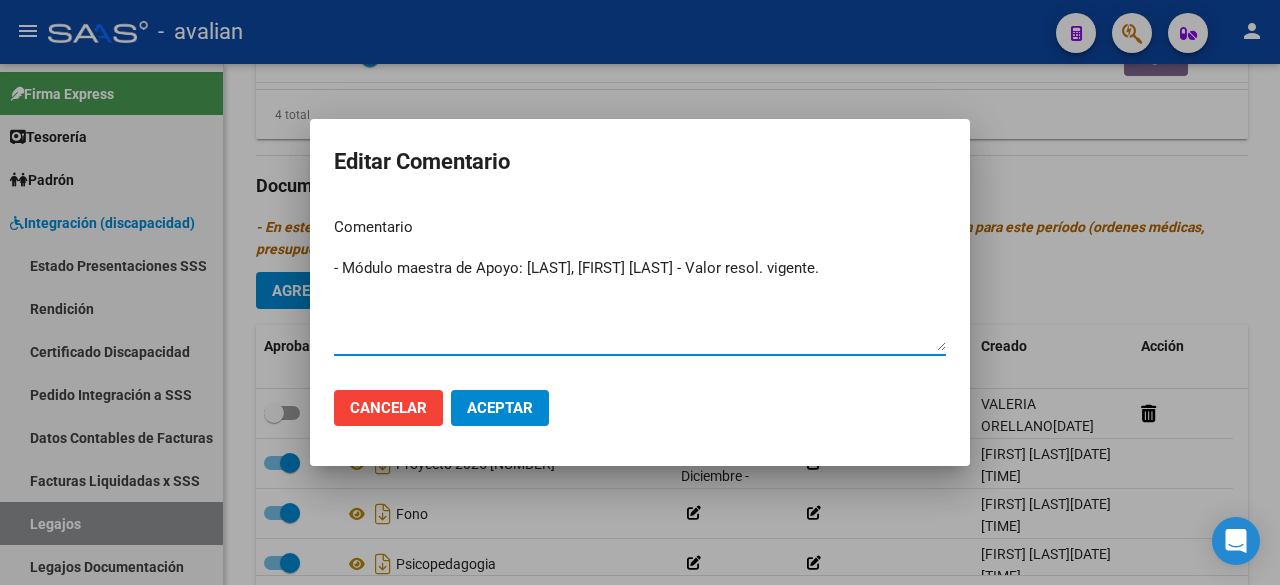 type on "- Módulo maestra de Apoyo: [LAST], [FIRST] [LAST] - Valor resol. vigente." 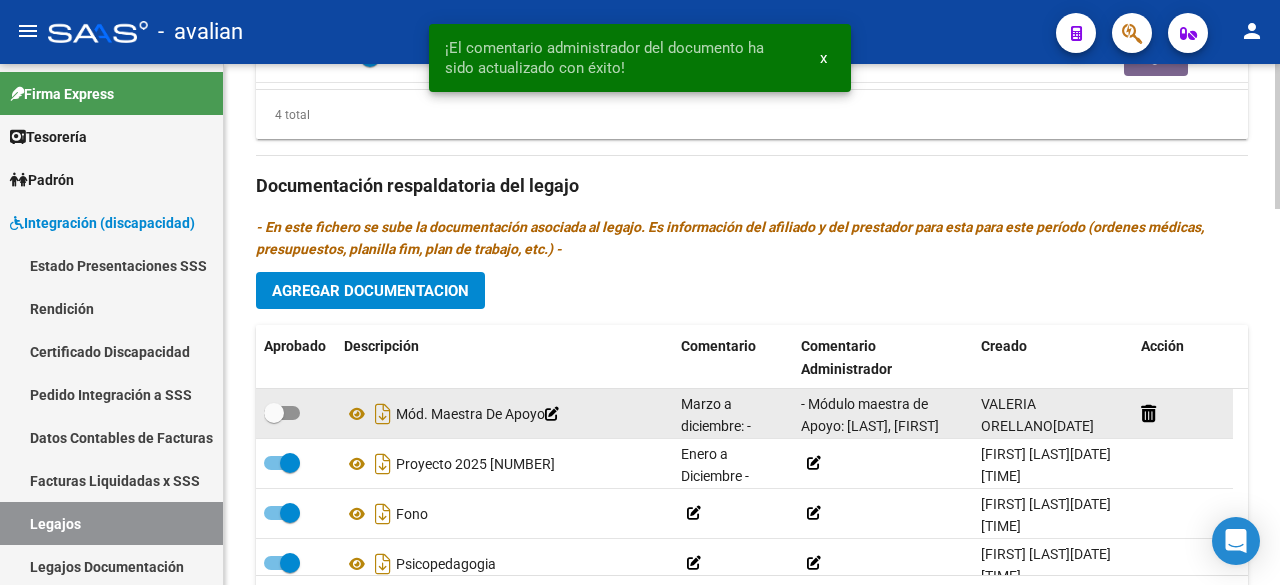 click at bounding box center (282, 413) 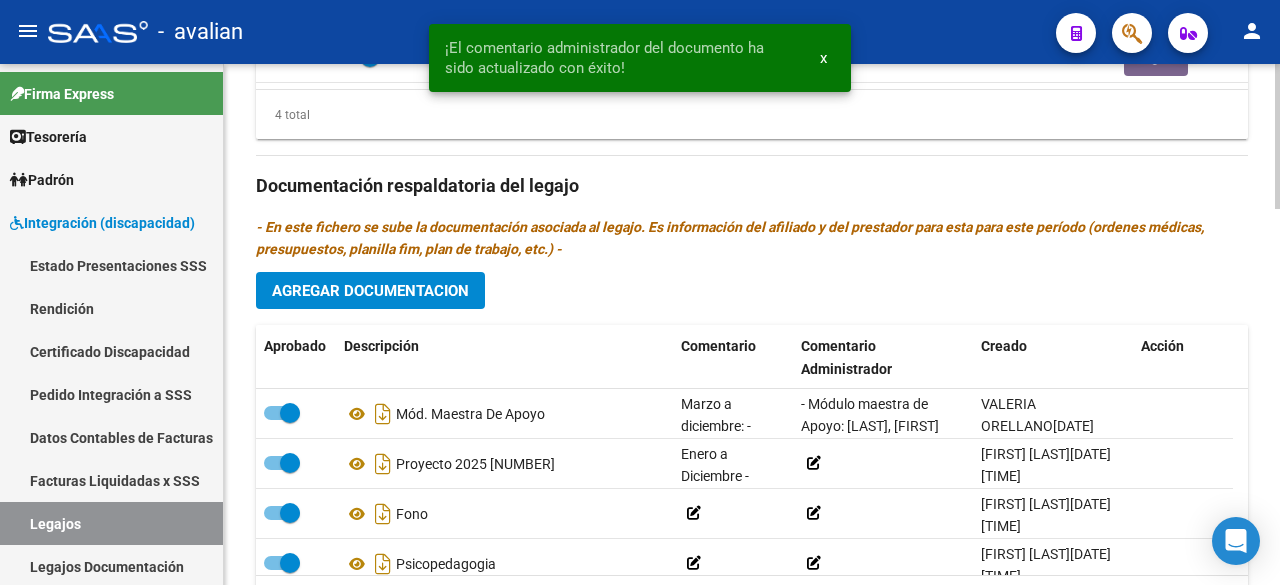 scroll, scrollTop: 946, scrollLeft: 0, axis: vertical 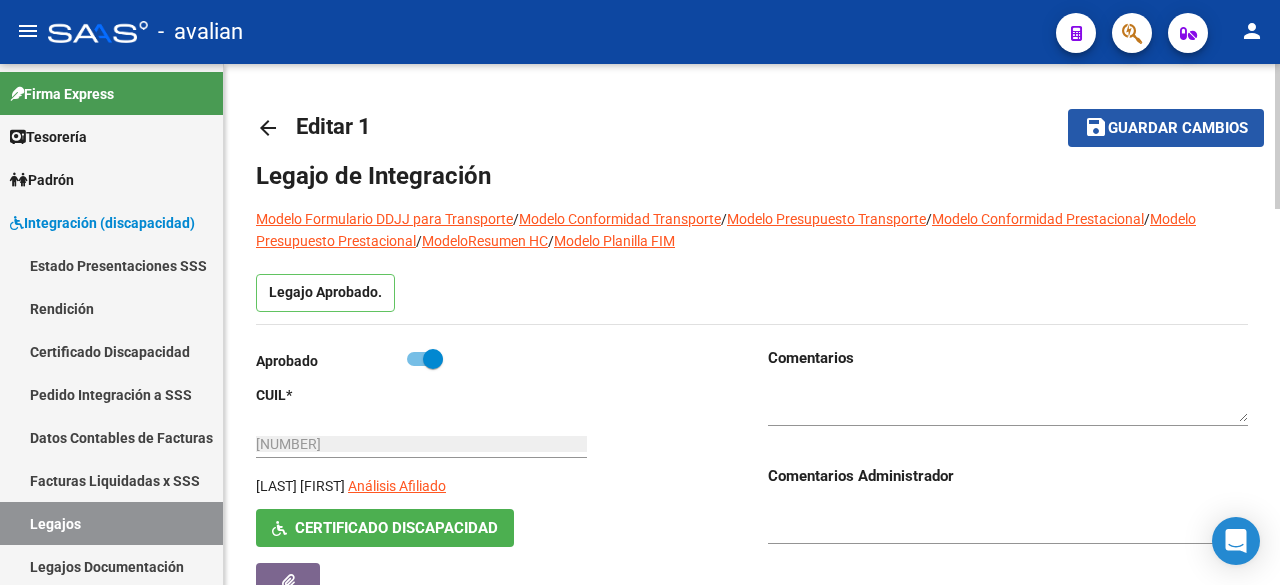 click on "Guardar cambios" 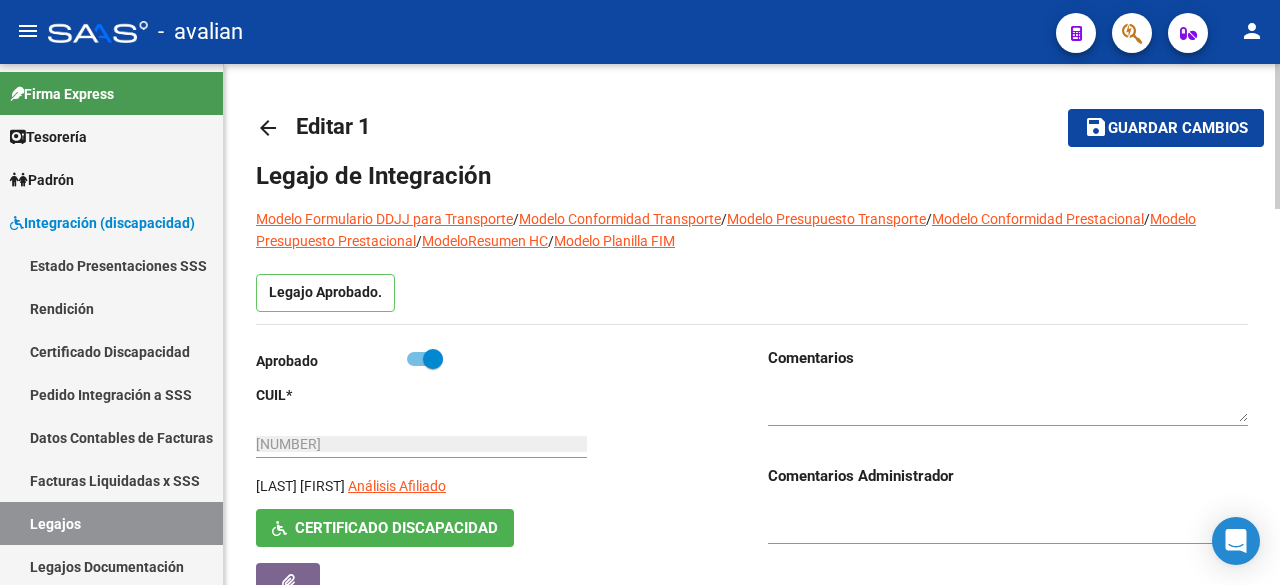 click on "Guardar cambios" 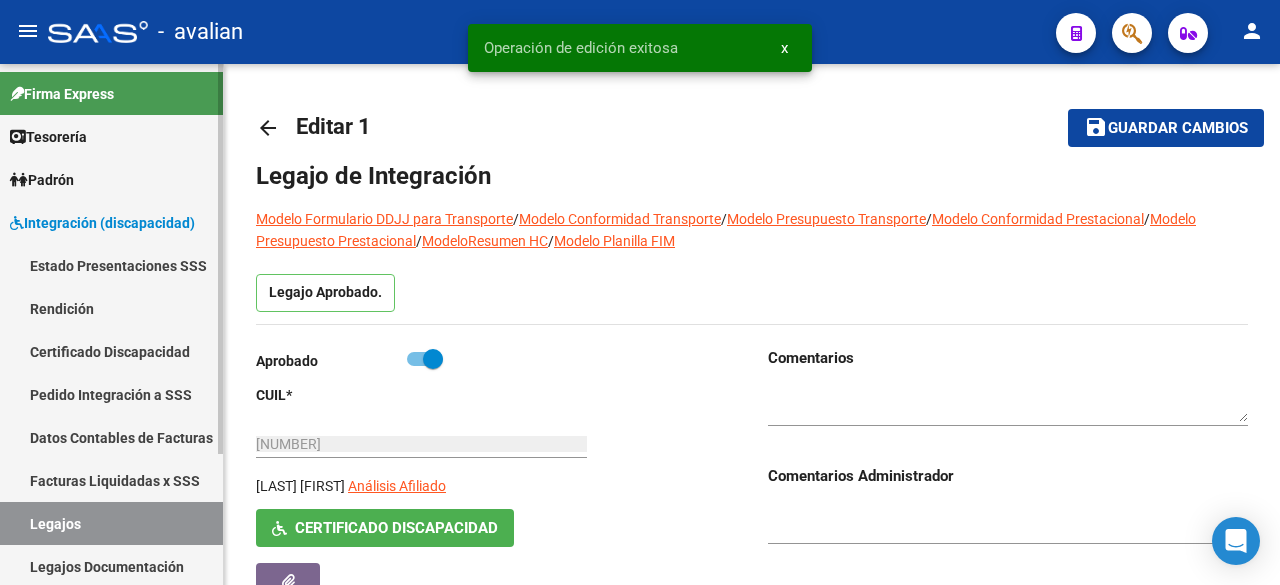 click on "Legajos" at bounding box center [111, 523] 